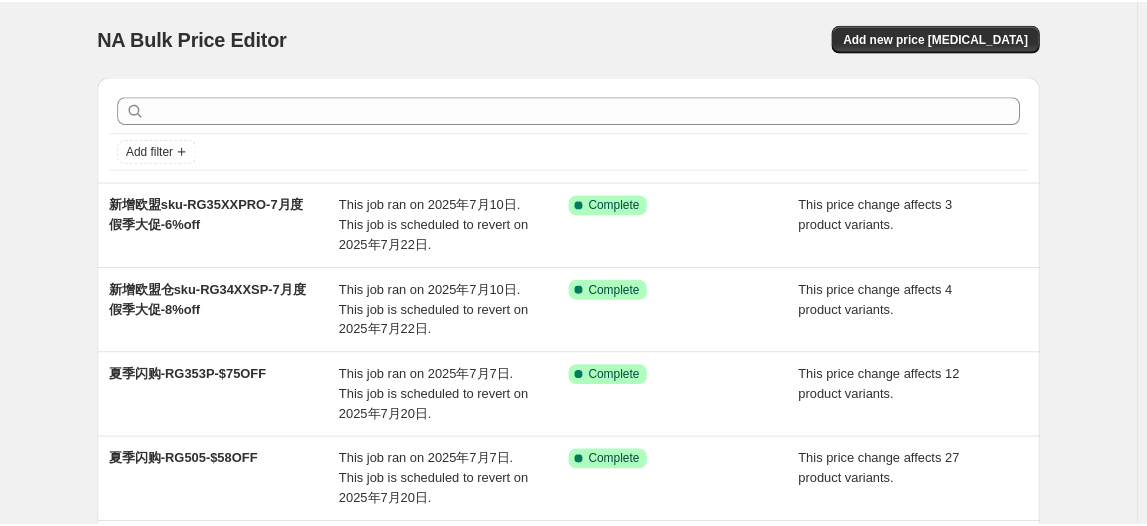 scroll, scrollTop: 0, scrollLeft: 0, axis: both 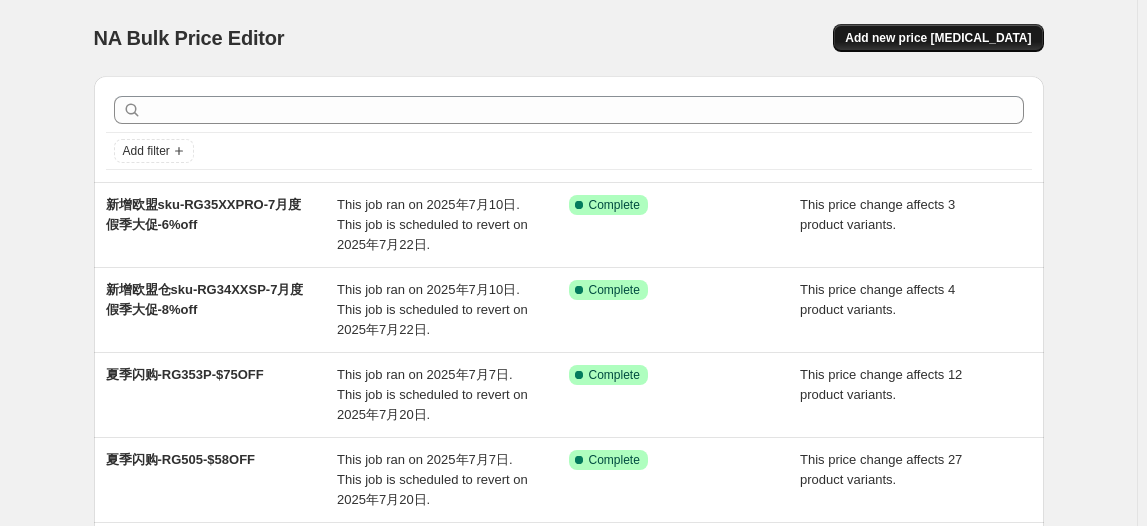 click on "Add new price [MEDICAL_DATA]" at bounding box center [938, 38] 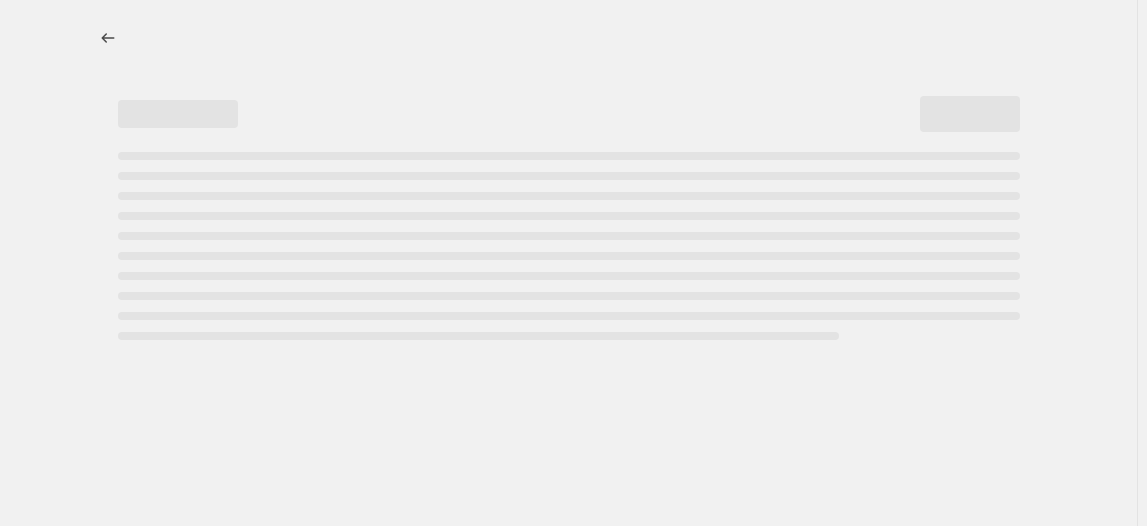 select on "percentage" 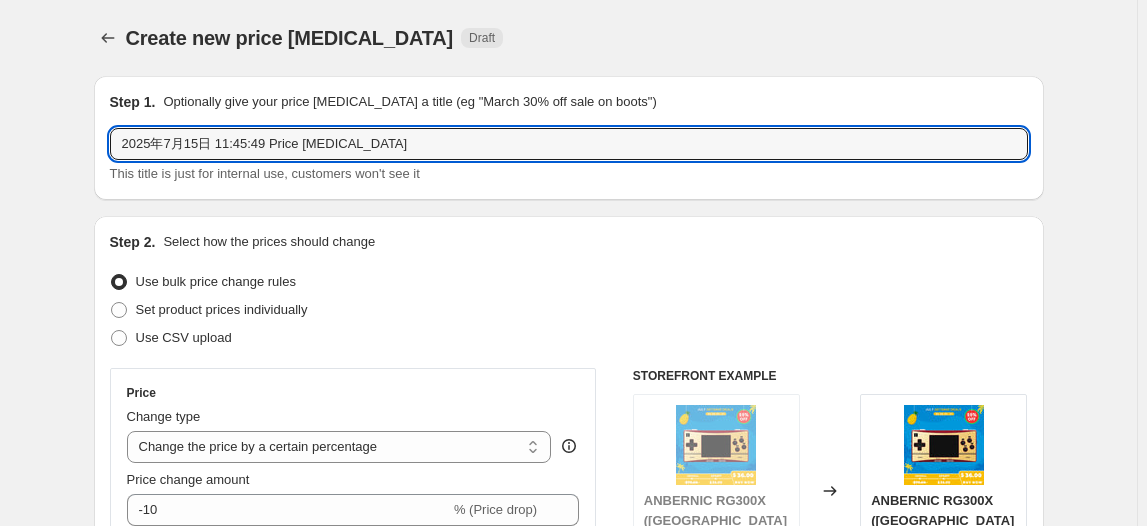 drag, startPoint x: 371, startPoint y: 138, endPoint x: 82, endPoint y: 139, distance: 289.00174 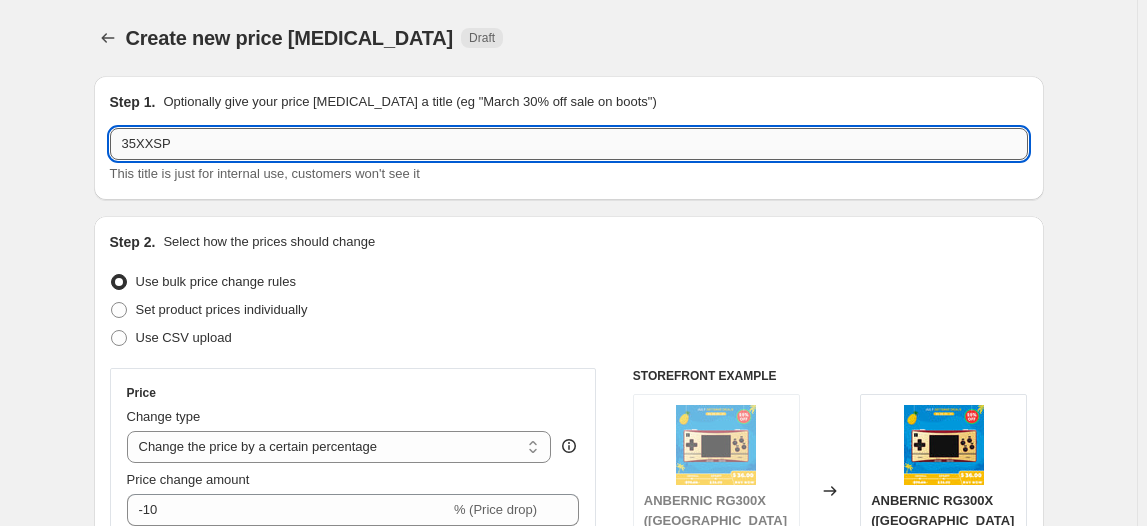 click on "35XXSP" at bounding box center (569, 144) 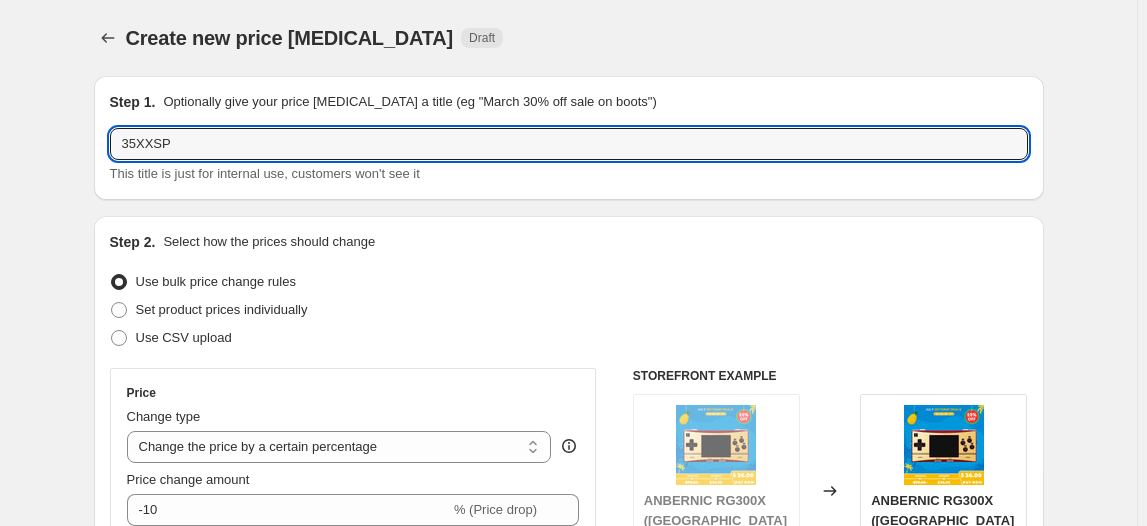 paste on "/35xxplus 64g 42.45" 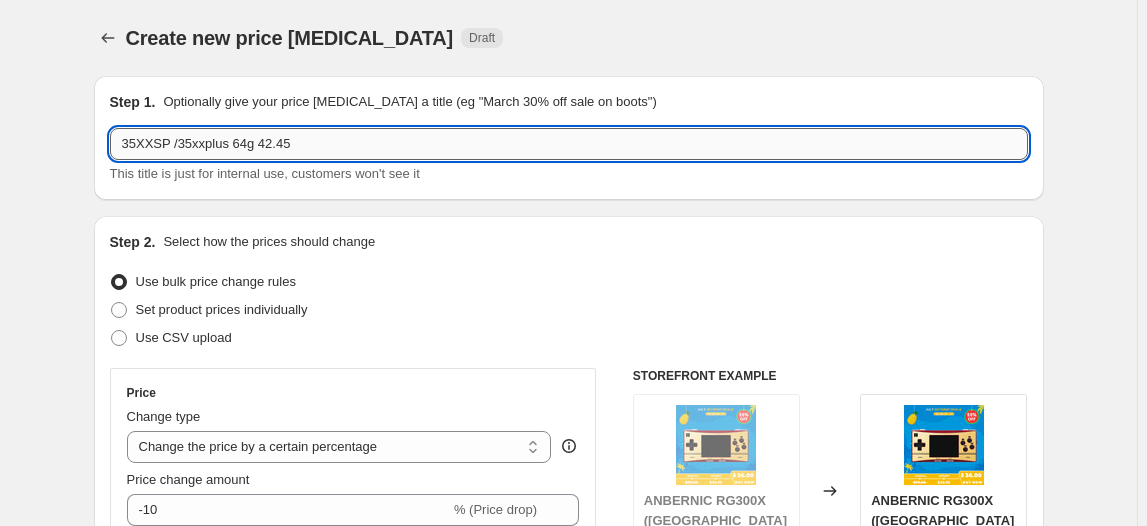 click on "35XXSP /35xxplus 64g 42.45" at bounding box center (569, 144) 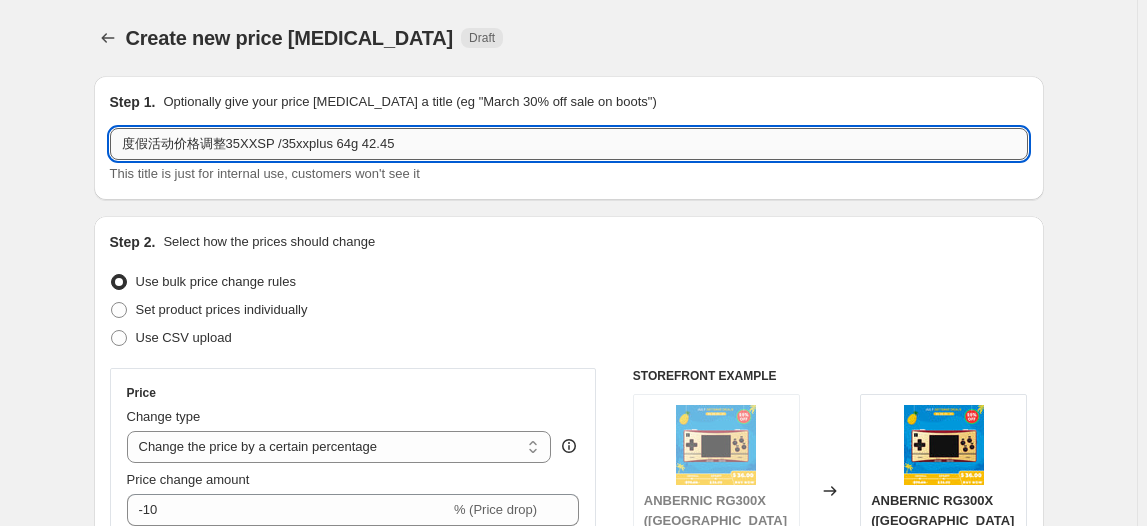 click on "度假活动价格调整35XXSP /35xxplus 64g 42.45" at bounding box center (569, 144) 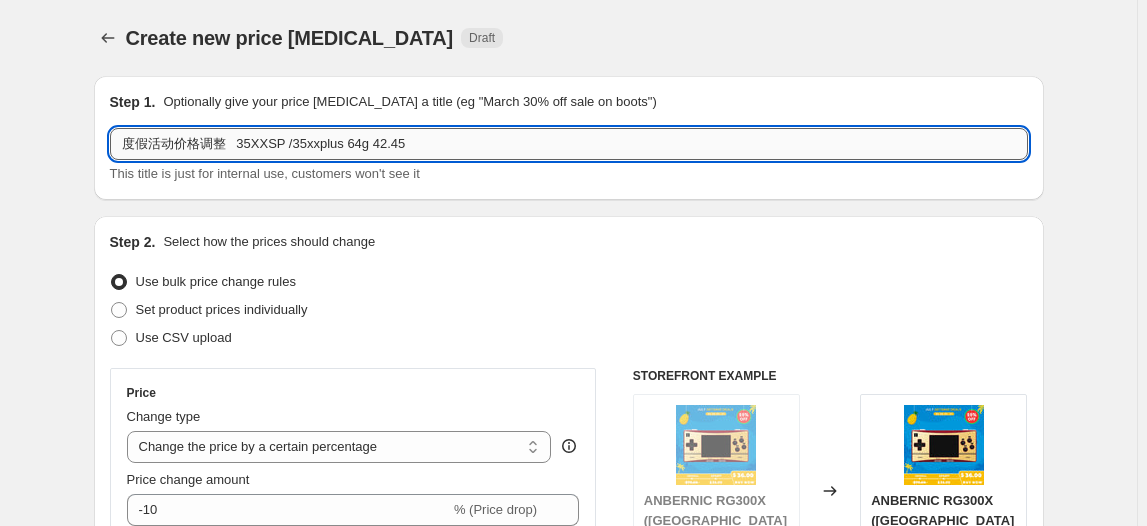 click on "度假活动价格调整   35XXSP /35xxplus 64g 42.45" at bounding box center [569, 144] 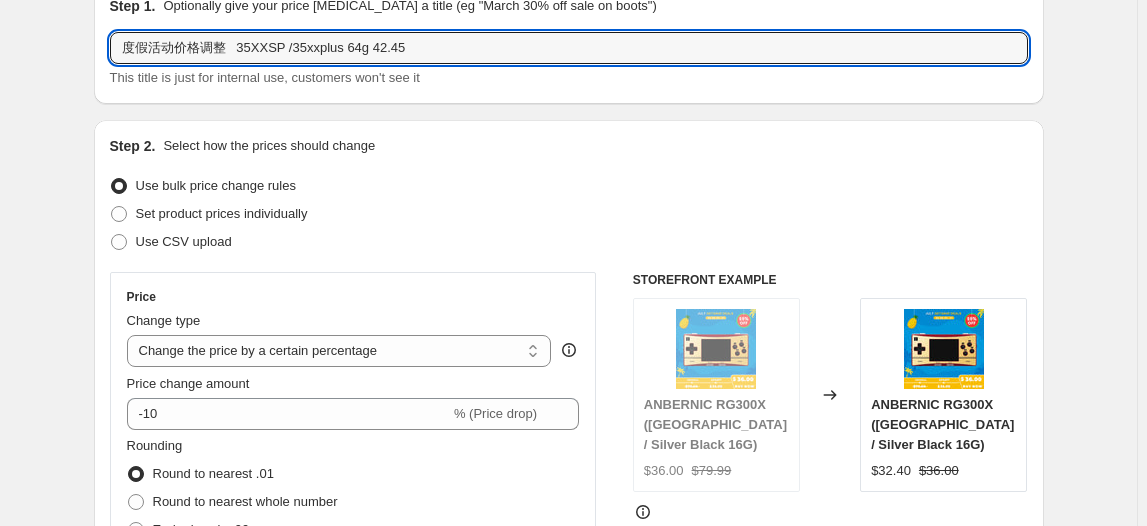 scroll, scrollTop: 181, scrollLeft: 0, axis: vertical 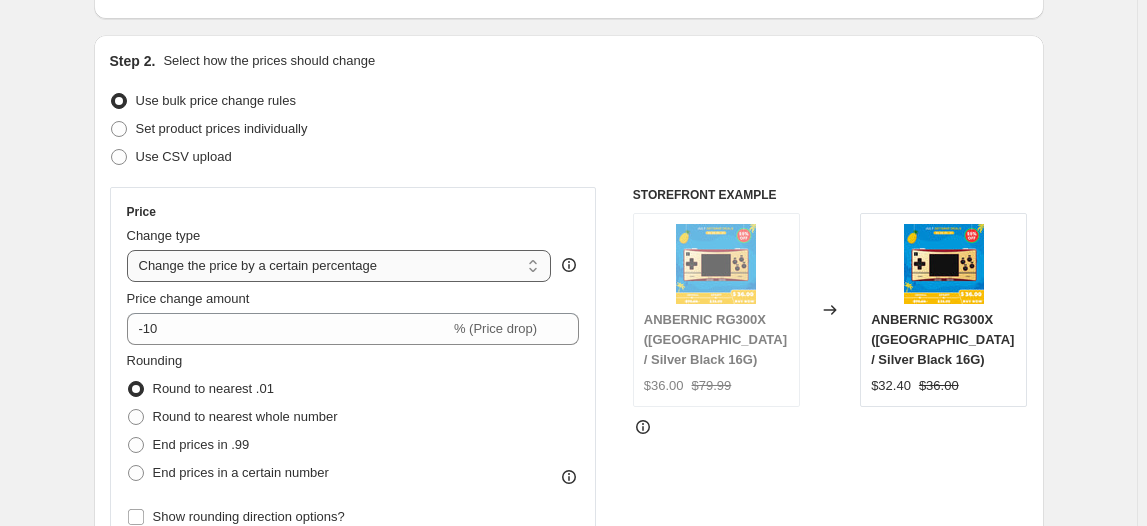 type on "度假活动价格调整   35XXSP /35xxplus 64g 42.45" 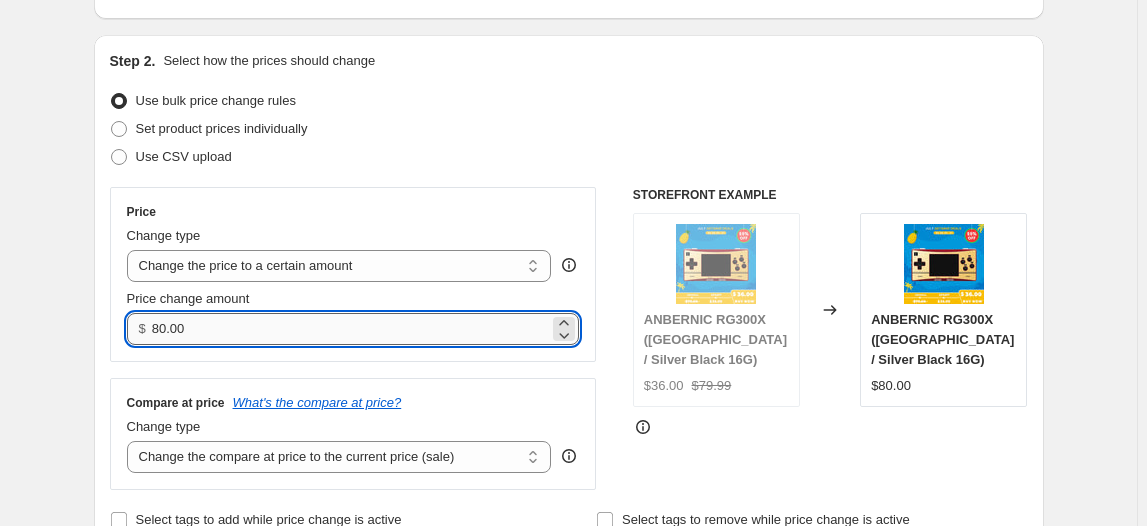 click on "80.00" at bounding box center [350, 329] 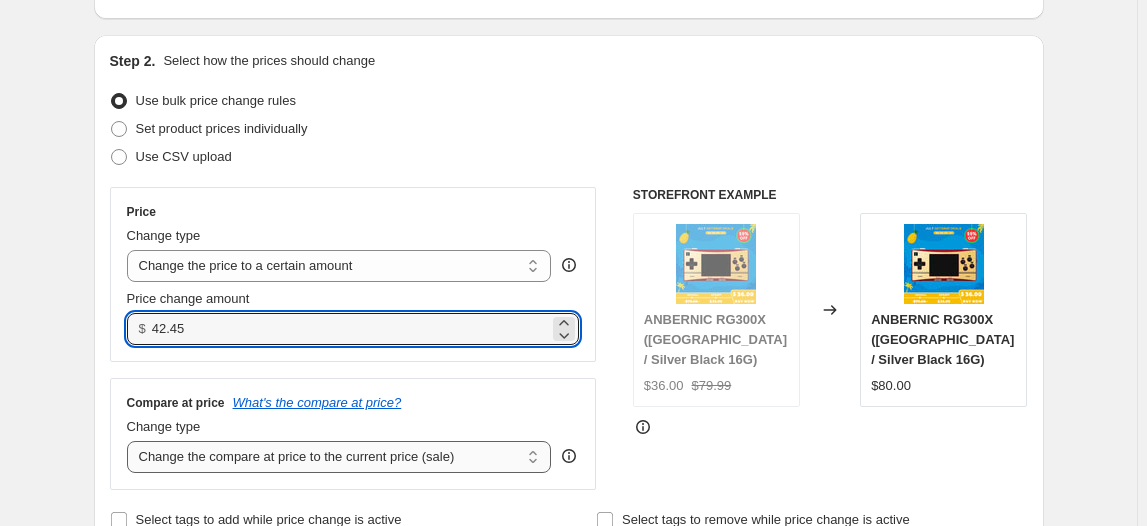 type on "42.45" 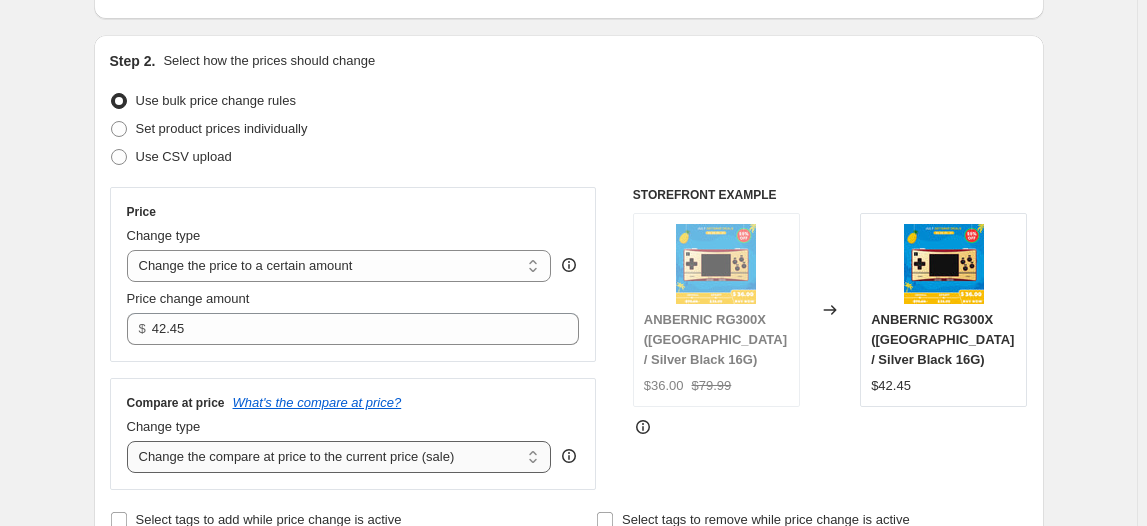 click on "Change the compare at price to the current price (sale) Change the compare at price to a certain amount Change the compare at price by a certain amount Change the compare at price by a certain percentage Change the compare at price by a certain amount relative to the actual price Change the compare at price by a certain percentage relative to the actual price Don't change the compare at price Remove the compare at price" at bounding box center (339, 457) 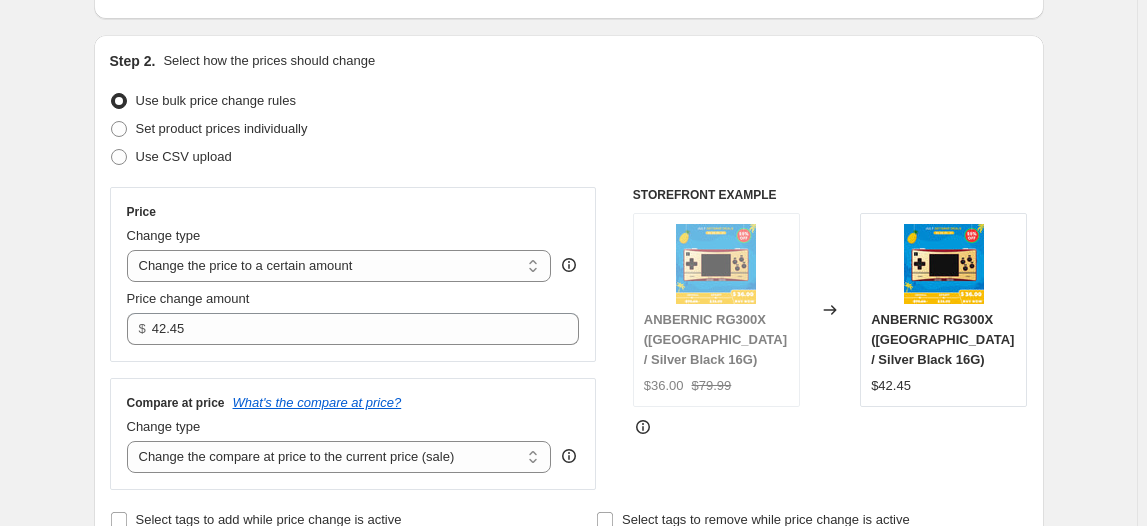 click at bounding box center (830, 427) 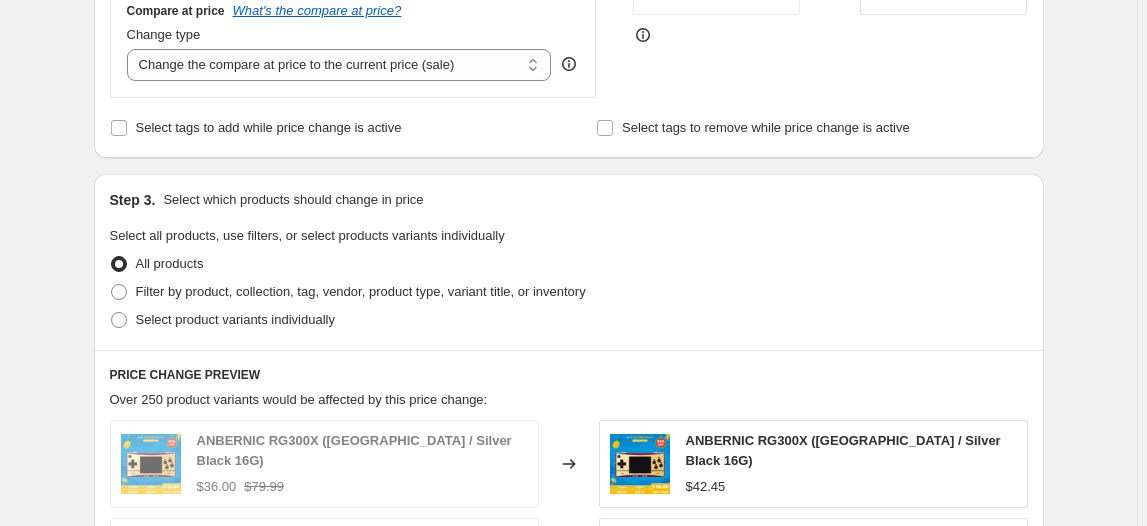 scroll, scrollTop: 636, scrollLeft: 0, axis: vertical 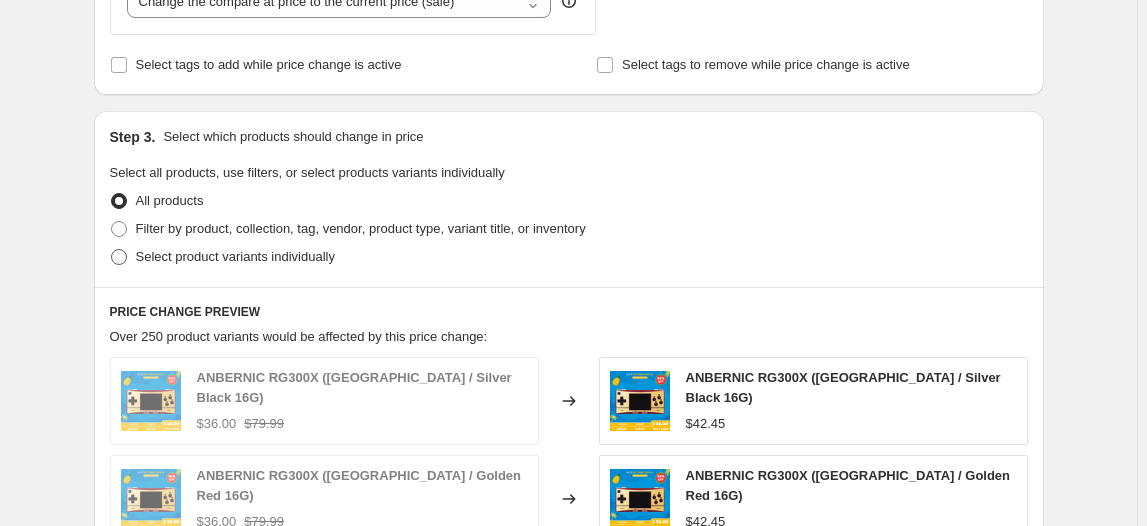 click at bounding box center [119, 257] 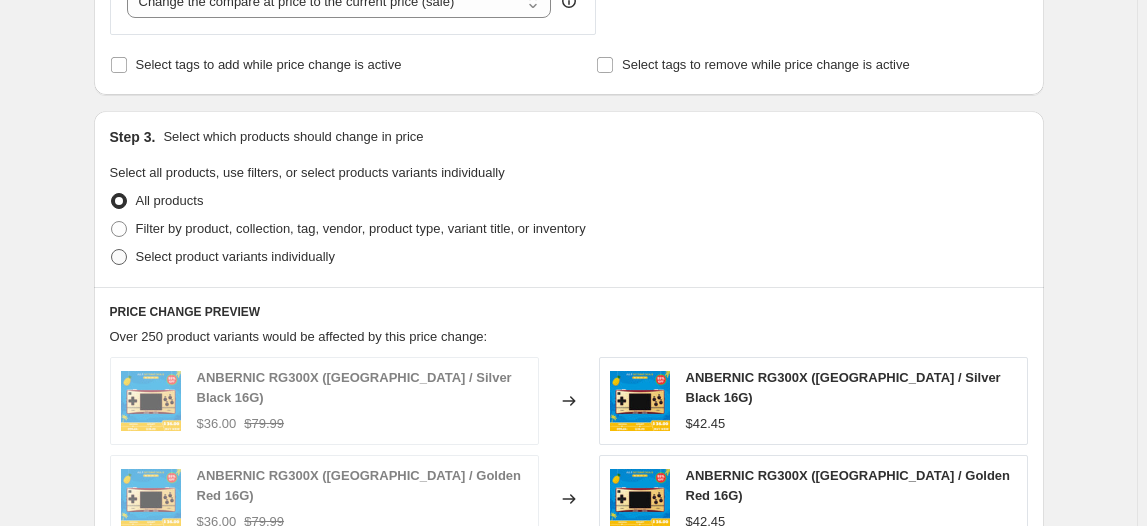 radio on "true" 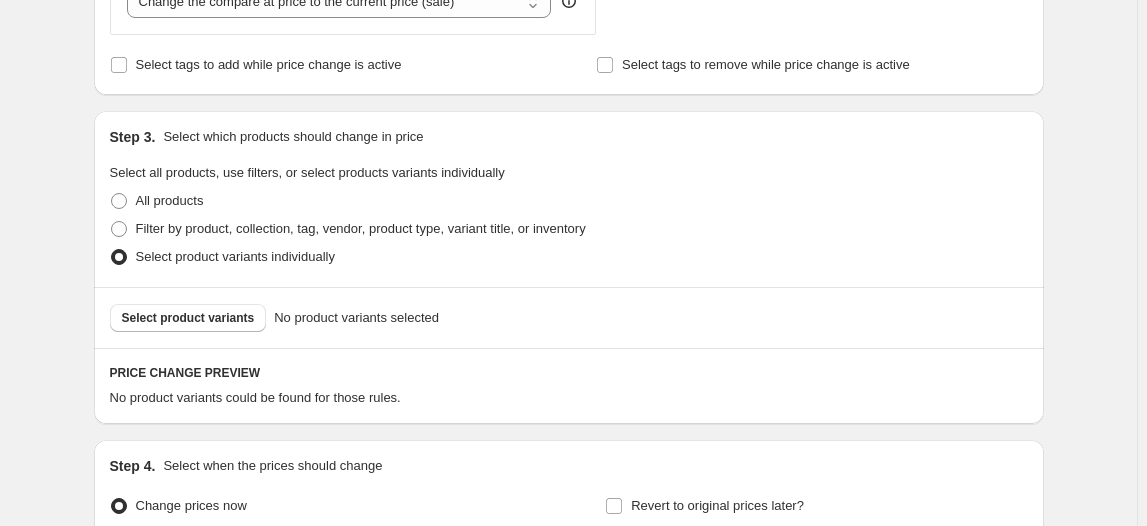 click on "Create new price [MEDICAL_DATA]. This page is ready Create new price [MEDICAL_DATA] Draft Step 1. Optionally give your price [MEDICAL_DATA] a title (eg "March 30% off sale on boots") 度假活动价格调整   35XXSP /35xxplus 64g 42.45 This title is just for internal use, customers won't see it Step 2. Select how the prices should change Use bulk price change rules Set product prices individually Use CSV upload Price Change type Change the price to a certain amount Change the price by a certain amount Change the price by a certain percentage Change the price to the current compare at price (price before sale) Change the price by a certain amount relative to the compare at price Change the price by a certain percentage relative to the compare at price Don't change the price Change the price by a certain percentage relative to the cost per item Change price to certain cost margin Change the price to a certain amount Price change amount $ 42.45 Compare at price What's the compare at price? Change type STOREFRONT EXAMPLE No" at bounding box center [568, 49] 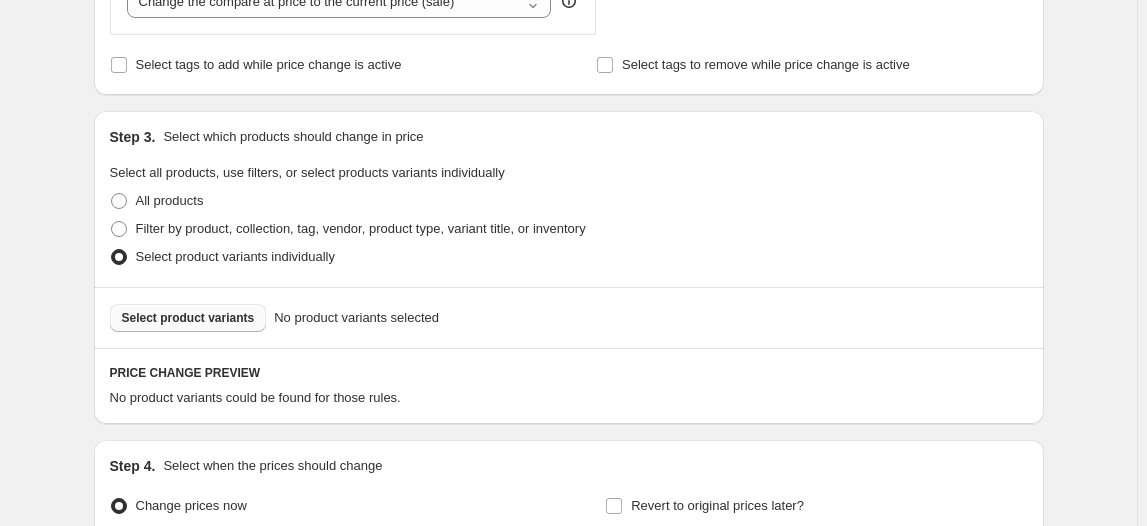 click on "Select product variants" at bounding box center [188, 318] 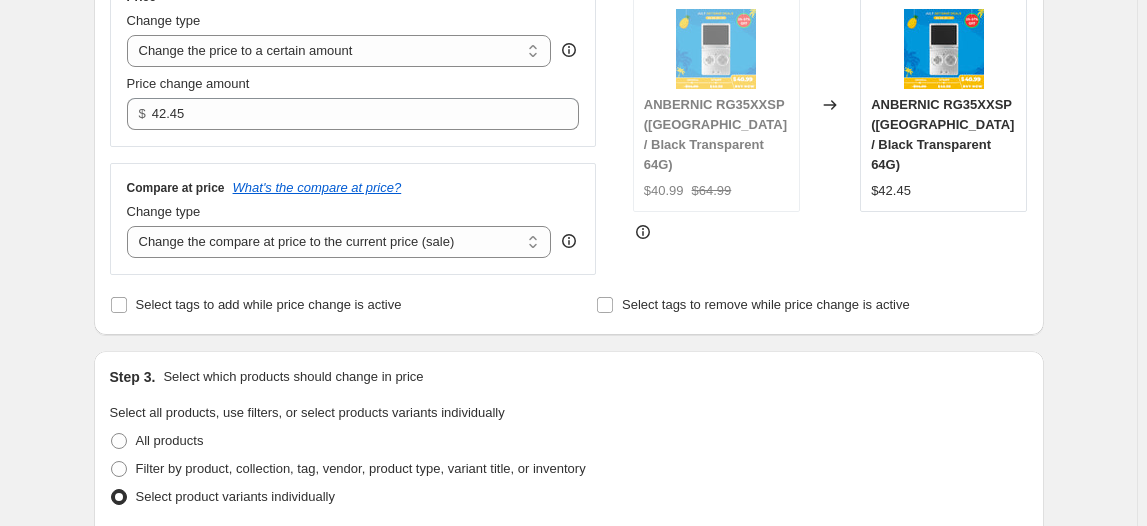scroll, scrollTop: 363, scrollLeft: 0, axis: vertical 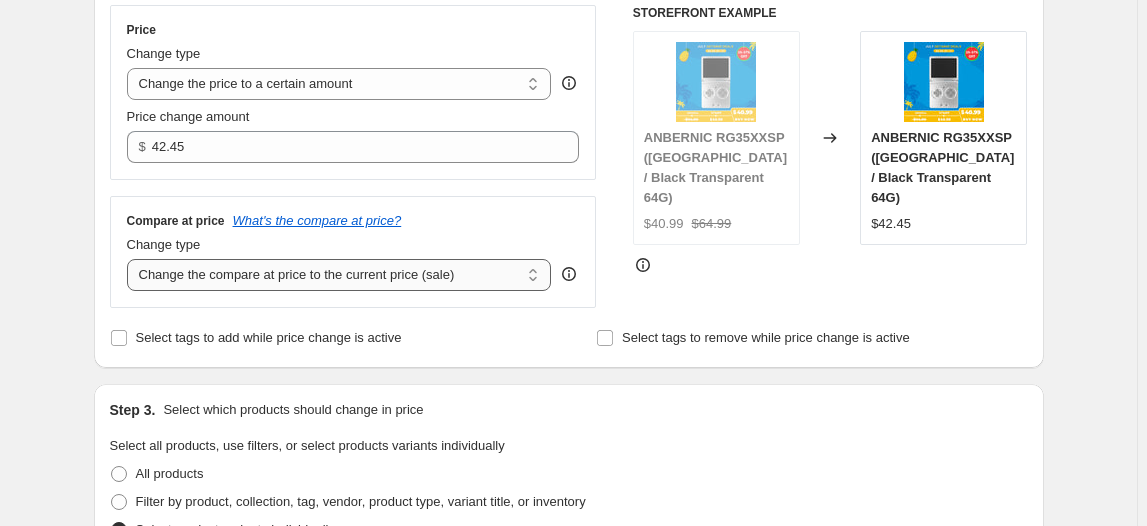 click on "Change the compare at price to the current price (sale) Change the compare at price to a certain amount Change the compare at price by a certain amount Change the compare at price by a certain percentage Change the compare at price by a certain amount relative to the actual price Change the compare at price by a certain percentage relative to the actual price Don't change the compare at price Remove the compare at price" at bounding box center (339, 275) 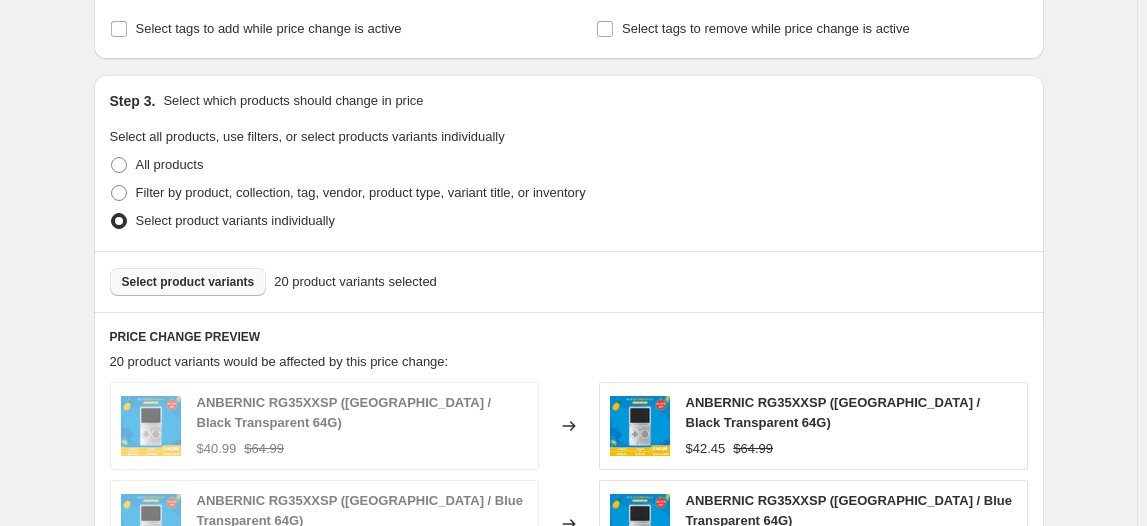 scroll, scrollTop: 545, scrollLeft: 0, axis: vertical 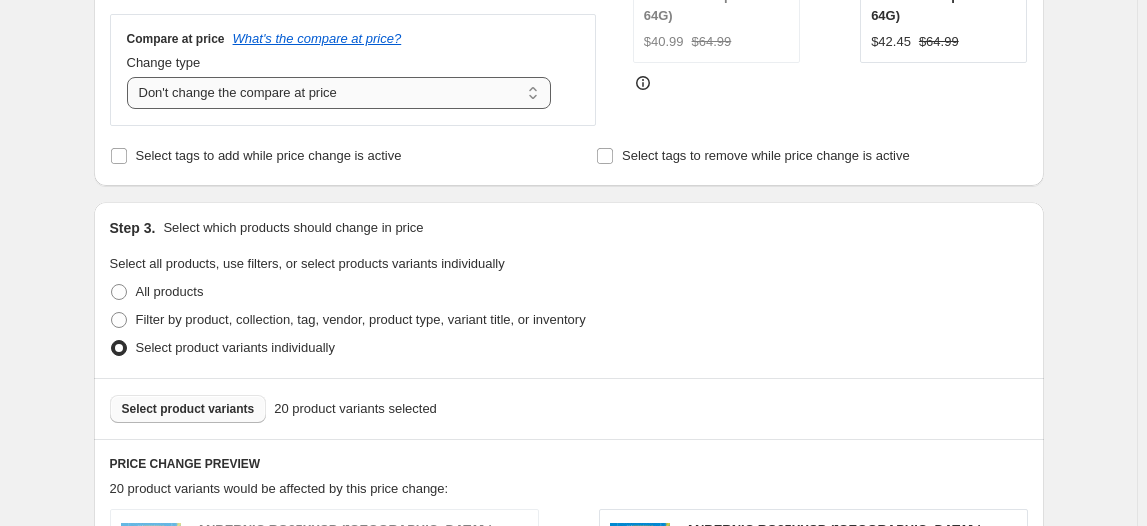 click on "Change the compare at price to the current price (sale) Change the compare at price to a certain amount Change the compare at price by a certain amount Change the compare at price by a certain percentage Change the compare at price by a certain amount relative to the actual price Change the compare at price by a certain percentage relative to the actual price Don't change the compare at price Remove the compare at price" at bounding box center [339, 93] 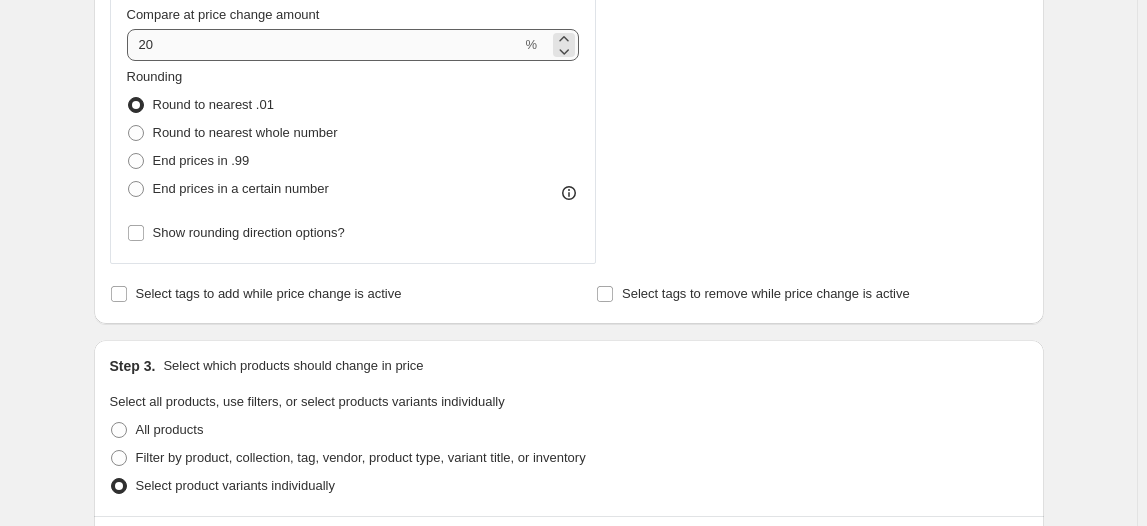 scroll, scrollTop: 545, scrollLeft: 0, axis: vertical 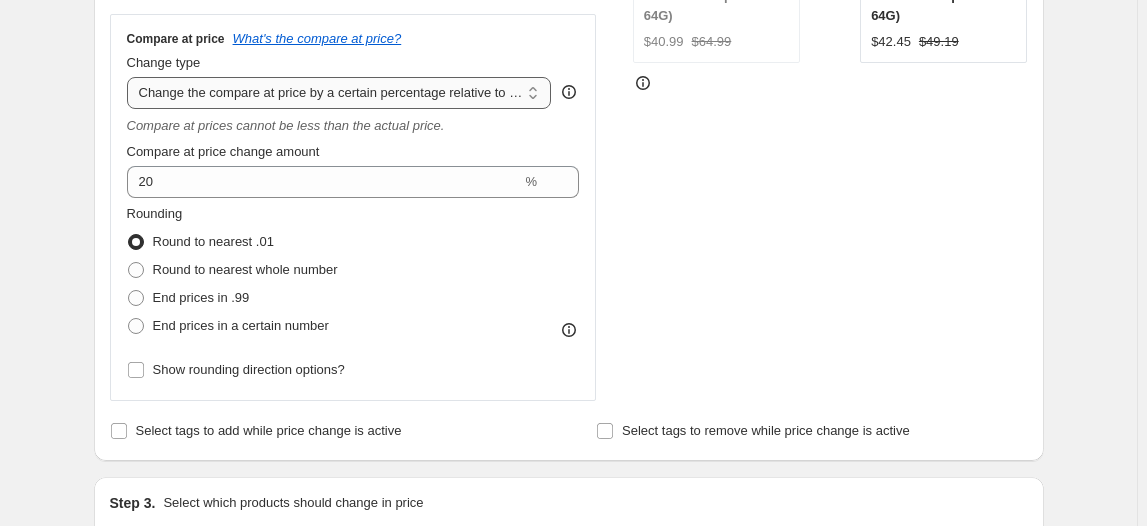 click on "Change the compare at price to the current price (sale) Change the compare at price to a certain amount Change the compare at price by a certain amount Change the compare at price by a certain percentage Change the compare at price by a certain amount relative to the actual price Change the compare at price by a certain percentage relative to the actual price Don't change the compare at price Remove the compare at price" at bounding box center (339, 93) 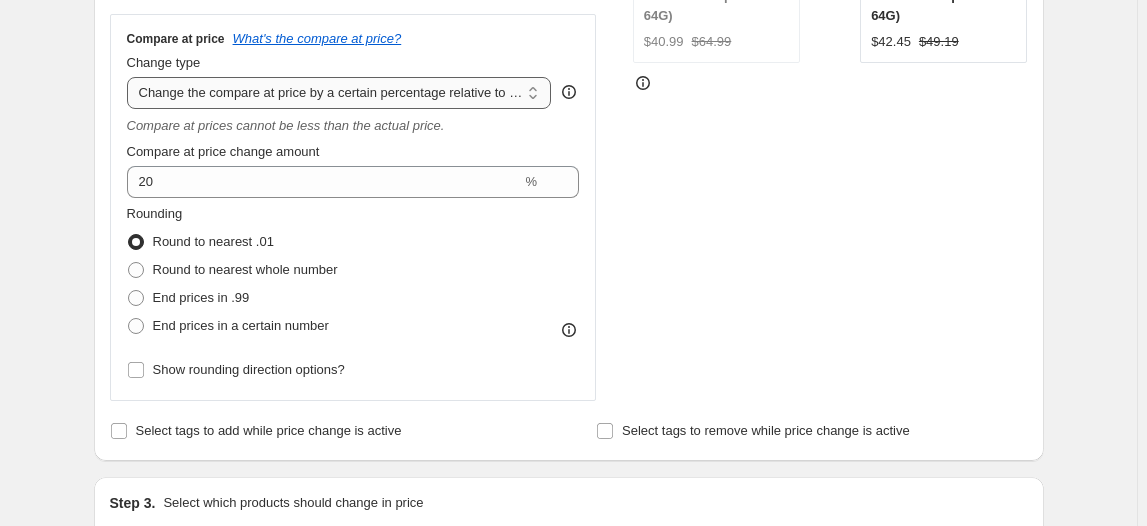 click on "Change the compare at price to the current price (sale) Change the compare at price to a certain amount Change the compare at price by a certain amount Change the compare at price by a certain percentage Change the compare at price by a certain amount relative to the actual price Change the compare at price by a certain percentage relative to the actual price Don't change the compare at price Remove the compare at price" at bounding box center (339, 93) 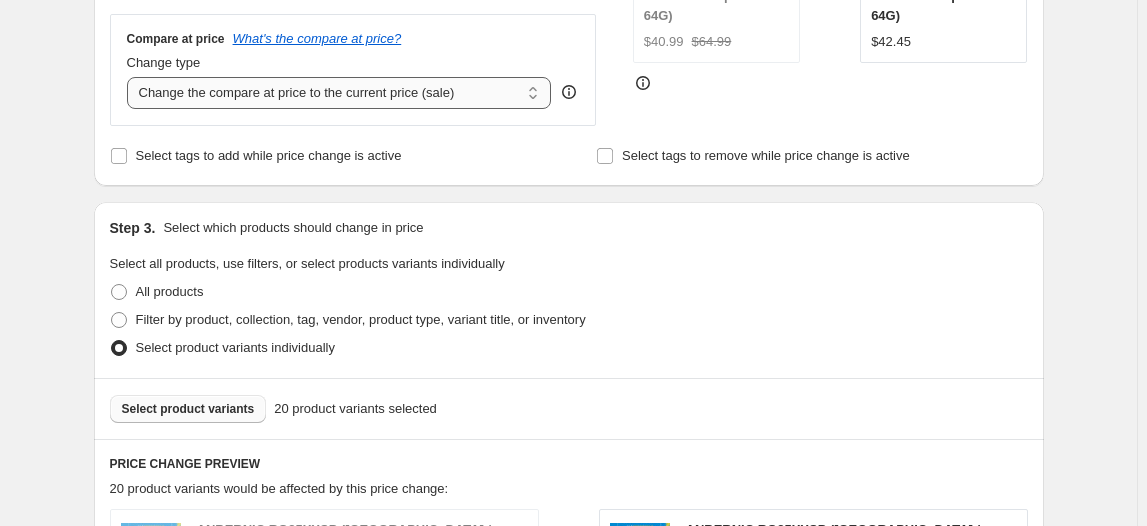 click on "Change the compare at price to the current price (sale) Change the compare at price to a certain amount Change the compare at price by a certain amount Change the compare at price by a certain percentage Change the compare at price by a certain amount relative to the actual price Change the compare at price by a certain percentage relative to the actual price Don't change the compare at price Remove the compare at price" at bounding box center [339, 93] 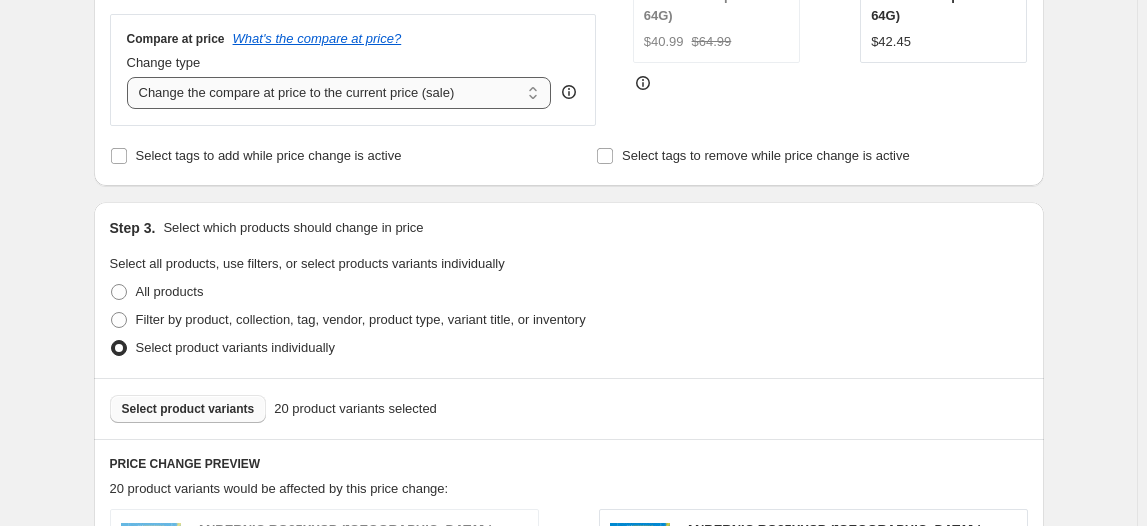 click on "Change the compare at price to the current price (sale) Change the compare at price to a certain amount Change the compare at price by a certain amount Change the compare at price by a certain percentage Change the compare at price by a certain amount relative to the actual price Change the compare at price by a certain percentage relative to the actual price Don't change the compare at price Remove the compare at price" at bounding box center [339, 93] 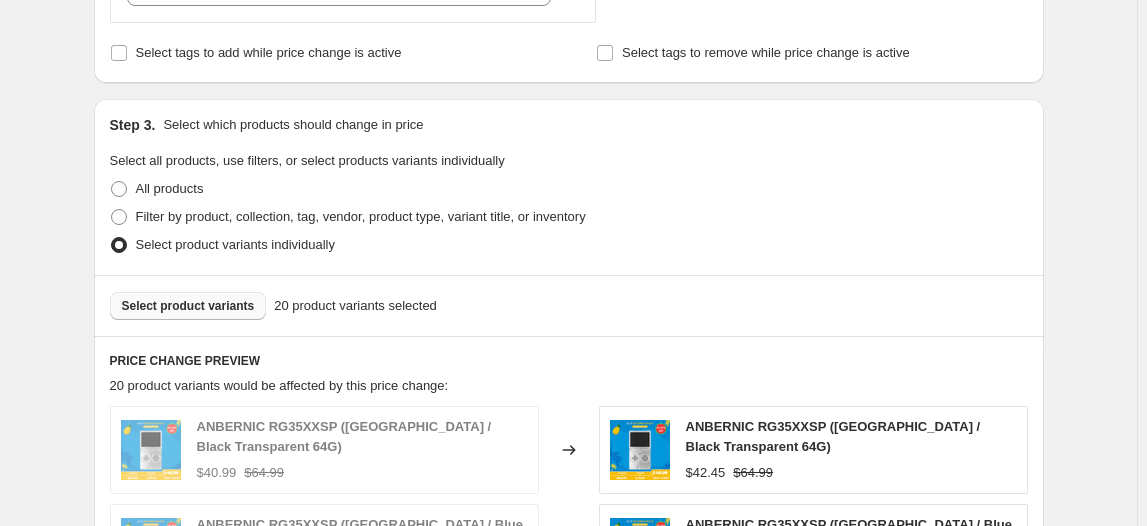 scroll, scrollTop: 545, scrollLeft: 0, axis: vertical 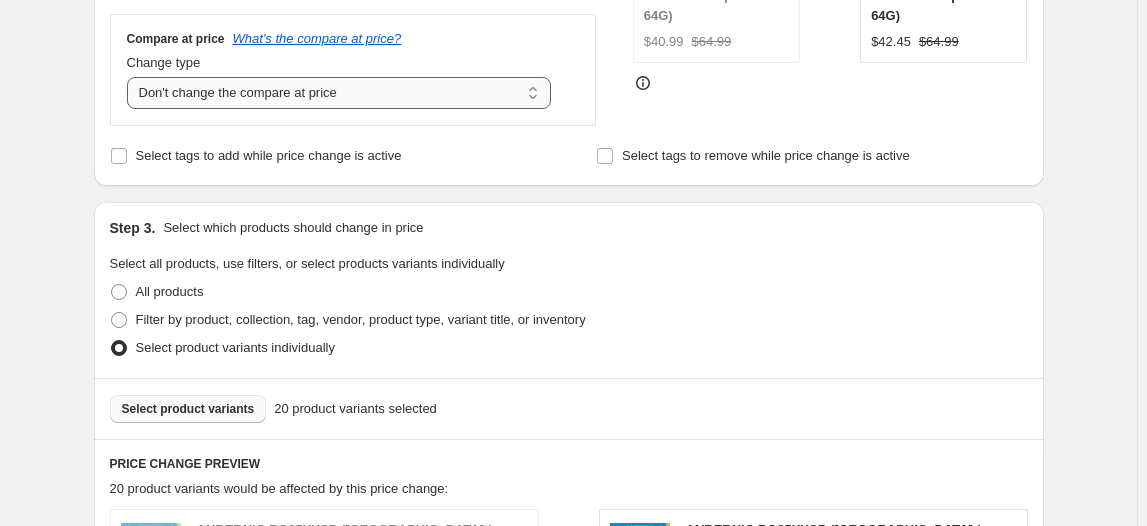click on "Change the compare at price to the current price (sale) Change the compare at price to a certain amount Change the compare at price by a certain amount Change the compare at price by a certain percentage Change the compare at price by a certain amount relative to the actual price Change the compare at price by a certain percentage relative to the actual price Don't change the compare at price Remove the compare at price" at bounding box center [339, 93] 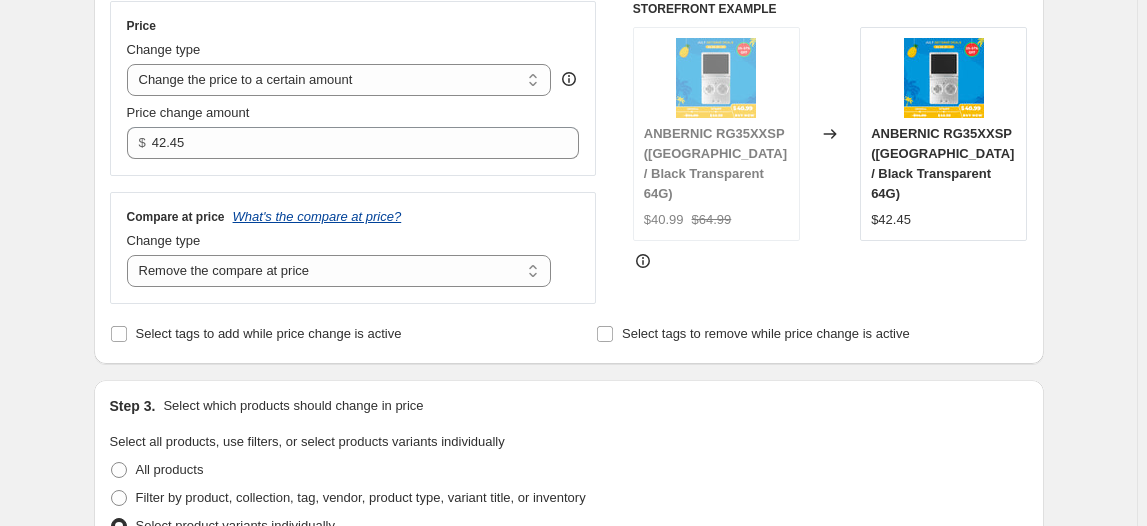 scroll, scrollTop: 363, scrollLeft: 0, axis: vertical 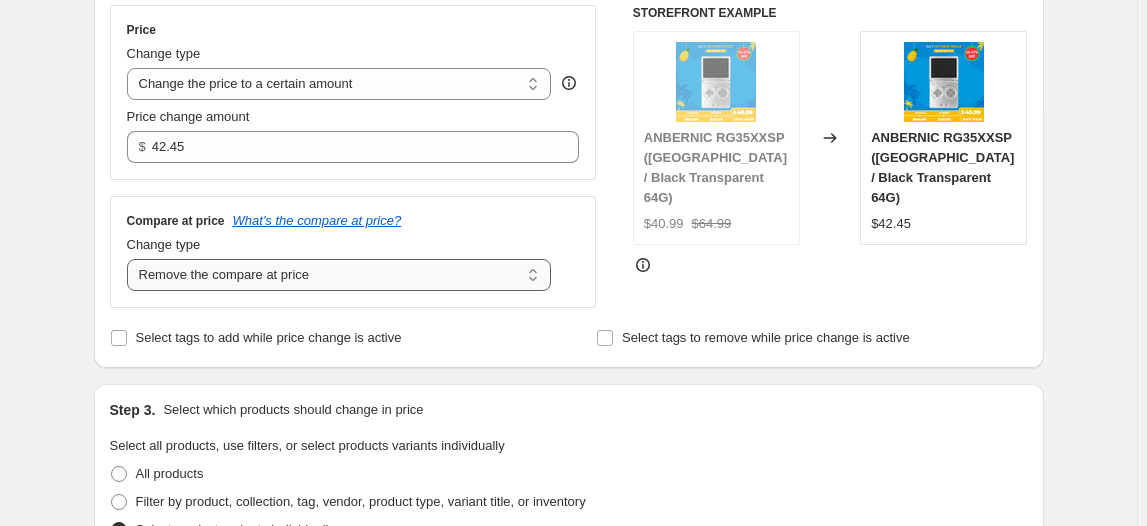 click on "Change the compare at price to the current price (sale) Change the compare at price to a certain amount Change the compare at price by a certain amount Change the compare at price by a certain percentage Change the compare at price by a certain amount relative to the actual price Change the compare at price by a certain percentage relative to the actual price Don't change the compare at price Remove the compare at price" at bounding box center [339, 275] 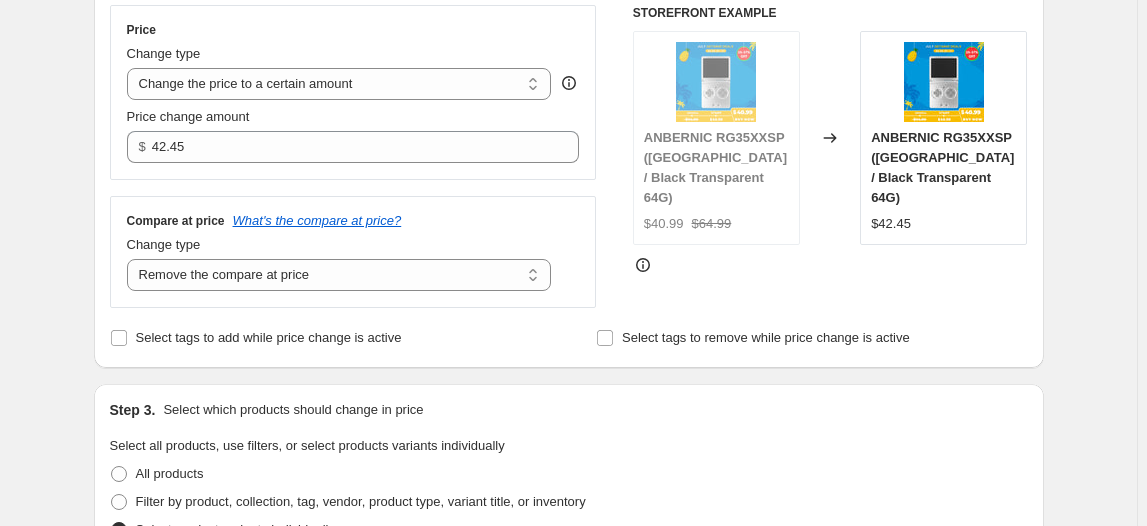 click on "Compare at price What's the compare at price? Change type Change the compare at price to the current price (sale) Change the compare at price to a certain amount Change the compare at price by a certain amount Change the compare at price by a certain percentage Change the compare at price by a certain amount relative to the actual price Change the compare at price by a certain percentage relative to the actual price Don't change the compare at price Remove the compare at price Remove the compare at price" at bounding box center (353, 252) 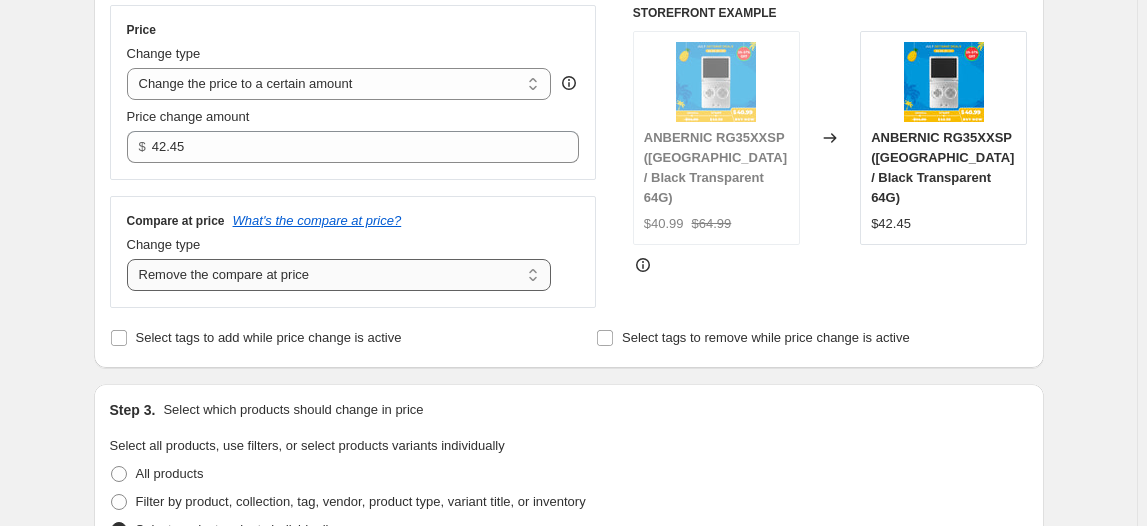 click on "Change the compare at price to the current price (sale) Change the compare at price to a certain amount Change the compare at price by a certain amount Change the compare at price by a certain percentage Change the compare at price by a certain amount relative to the actual price Change the compare at price by a certain percentage relative to the actual price Don't change the compare at price Remove the compare at price" at bounding box center [339, 275] 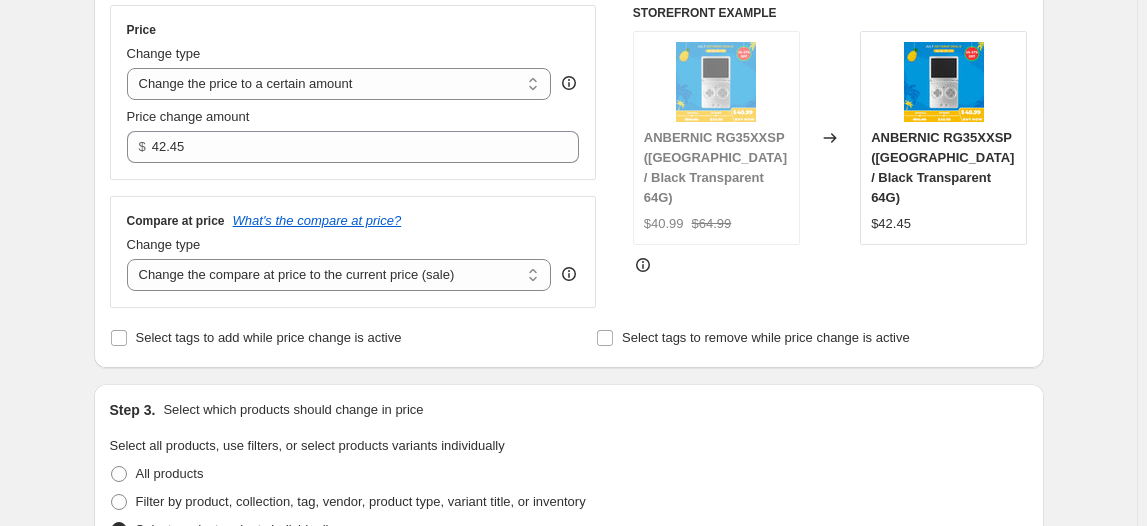 click on "Step 3. Select which products should change in price Select all products, use filters, or select products variants individually All products Filter by product, collection, tag, vendor, product type, variant title, or inventory Select product variants individually" at bounding box center (569, 472) 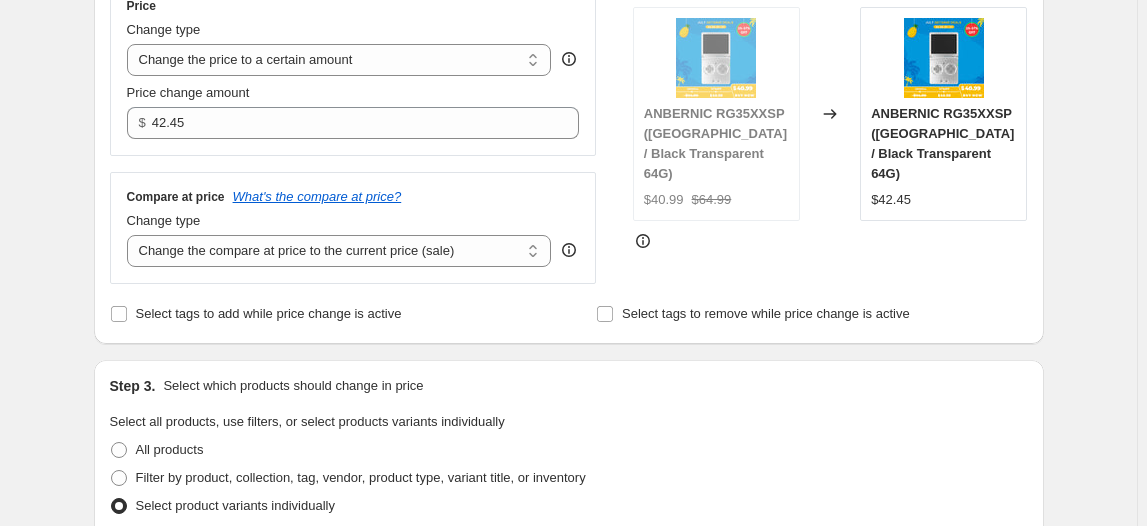 scroll, scrollTop: 272, scrollLeft: 0, axis: vertical 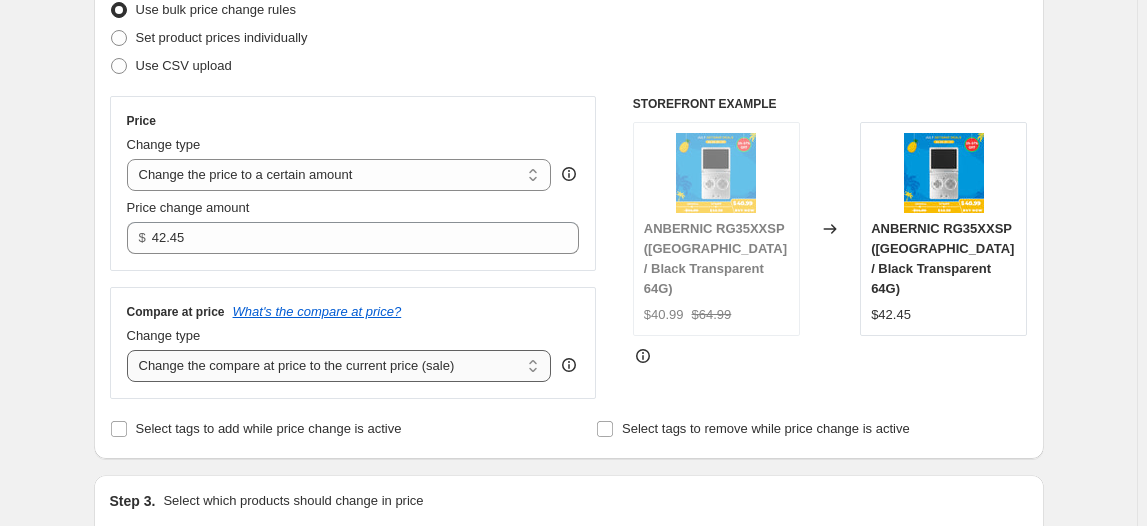 click on "Change the compare at price to the current price (sale) Change the compare at price to a certain amount Change the compare at price by a certain amount Change the compare at price by a certain percentage Change the compare at price by a certain amount relative to the actual price Change the compare at price by a certain percentage relative to the actual price Don't change the compare at price Remove the compare at price" at bounding box center (339, 366) 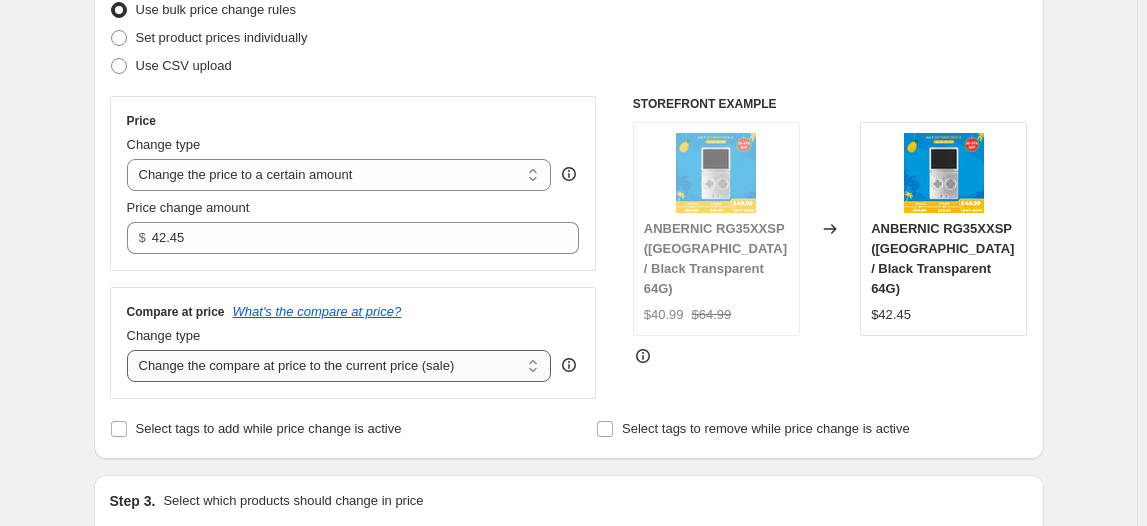 click on "Change the compare at price to the current price (sale) Change the compare at price to a certain amount Change the compare at price by a certain amount Change the compare at price by a certain percentage Change the compare at price by a certain amount relative to the actual price Change the compare at price by a certain percentage relative to the actual price Don't change the compare at price Remove the compare at price" at bounding box center (339, 366) 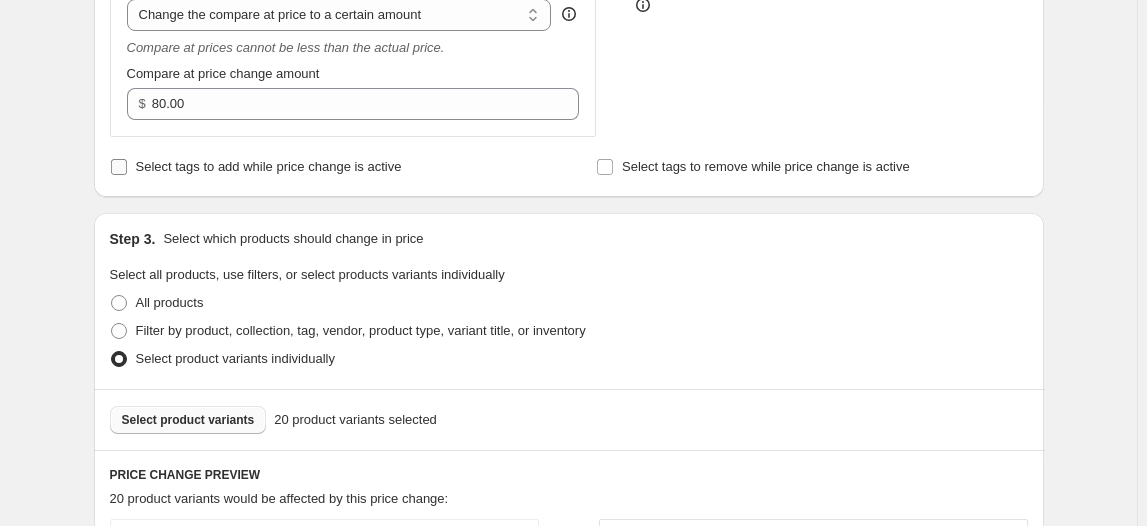 scroll, scrollTop: 545, scrollLeft: 0, axis: vertical 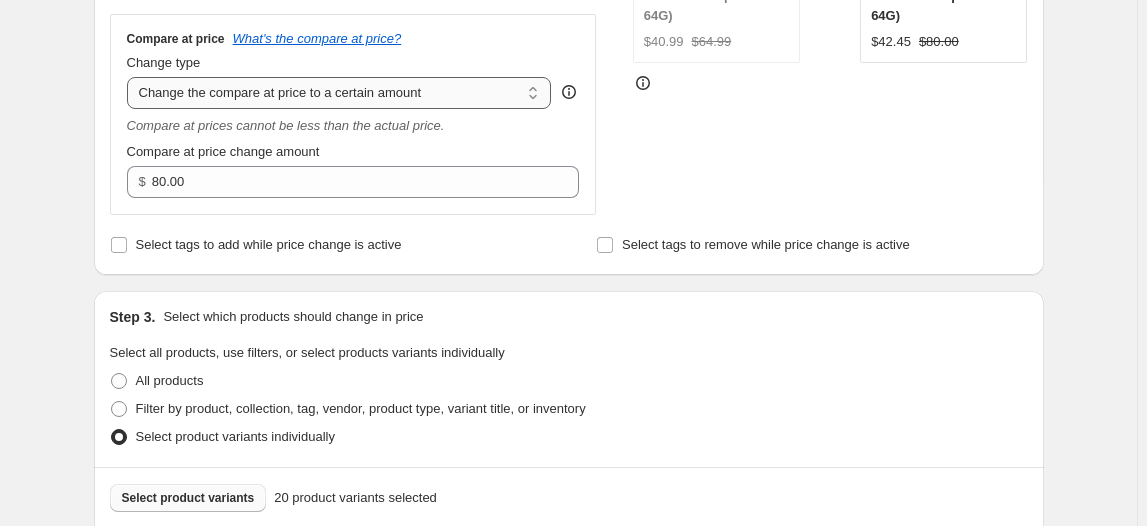 click on "Change the compare at price to the current price (sale) Change the compare at price to a certain amount Change the compare at price by a certain amount Change the compare at price by a certain percentage Change the compare at price by a certain amount relative to the actual price Change the compare at price by a certain percentage relative to the actual price Don't change the compare at price Remove the compare at price" at bounding box center [339, 93] 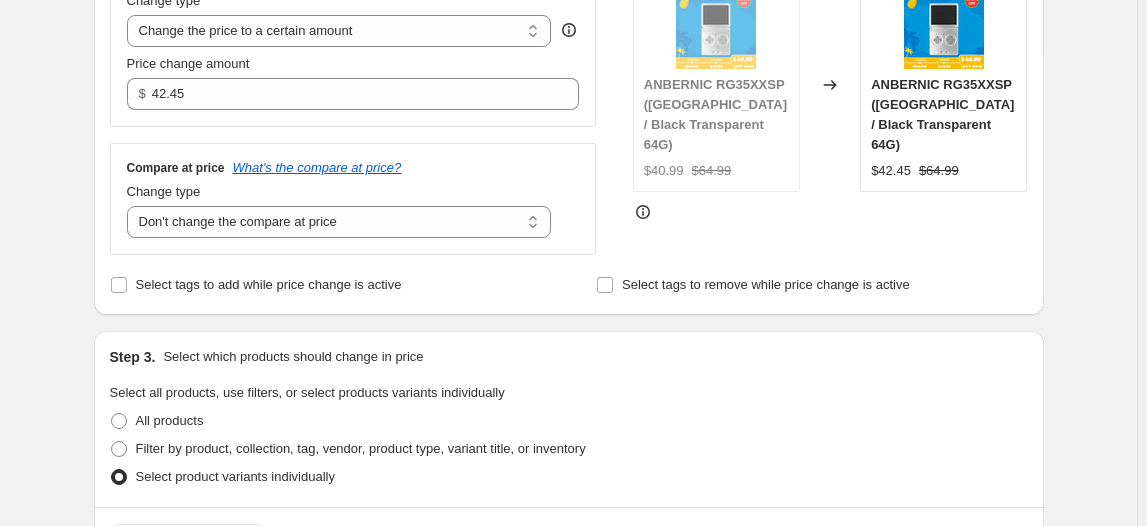 scroll, scrollTop: 363, scrollLeft: 0, axis: vertical 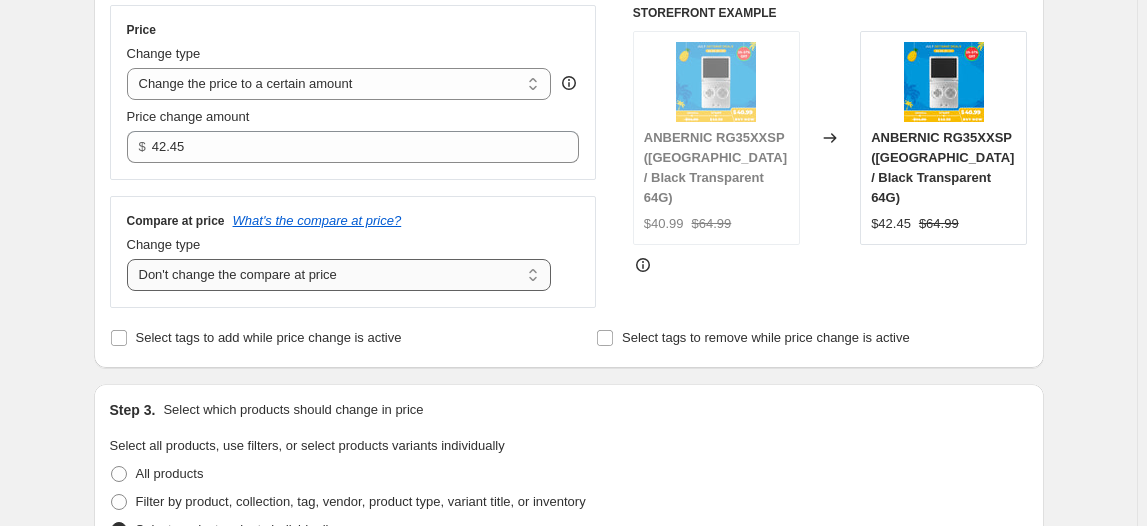 click on "Change the compare at price to the current price (sale) Change the compare at price to a certain amount Change the compare at price by a certain amount Change the compare at price by a certain percentage Change the compare at price by a certain amount relative to the actual price Change the compare at price by a certain percentage relative to the actual price Don't change the compare at price Remove the compare at price" at bounding box center (339, 275) 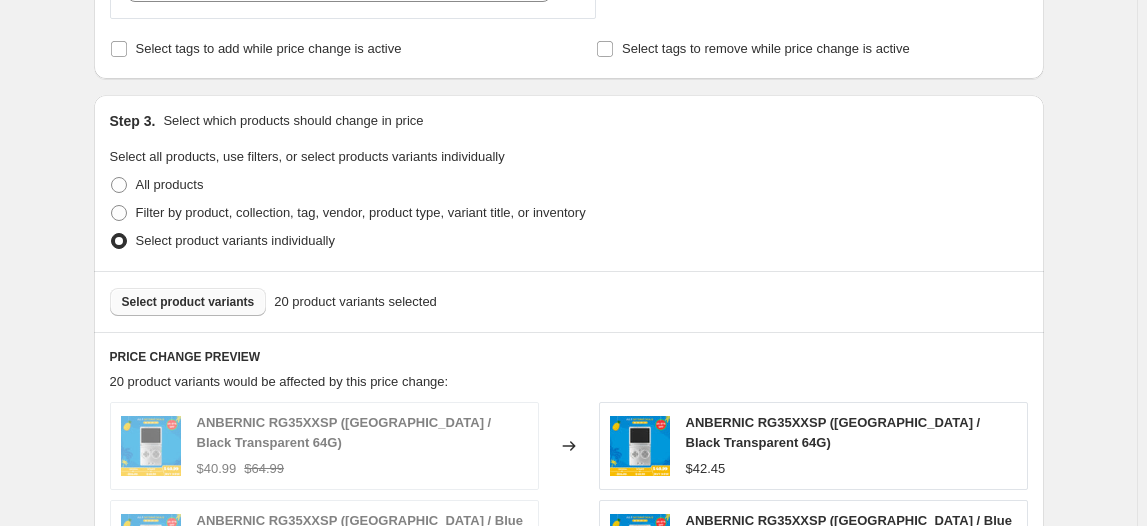 scroll, scrollTop: 545, scrollLeft: 0, axis: vertical 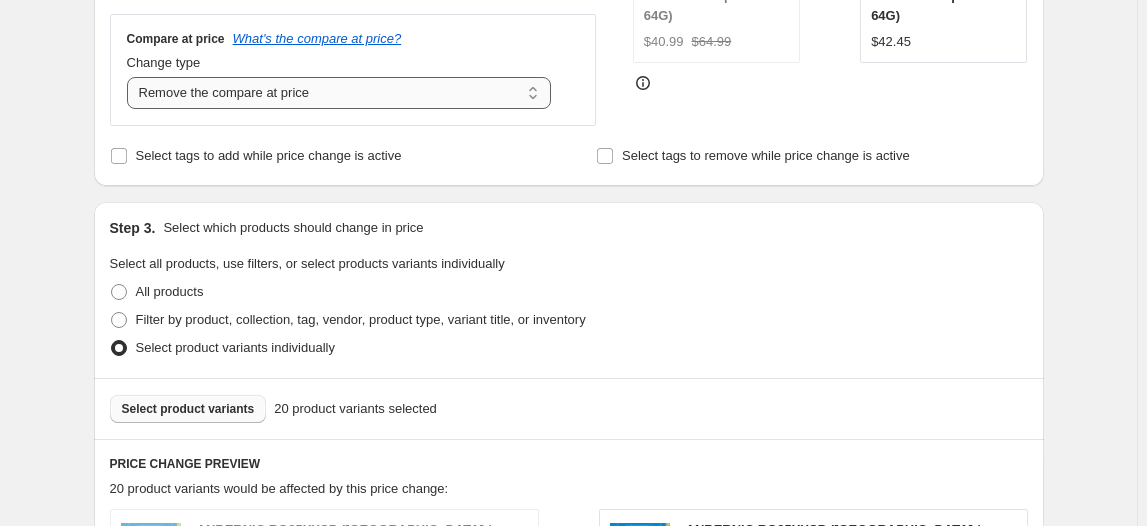click on "Change the compare at price to the current price (sale) Change the compare at price to a certain amount Change the compare at price by a certain amount Change the compare at price by a certain percentage Change the compare at price by a certain amount relative to the actual price Change the compare at price by a certain percentage relative to the actual price Don't change the compare at price Remove the compare at price" at bounding box center (339, 93) 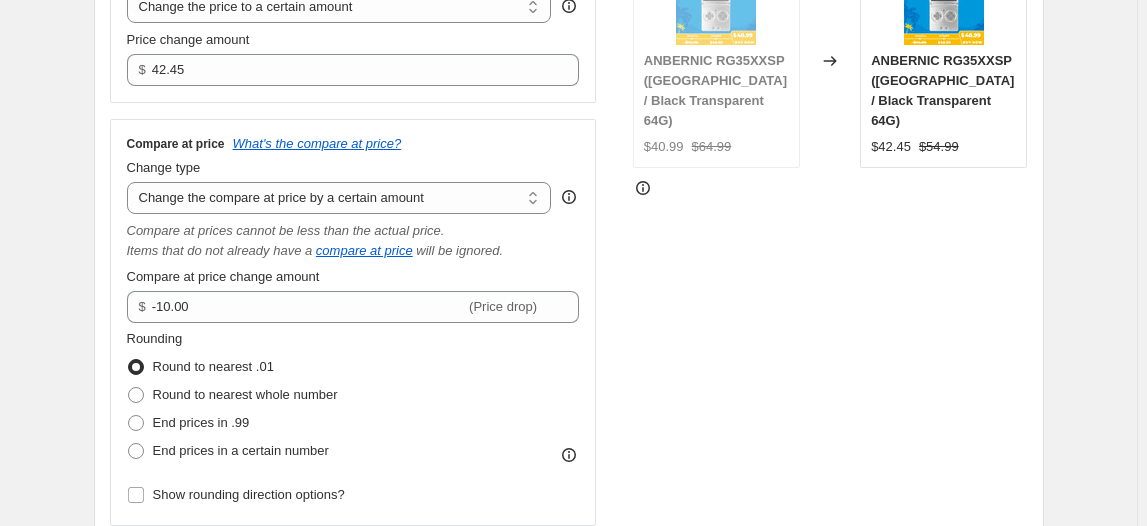 scroll, scrollTop: 363, scrollLeft: 0, axis: vertical 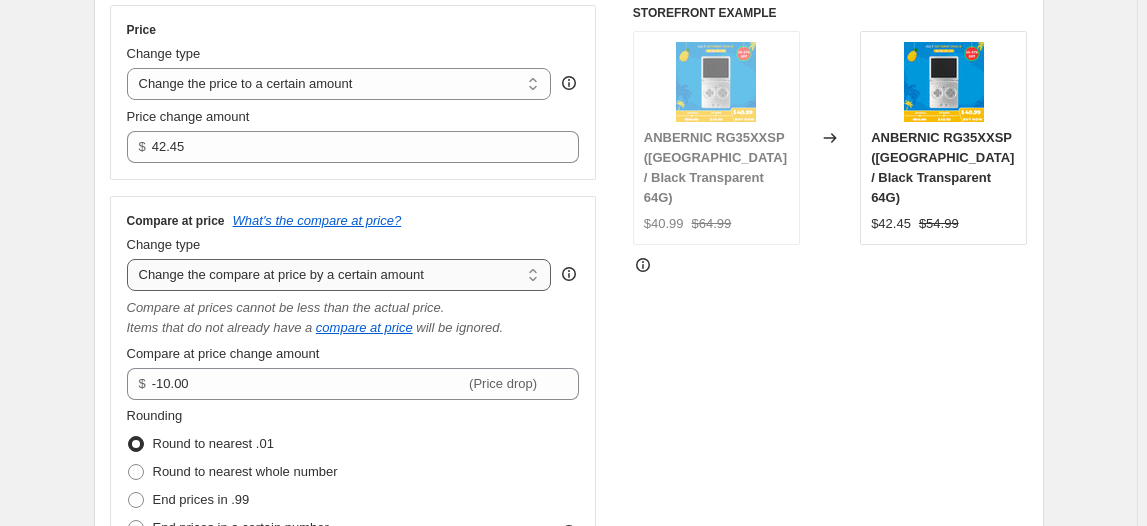 click on "Change the compare at price to the current price (sale) Change the compare at price to a certain amount Change the compare at price by a certain amount Change the compare at price by a certain percentage Change the compare at price by a certain amount relative to the actual price Change the compare at price by a certain percentage relative to the actual price Don't change the compare at price Remove the compare at price" at bounding box center [339, 275] 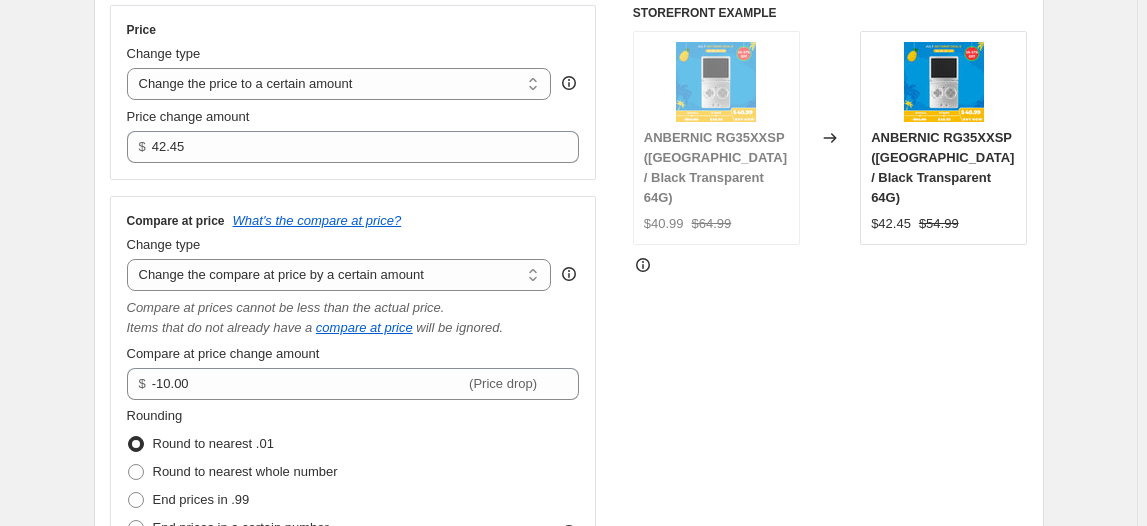 type on "80.00" 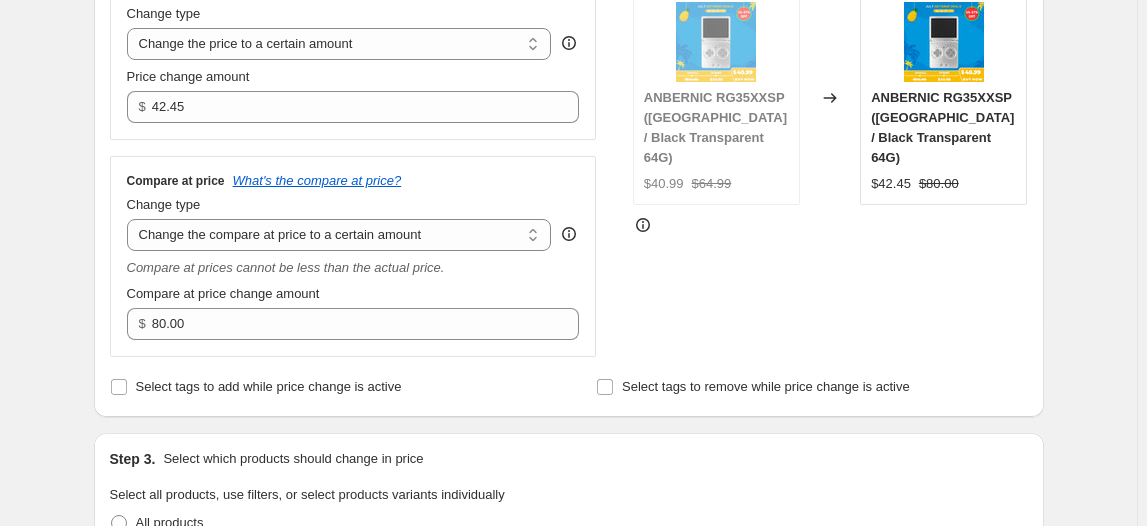 scroll, scrollTop: 363, scrollLeft: 0, axis: vertical 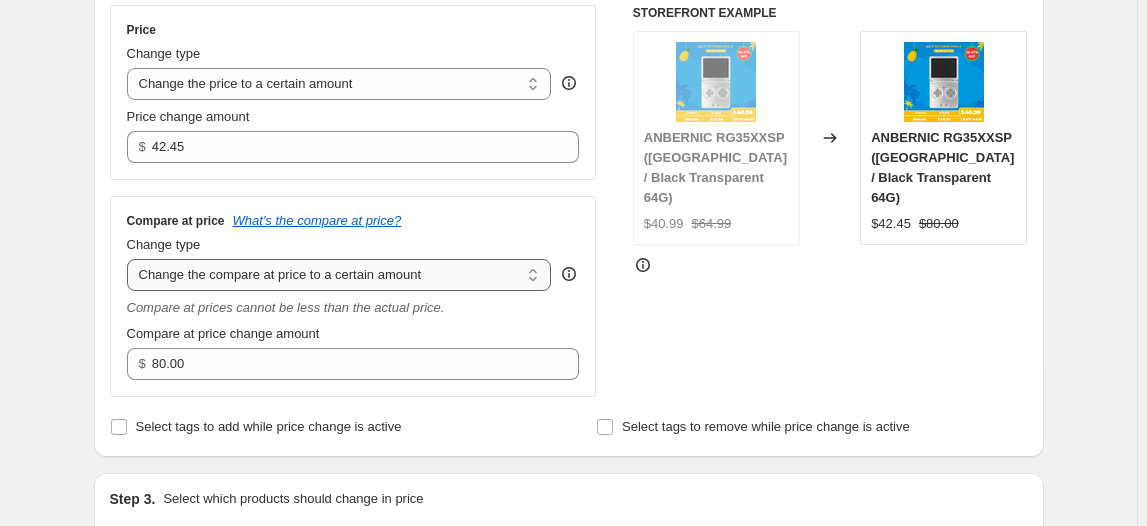 click on "Change the compare at price to the current price (sale) Change the compare at price to a certain amount Change the compare at price by a certain amount Change the compare at price by a certain percentage Change the compare at price by a certain amount relative to the actual price Change the compare at price by a certain percentage relative to the actual price Don't change the compare at price Remove the compare at price" at bounding box center (339, 275) 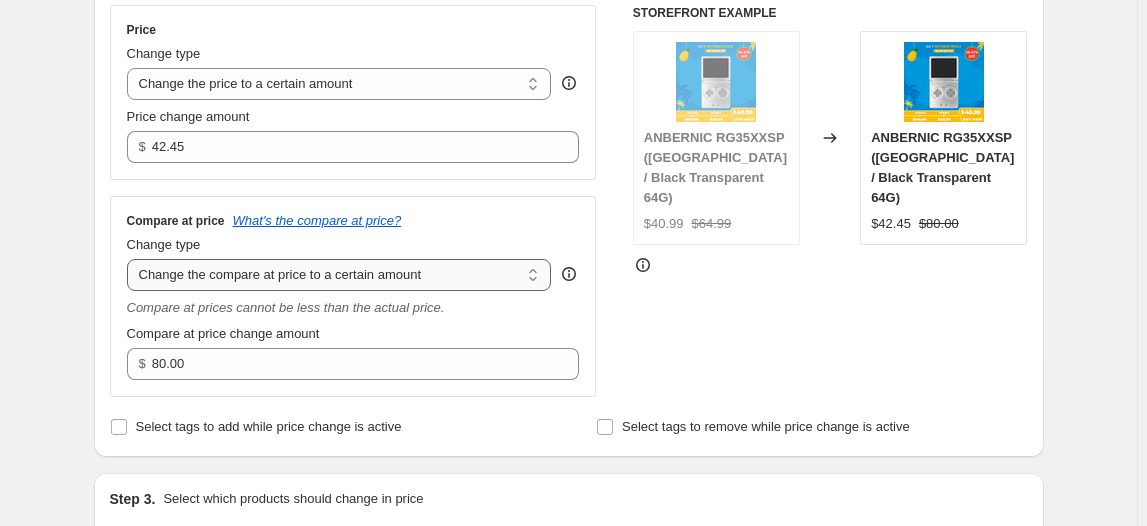 select on "ep" 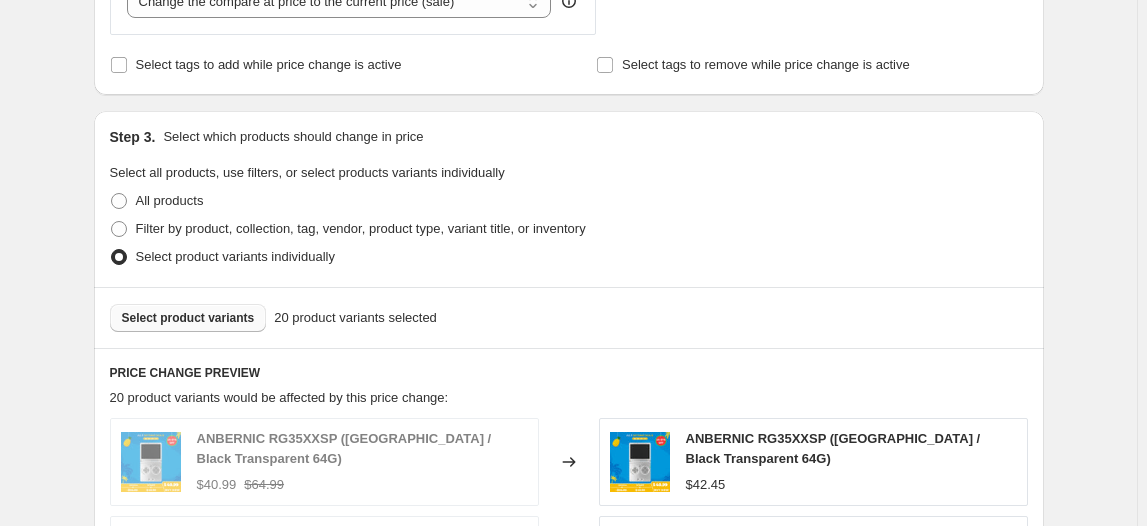 scroll, scrollTop: 454, scrollLeft: 0, axis: vertical 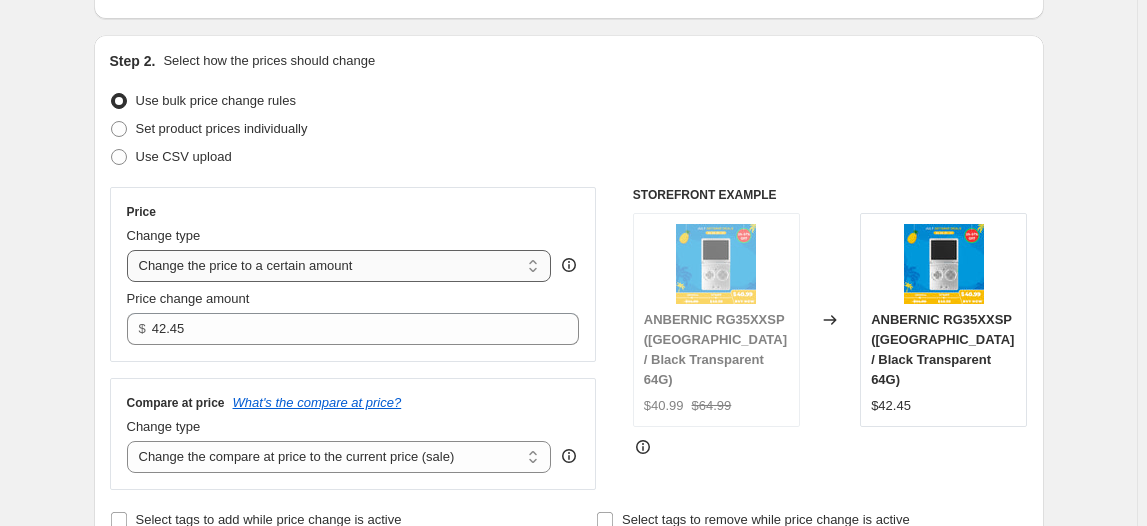 click on "Change the price to a certain amount Change the price by a certain amount Change the price by a certain percentage Change the price to the current compare at price (price before sale) Change the price by a certain amount relative to the compare at price Change the price by a certain percentage relative to the compare at price Don't change the price Change the price by a certain percentage relative to the cost per item Change price to certain cost margin" at bounding box center [339, 266] 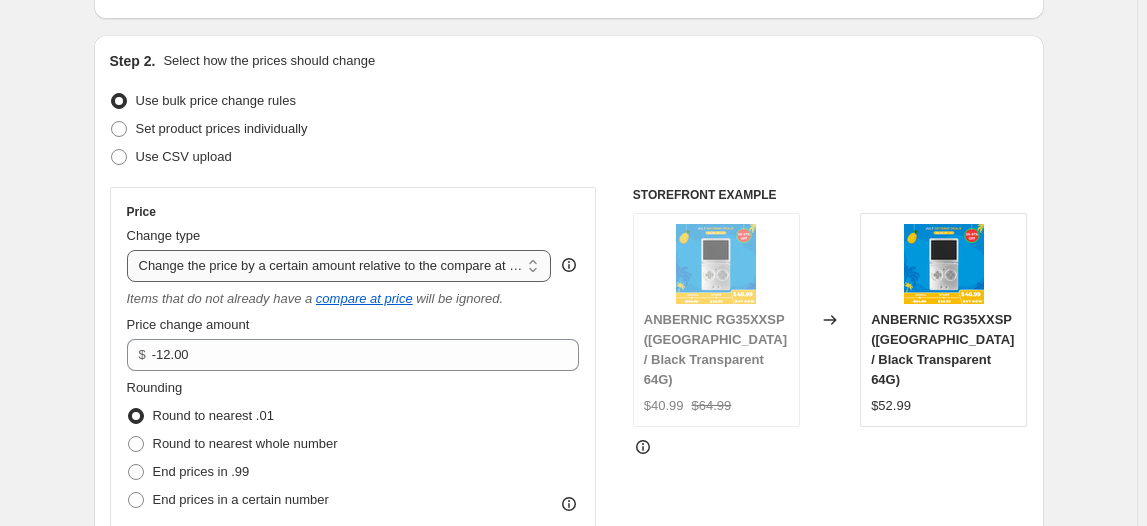 click on "Change the price to a certain amount Change the price by a certain amount Change the price by a certain percentage Change the price to the current compare at price (price before sale) Change the price by a certain amount relative to the compare at price Change the price by a certain percentage relative to the compare at price Don't change the price Change the price by a certain percentage relative to the cost per item Change price to certain cost margin" at bounding box center (339, 266) 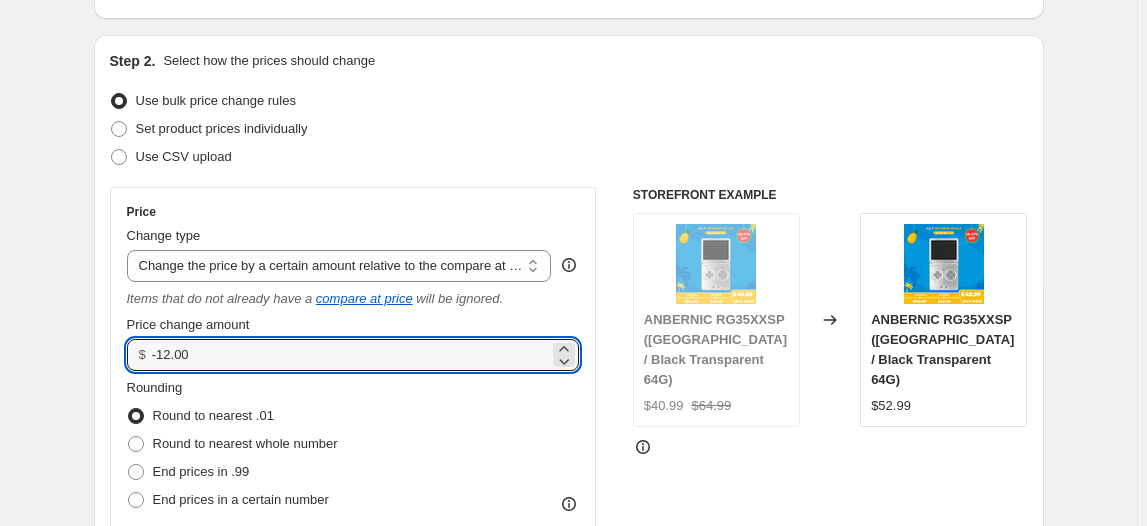 drag, startPoint x: 193, startPoint y: 352, endPoint x: 146, endPoint y: 345, distance: 47.518417 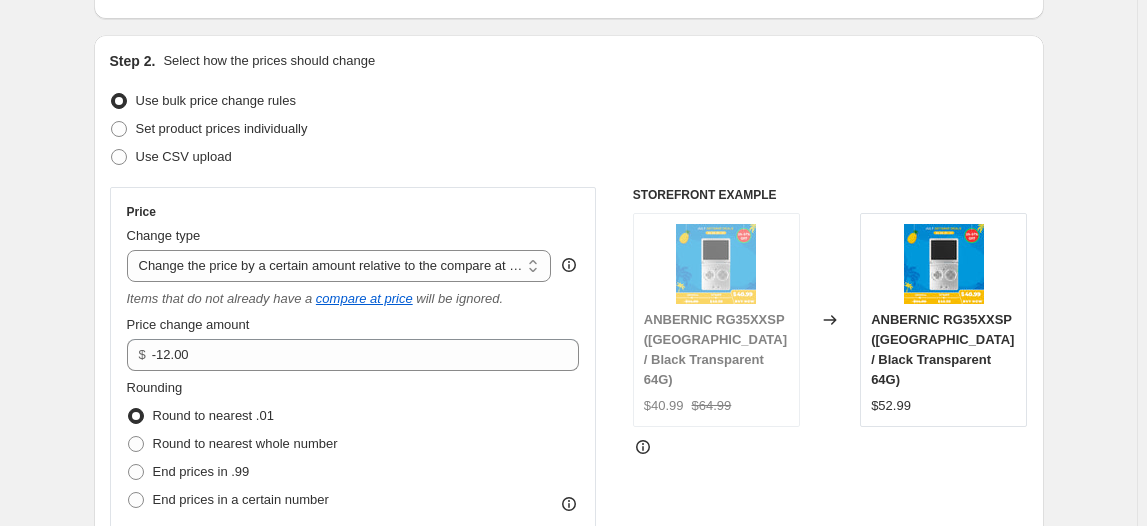 click on "Set product prices individually" at bounding box center (569, 129) 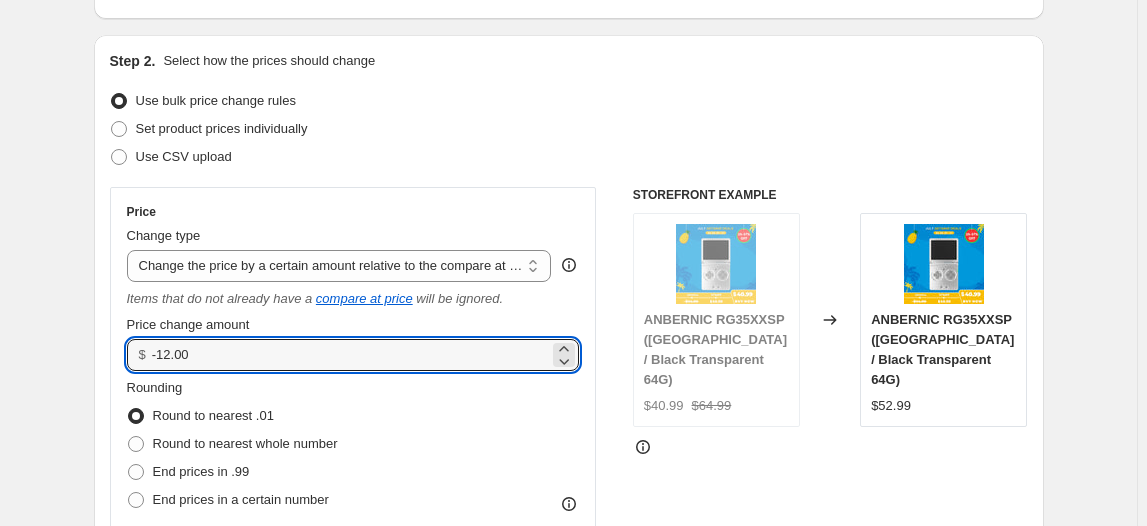 drag, startPoint x: 194, startPoint y: 356, endPoint x: 150, endPoint y: 358, distance: 44.04543 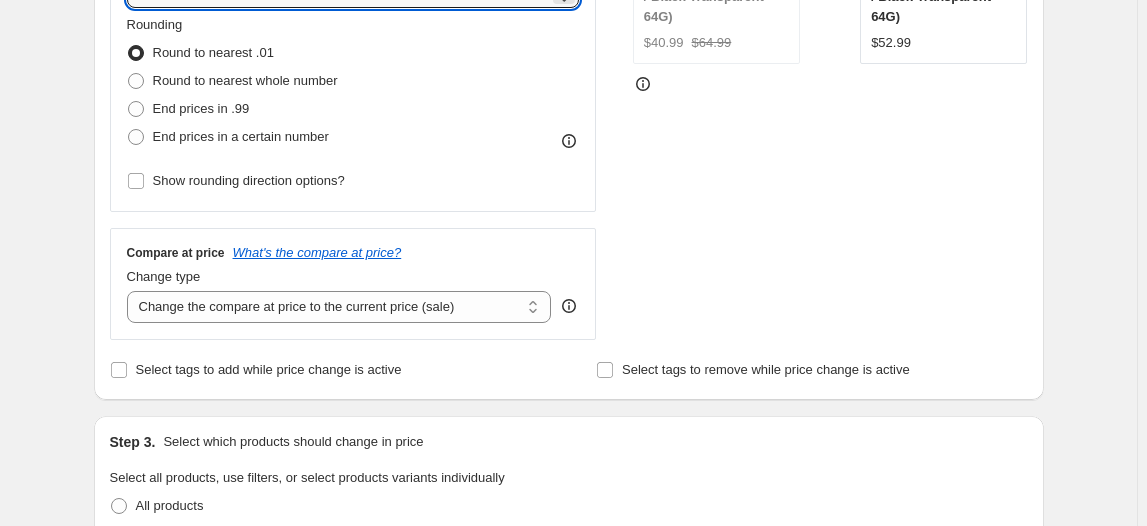 scroll, scrollTop: 545, scrollLeft: 0, axis: vertical 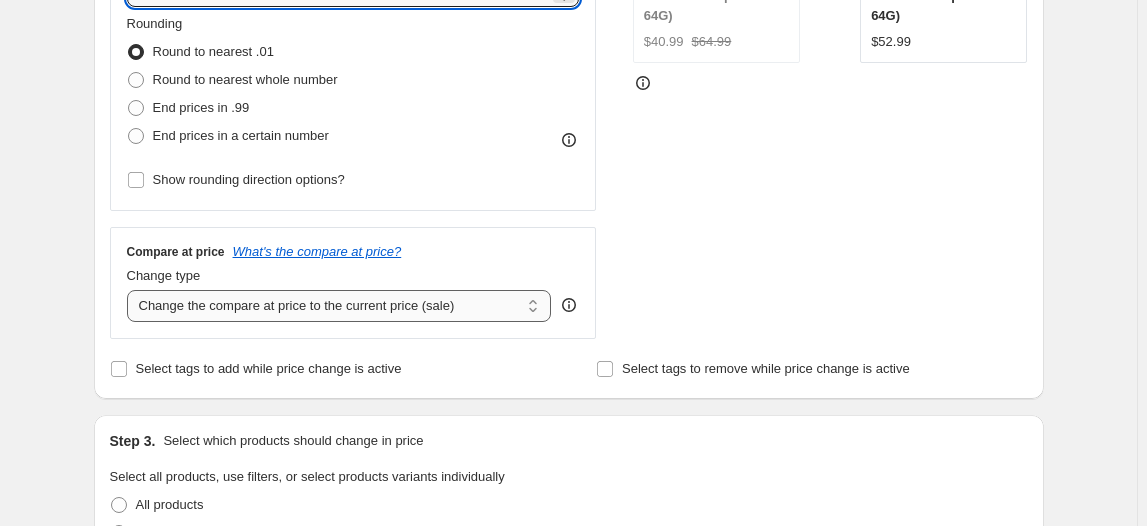 type on "1.46" 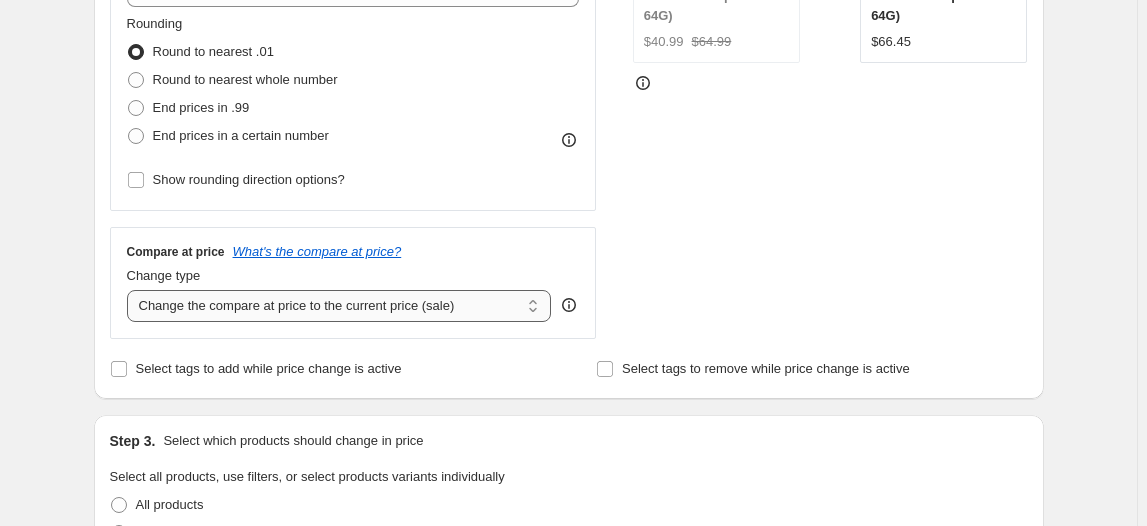 click on "Change the compare at price to the current price (sale) Change the compare at price to a certain amount Change the compare at price by a certain amount Change the compare at price by a certain percentage Change the compare at price by a certain amount relative to the actual price Change the compare at price by a certain percentage relative to the actual price Don't change the compare at price Remove the compare at price" at bounding box center [339, 306] 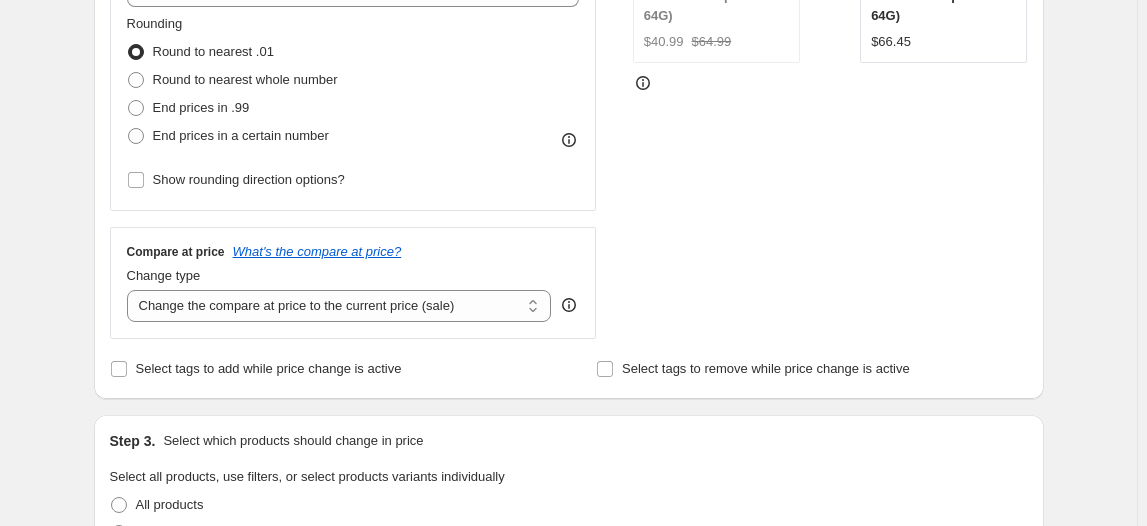 click on "STOREFRONT EXAMPLE ANBERNIC RG35XXSP ([GEOGRAPHIC_DATA] / Black Transparent 64G) $40.99 $64.99 Changed to ANBERNIC RG35XXSP ([GEOGRAPHIC_DATA] / Black Transparent 64G) $66.45" at bounding box center [830, 81] 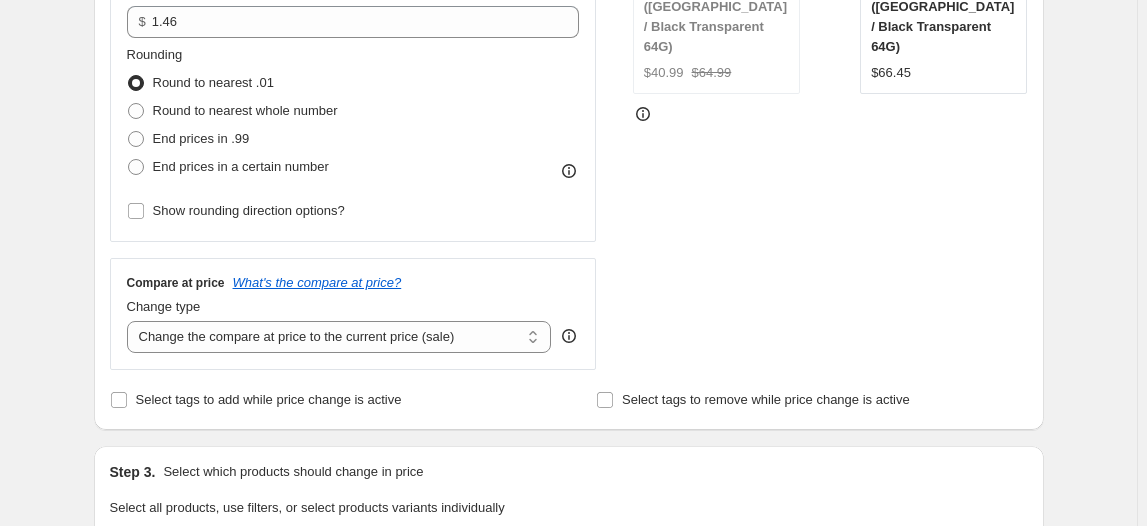 scroll, scrollTop: 363, scrollLeft: 0, axis: vertical 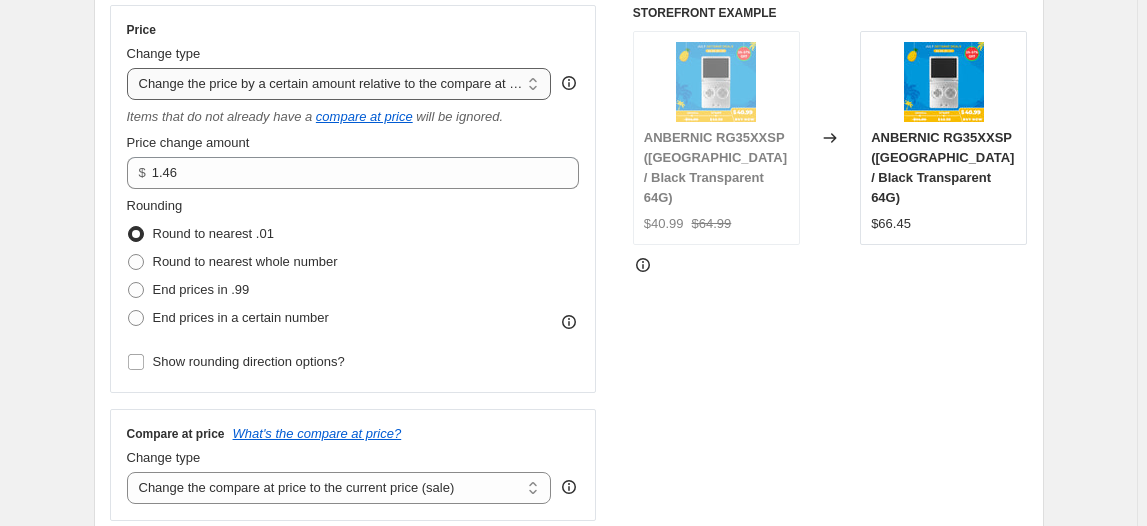 click on "Change the price to a certain amount Change the price by a certain amount Change the price by a certain percentage Change the price to the current compare at price (price before sale) Change the price by a certain amount relative to the compare at price Change the price by a certain percentage relative to the compare at price Don't change the price Change the price by a certain percentage relative to the cost per item Change price to certain cost margin" at bounding box center (339, 84) 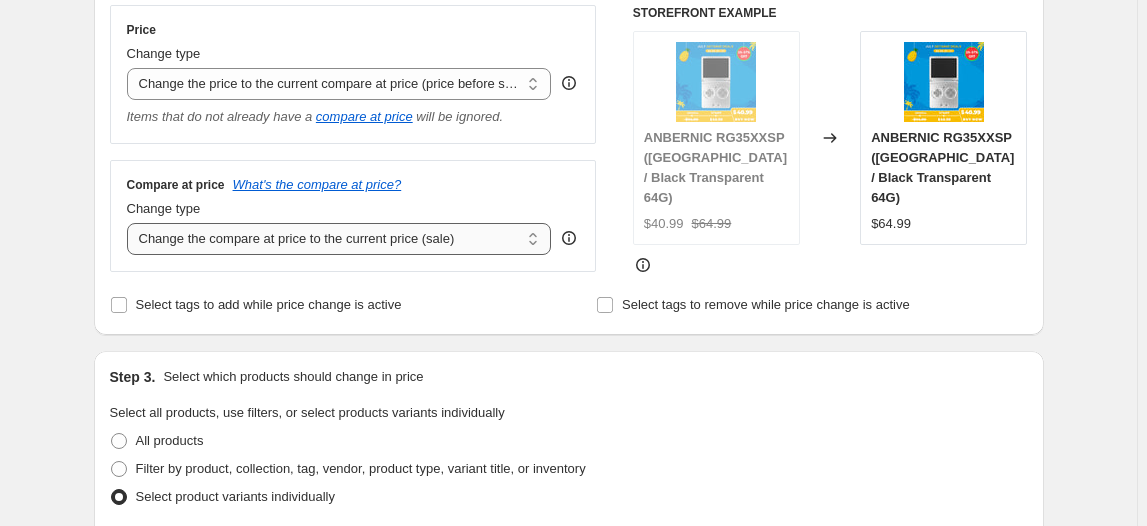 click on "Change the compare at price to the current price (sale) Change the compare at price to a certain amount Change the compare at price by a certain amount Change the compare at price by a certain percentage Change the compare at price by a certain amount relative to the actual price Change the compare at price by a certain percentage relative to the actual price Don't change the compare at price Remove the compare at price" at bounding box center [339, 239] 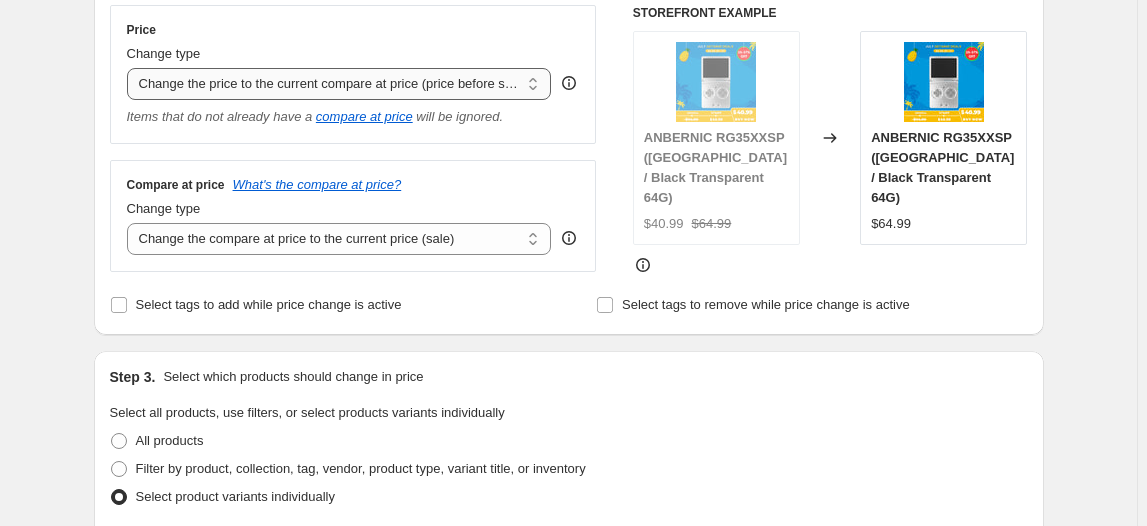click on "Change the price to a certain amount Change the price by a certain amount Change the price by a certain percentage Change the price to the current compare at price (price before sale) Change the price by a certain amount relative to the compare at price Change the price by a certain percentage relative to the compare at price Don't change the price Change the price by a certain percentage relative to the cost per item Change price to certain cost margin" at bounding box center [339, 84] 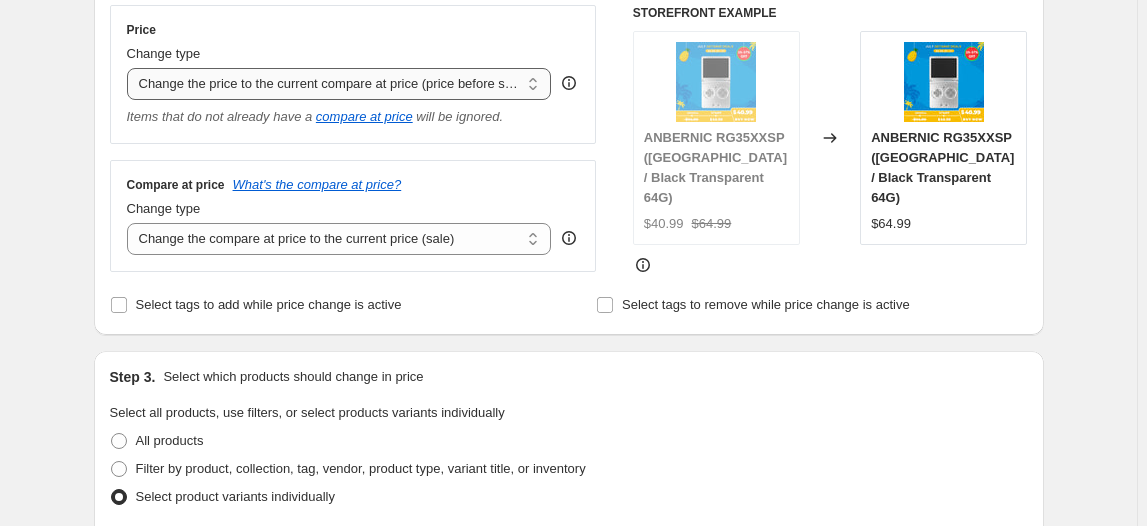 click on "Change the price to a certain amount Change the price by a certain amount Change the price by a certain percentage Change the price to the current compare at price (price before sale) Change the price by a certain amount relative to the compare at price Change the price by a certain percentage relative to the compare at price Don't change the price Change the price by a certain percentage relative to the cost per item Change price to certain cost margin" at bounding box center [339, 84] 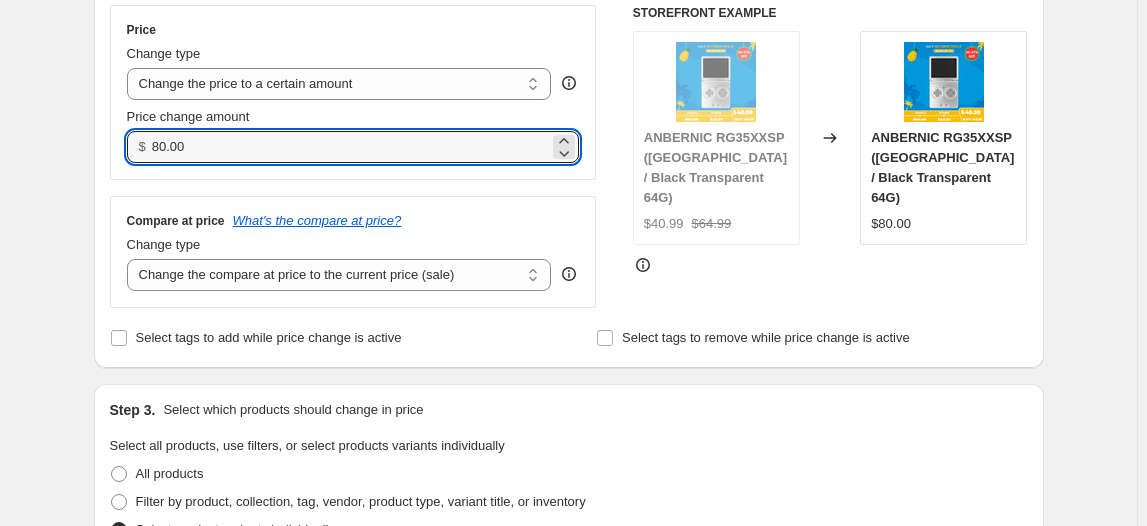 drag, startPoint x: 211, startPoint y: 138, endPoint x: 118, endPoint y: 146, distance: 93.34345 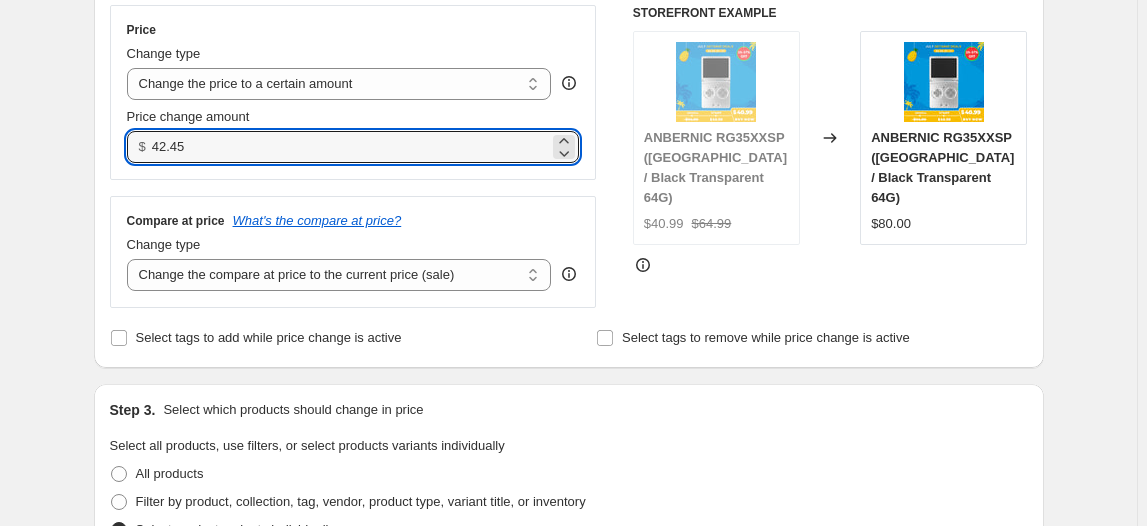 type on "42.45" 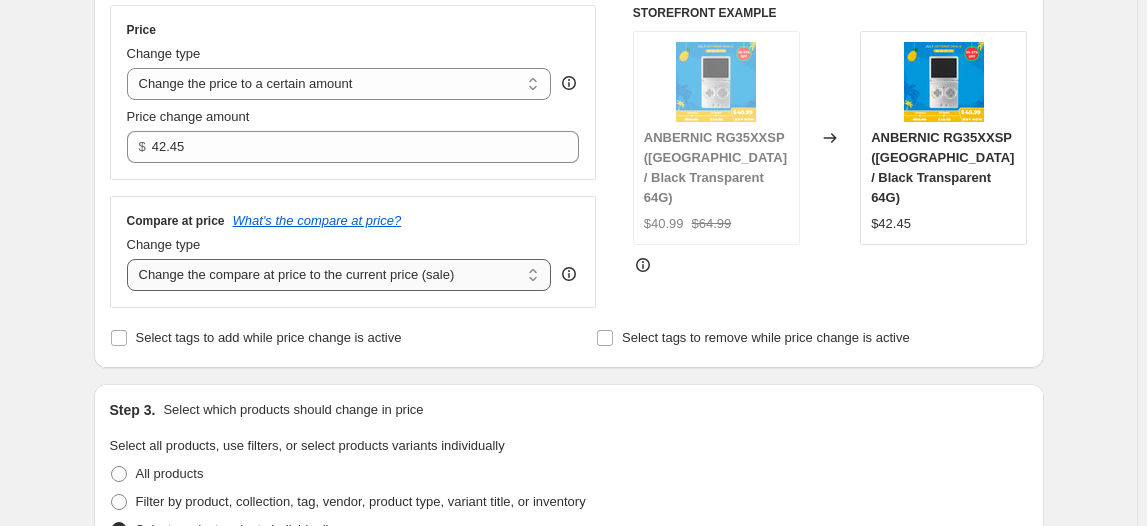 click on "Change the compare at price to the current price (sale) Change the compare at price to a certain amount Change the compare at price by a certain amount Change the compare at price by a certain percentage Change the compare at price by a certain amount relative to the actual price Change the compare at price by a certain percentage relative to the actual price Don't change the compare at price Remove the compare at price" at bounding box center [339, 275] 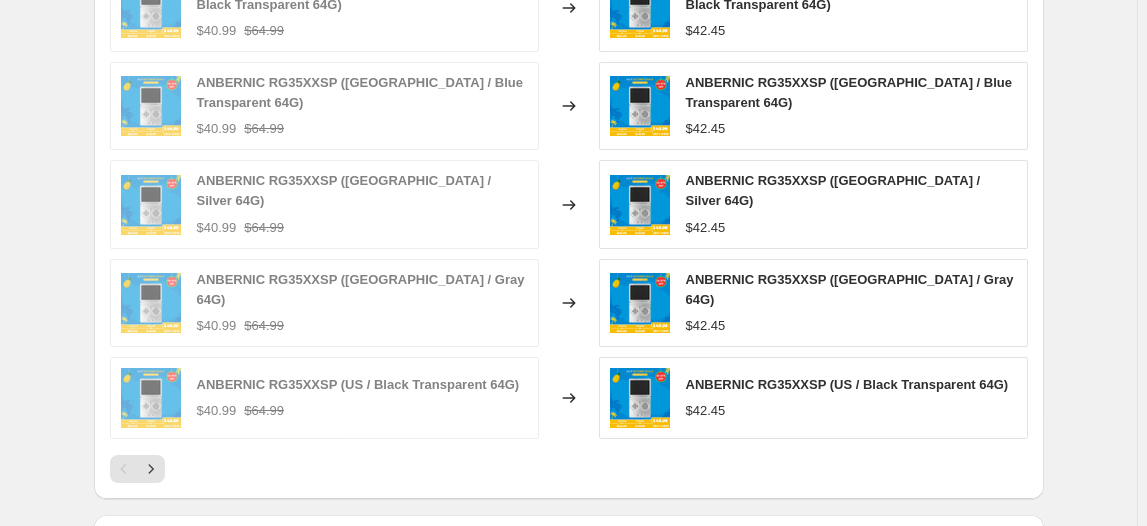 scroll, scrollTop: 1000, scrollLeft: 0, axis: vertical 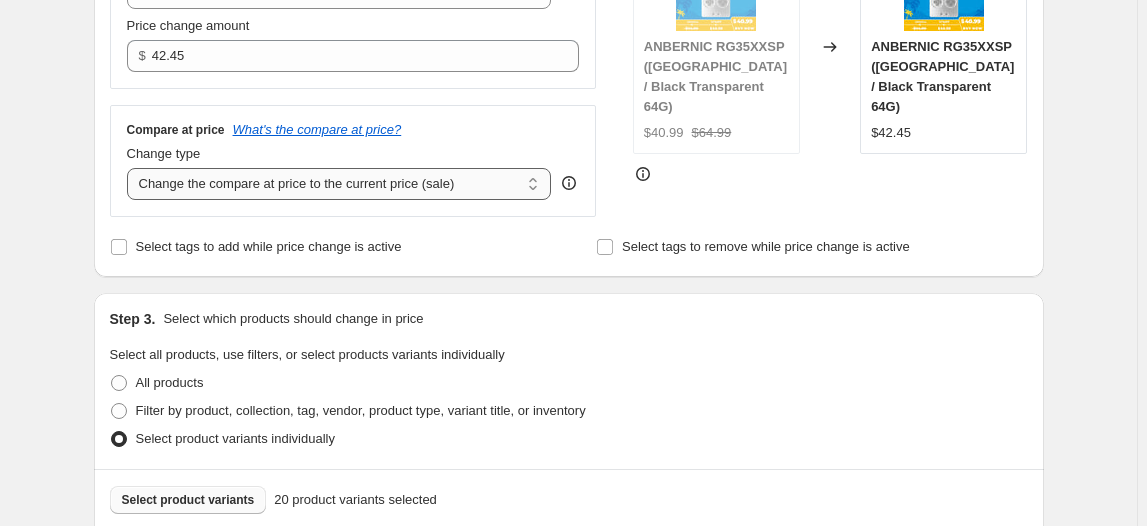 click on "Change the compare at price to the current price (sale) Change the compare at price to a certain amount Change the compare at price by a certain amount Change the compare at price by a certain percentage Change the compare at price by a certain amount relative to the actual price Change the compare at price by a certain percentage relative to the actual price Don't change the compare at price Remove the compare at price" at bounding box center (339, 184) 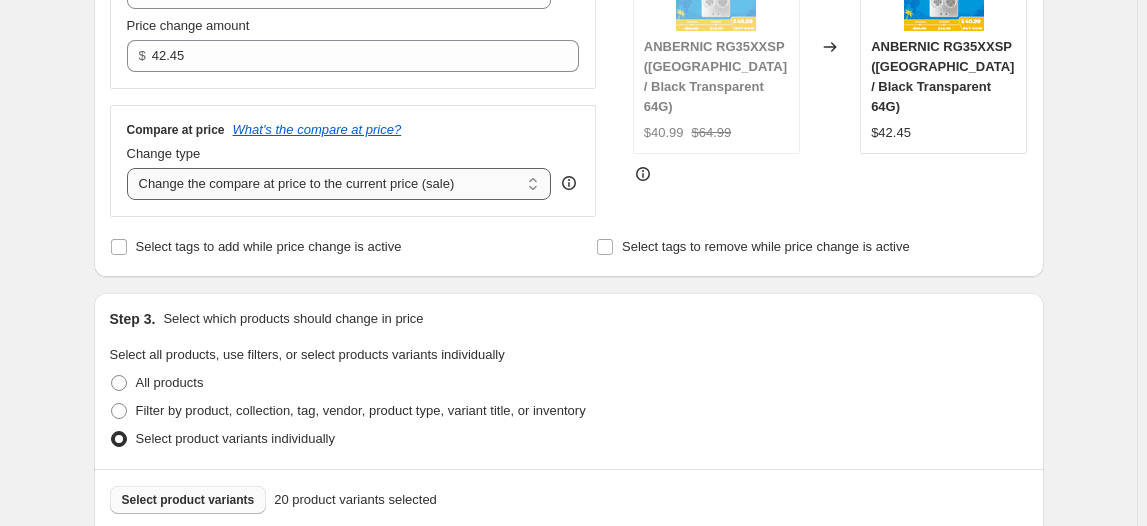 click on "Change the compare at price to the current price (sale) Change the compare at price to a certain amount Change the compare at price by a certain amount Change the compare at price by a certain percentage Change the compare at price by a certain amount relative to the actual price Change the compare at price by a certain percentage relative to the actual price Don't change the compare at price Remove the compare at price" at bounding box center [339, 184] 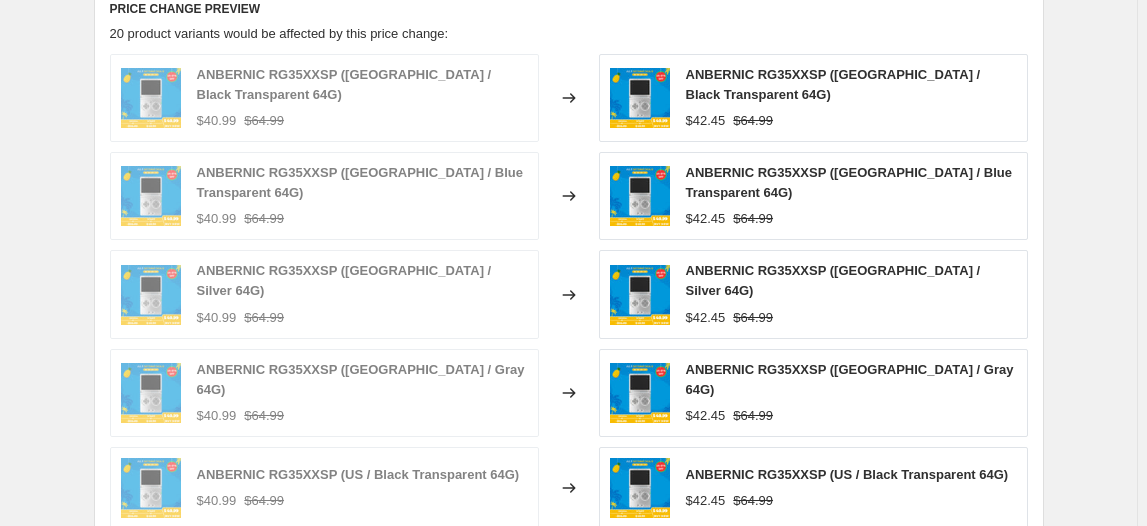 scroll, scrollTop: 909, scrollLeft: 0, axis: vertical 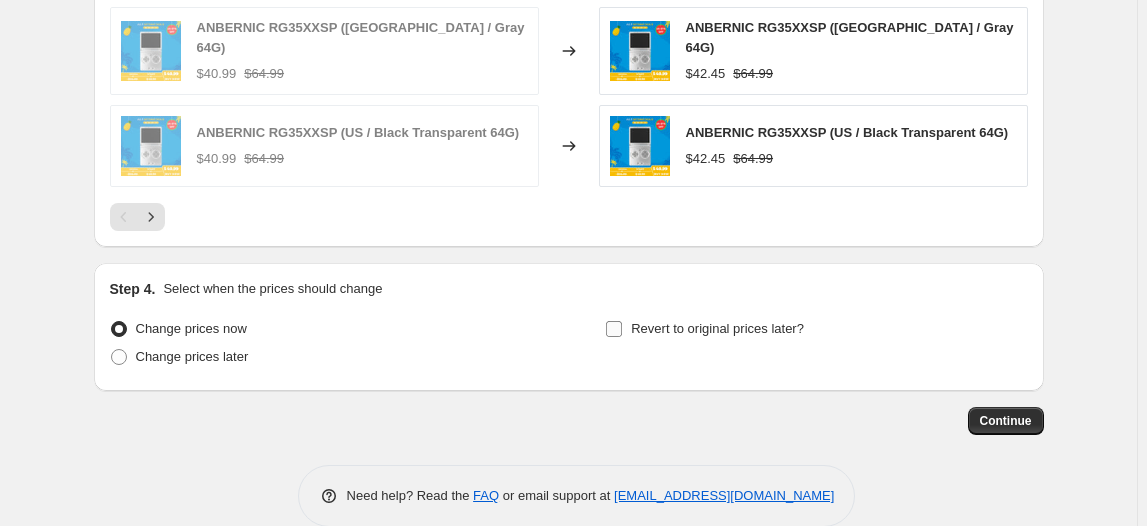 click on "Revert to original prices later?" at bounding box center [614, 329] 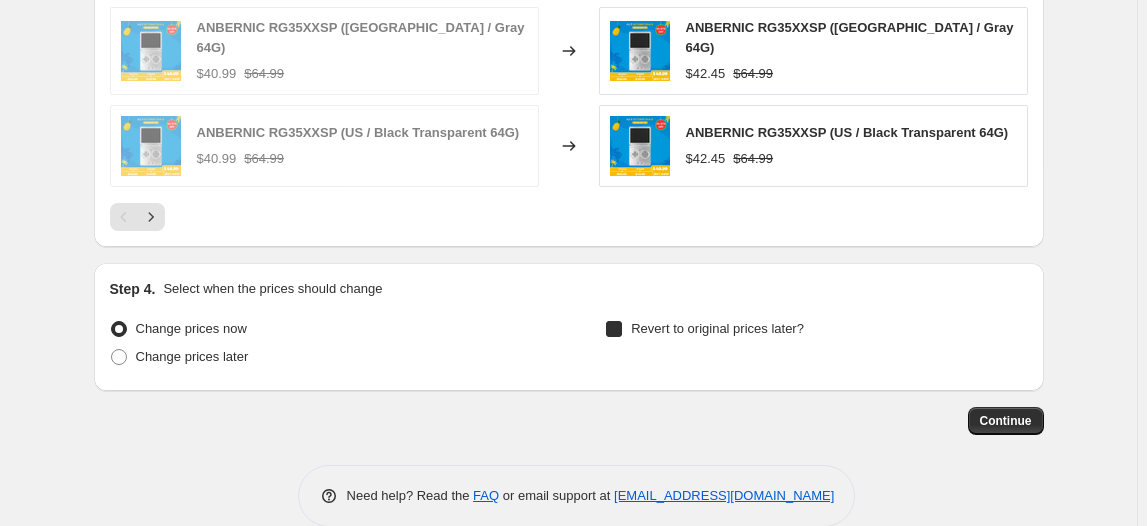 checkbox on "true" 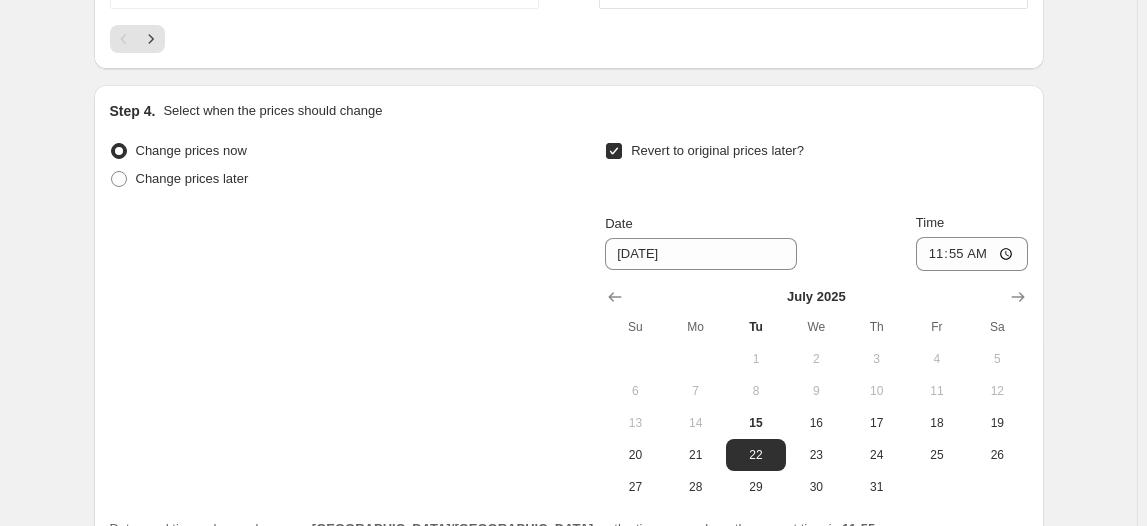 scroll, scrollTop: 1524, scrollLeft: 0, axis: vertical 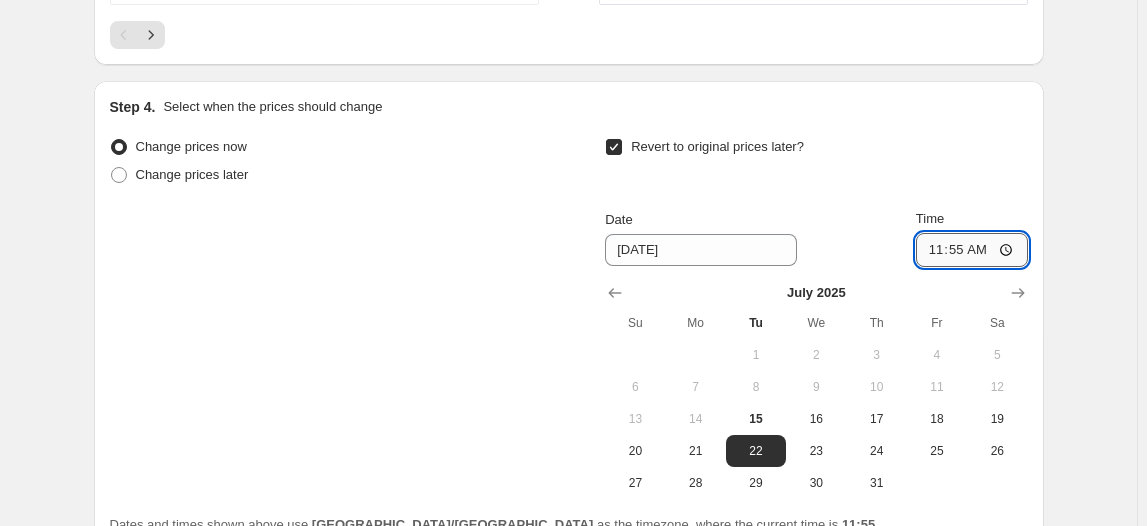 click on "11:55" at bounding box center (972, 250) 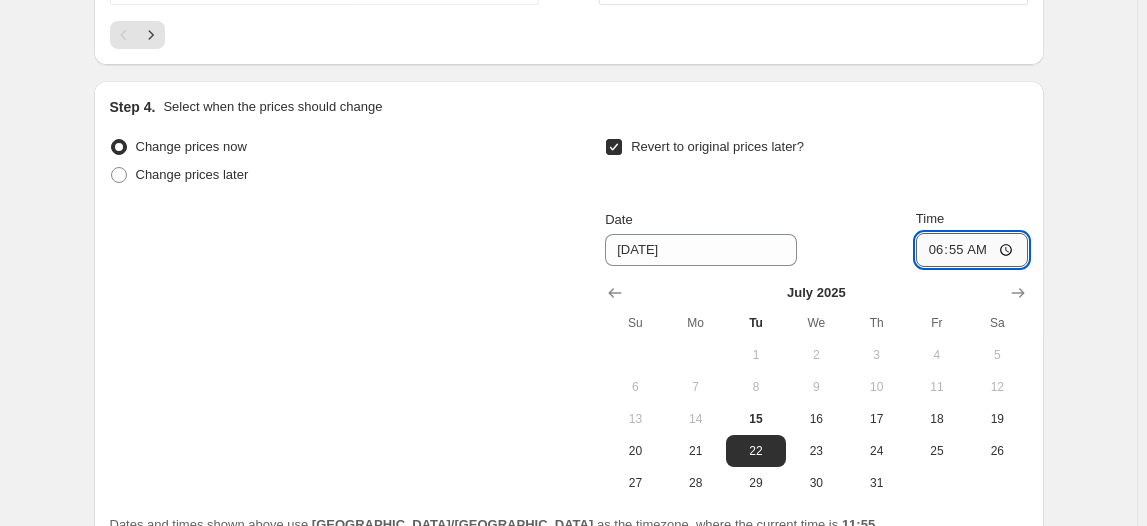 type on "06:00" 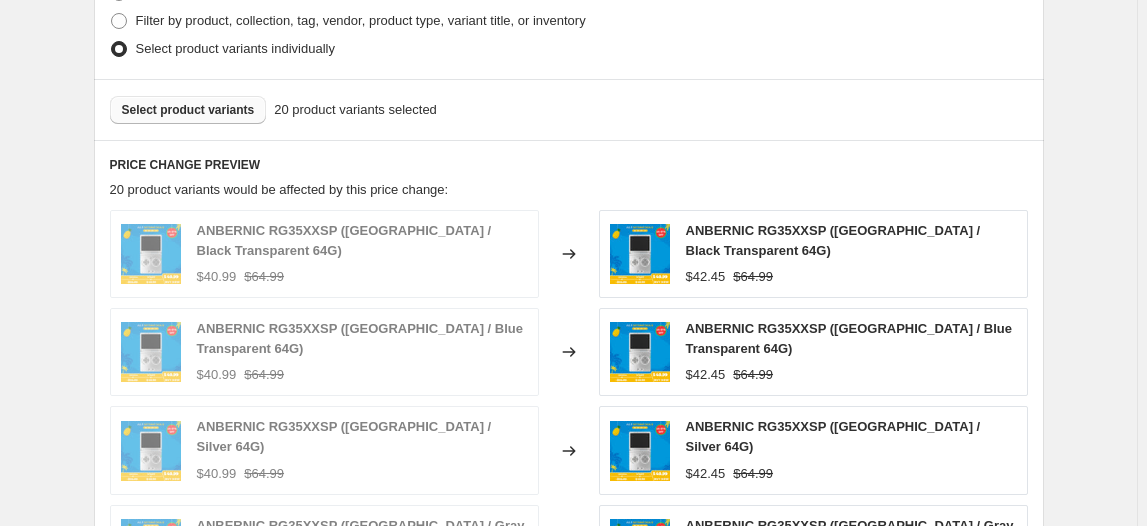 scroll, scrollTop: 706, scrollLeft: 0, axis: vertical 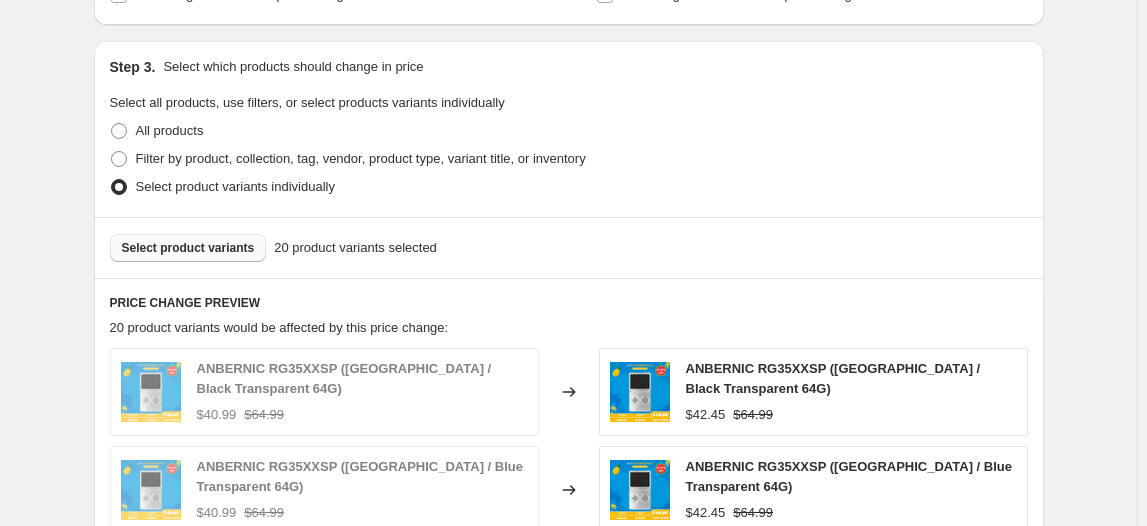 click on "Select product variants" at bounding box center (188, 248) 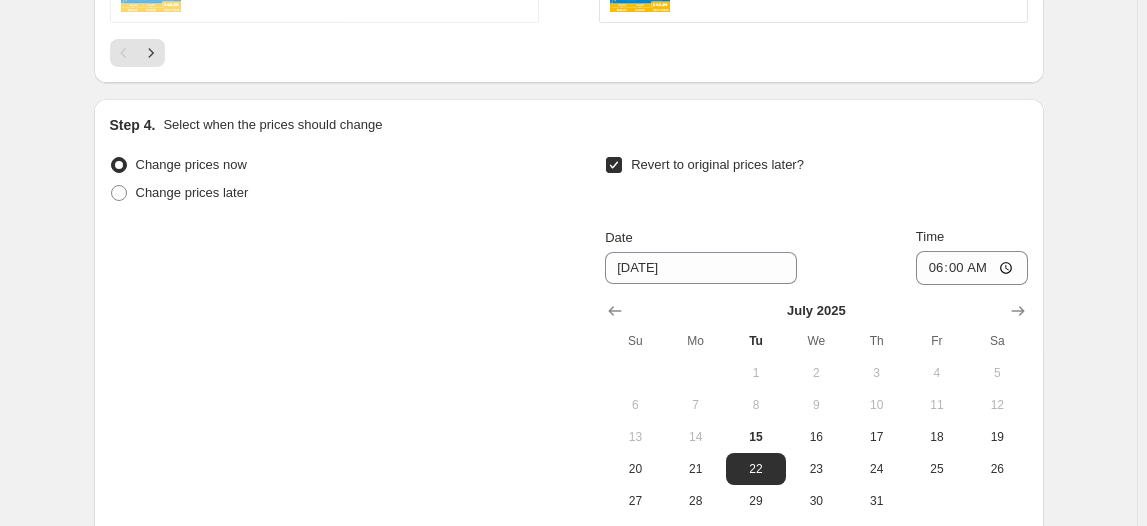 scroll, scrollTop: 1615, scrollLeft: 0, axis: vertical 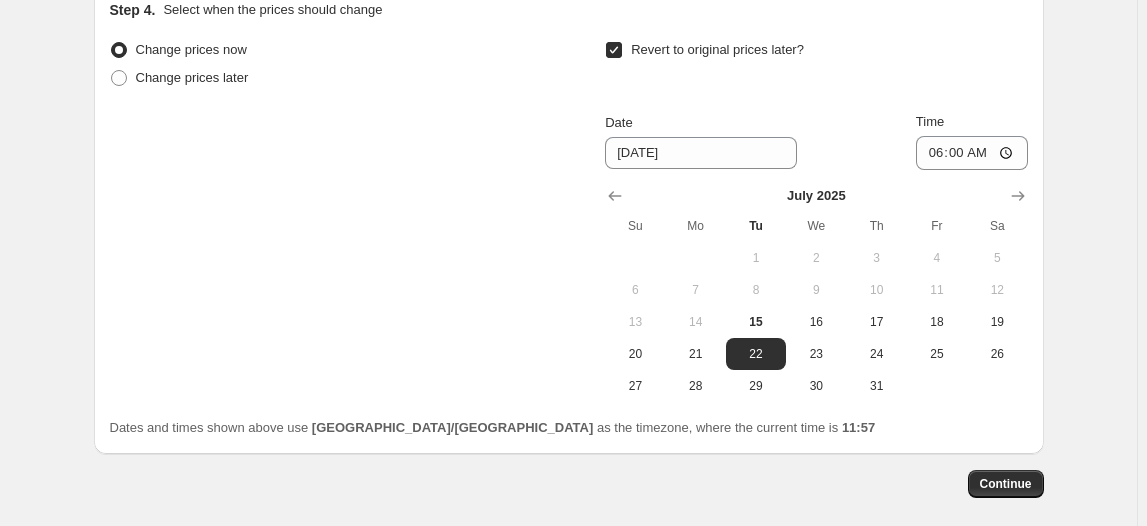 click on "Change prices now Change prices later Revert to original prices later? Date [DATE] Time 06:00 [DATE] Su Mo Tu We Th Fr Sa 1 2 3 4 5 6 7 8 9 10 11 12 13 14 15 16 17 18 19 20 21 22 23 24 25 26 27 28 29 30 31" at bounding box center (569, 219) 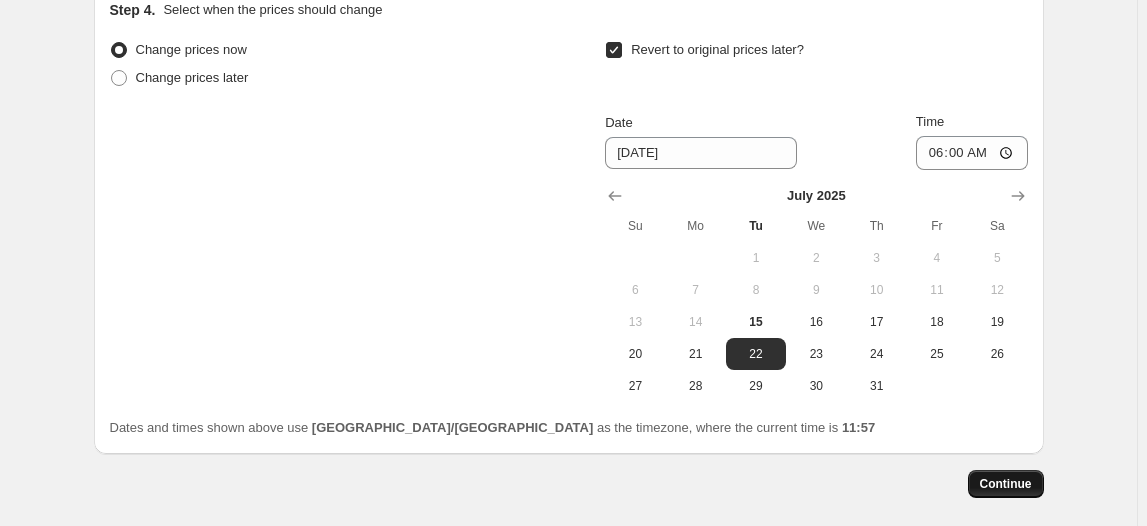 click on "Continue" at bounding box center [1006, 484] 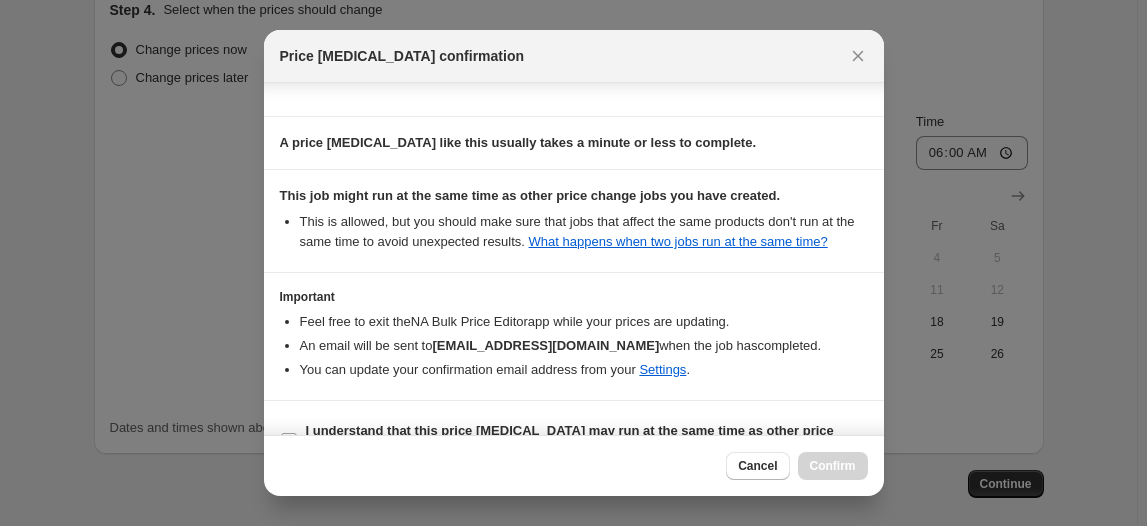scroll, scrollTop: 332, scrollLeft: 0, axis: vertical 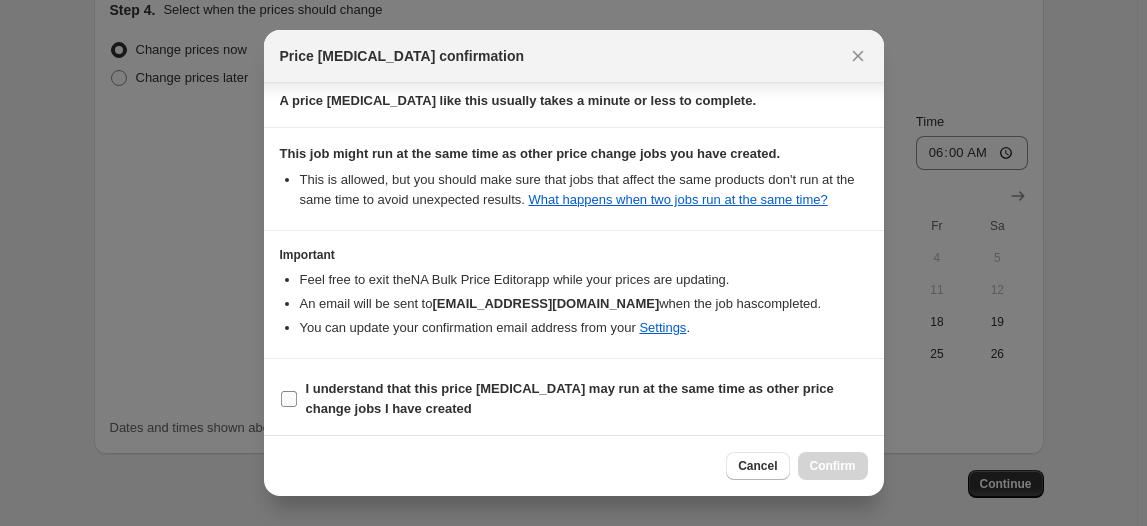 click on "I understand that this price [MEDICAL_DATA] may run at the same time as other price change jobs I have created" at bounding box center (570, 398) 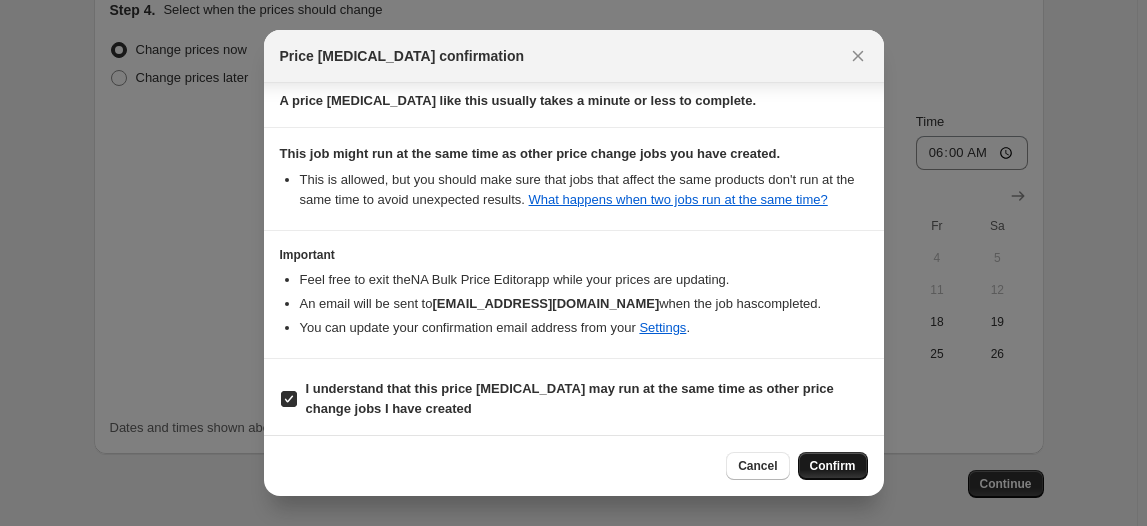 click on "Confirm" at bounding box center (833, 466) 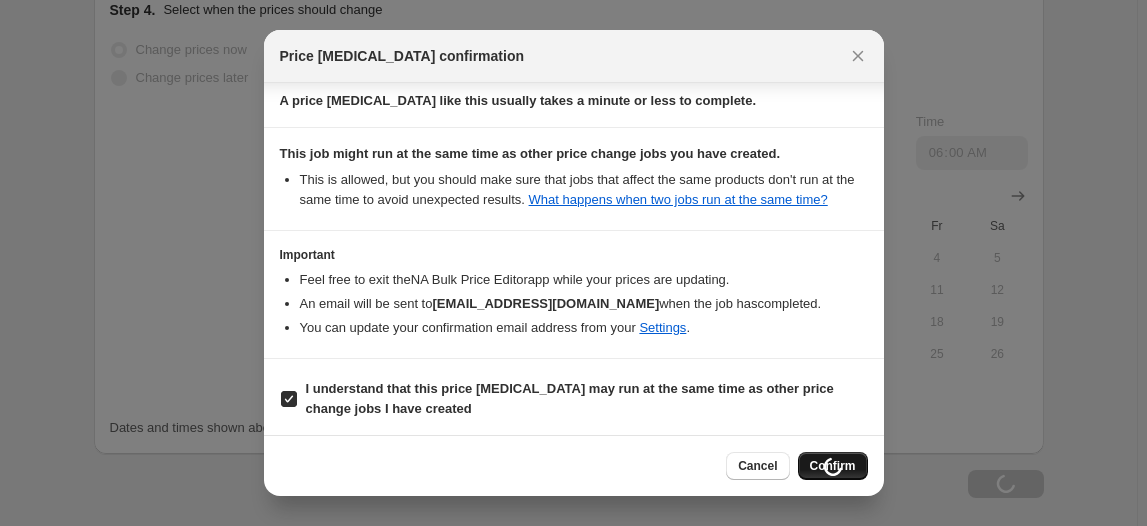 type on "度假活动价格调整   35XXSP /35xxplus 64g 42.45" 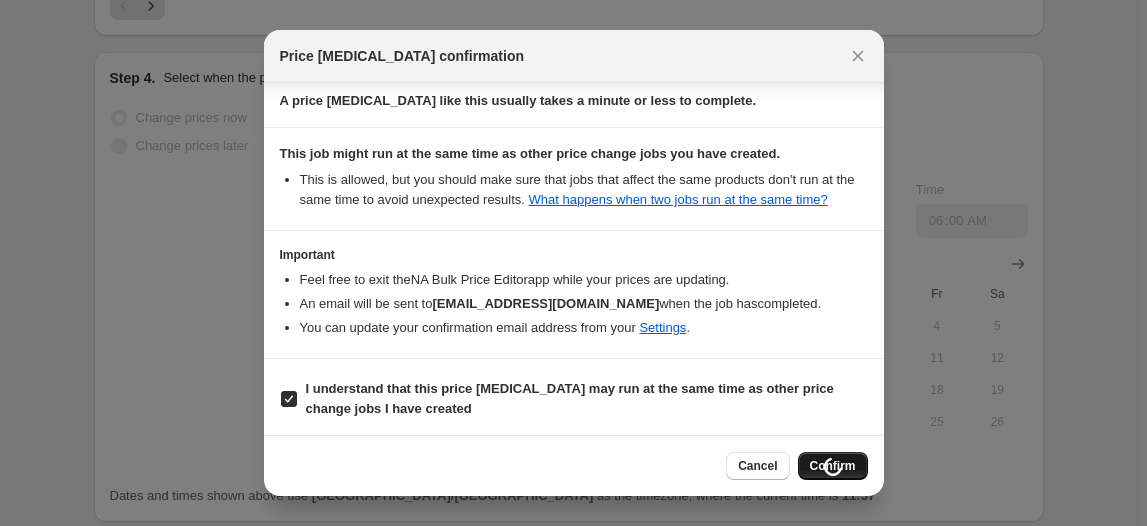 scroll, scrollTop: 1682, scrollLeft: 0, axis: vertical 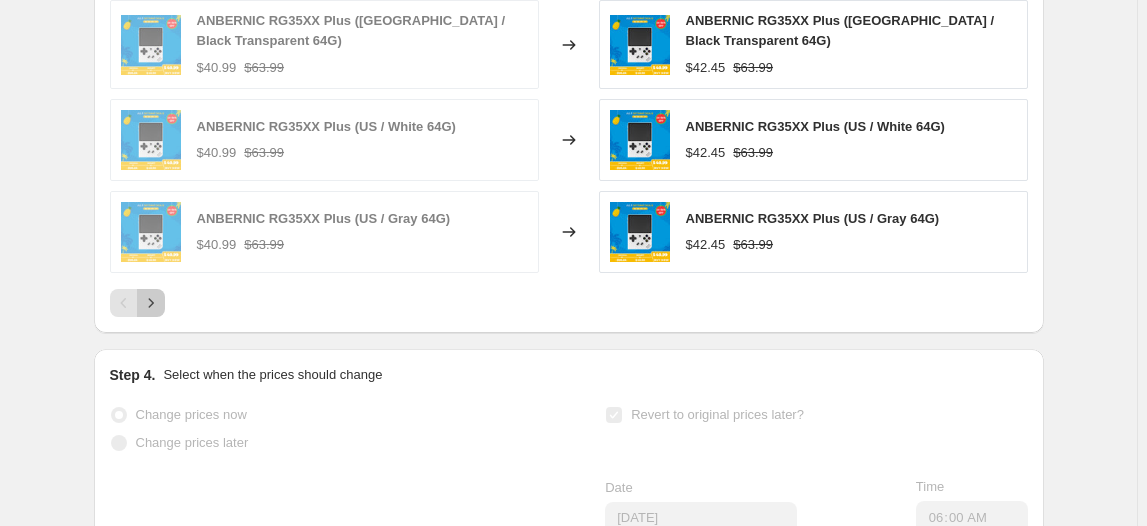 click at bounding box center [151, 303] 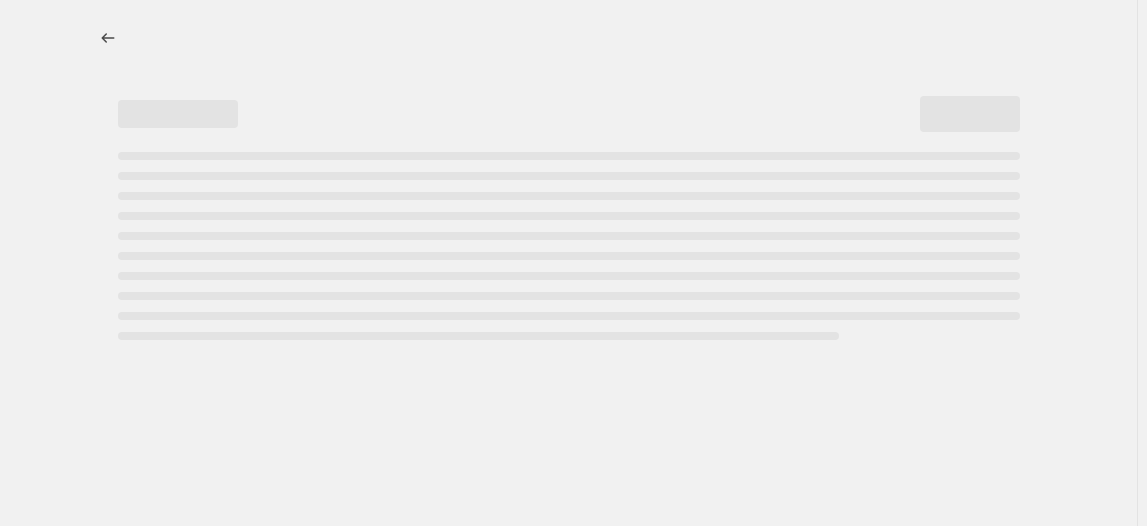 scroll, scrollTop: 0, scrollLeft: 0, axis: both 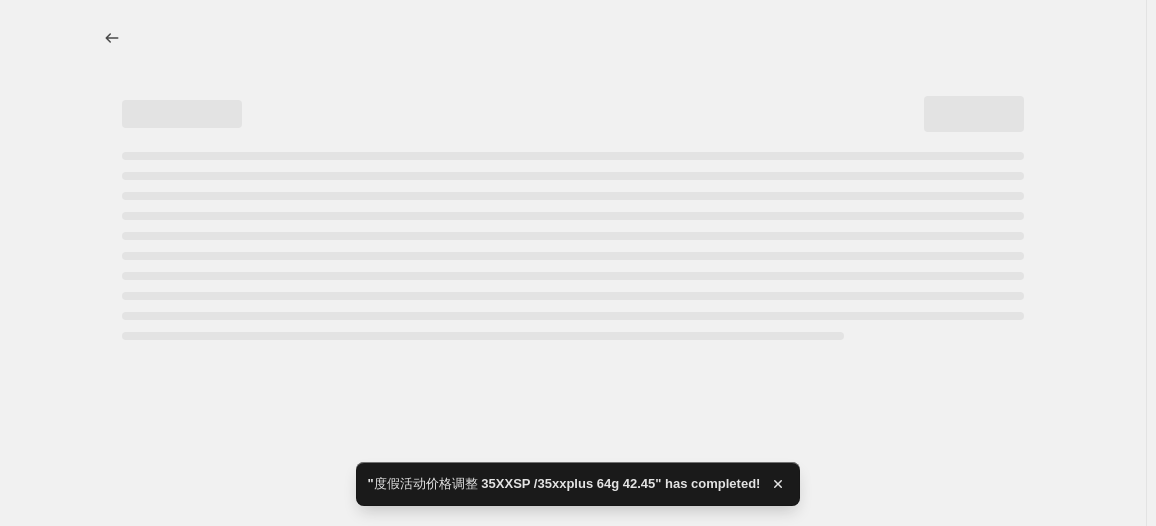 select on "no_change" 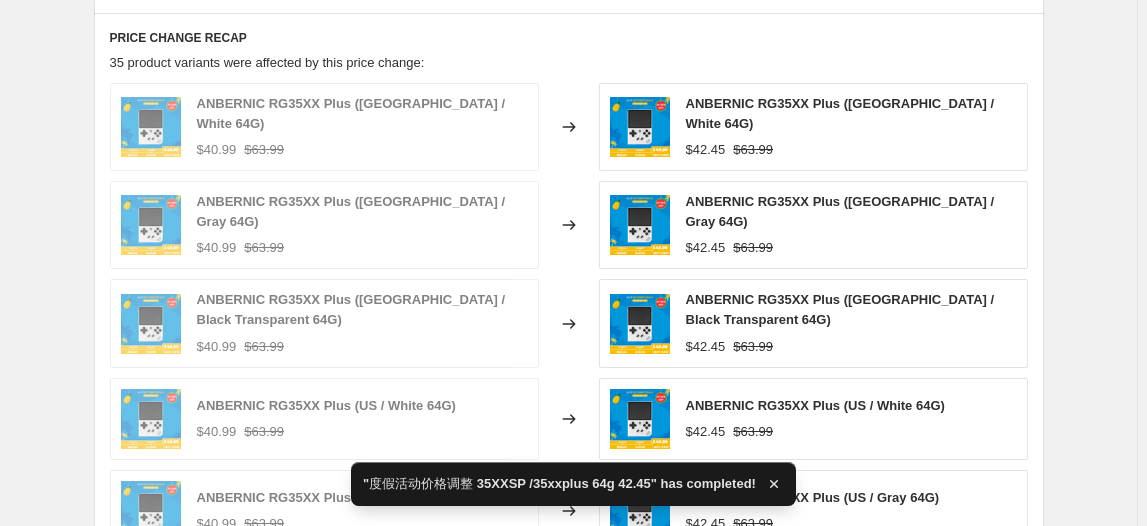 scroll, scrollTop: 1363, scrollLeft: 0, axis: vertical 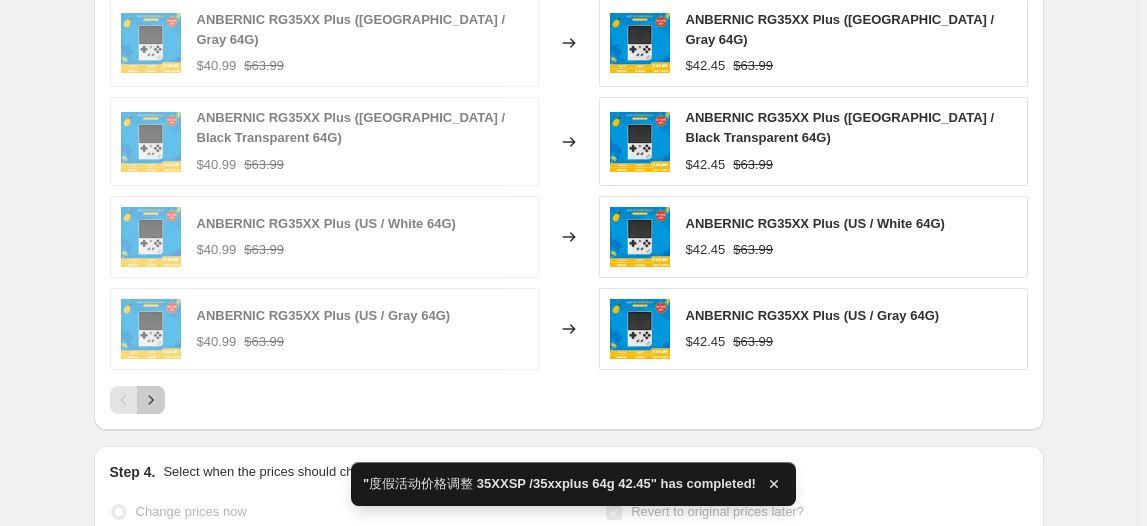 click 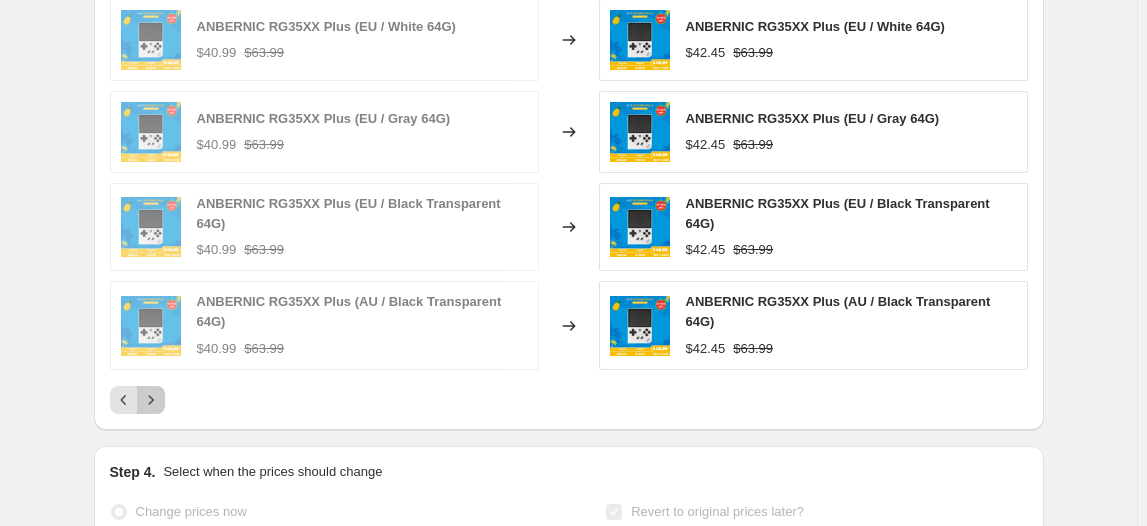 click 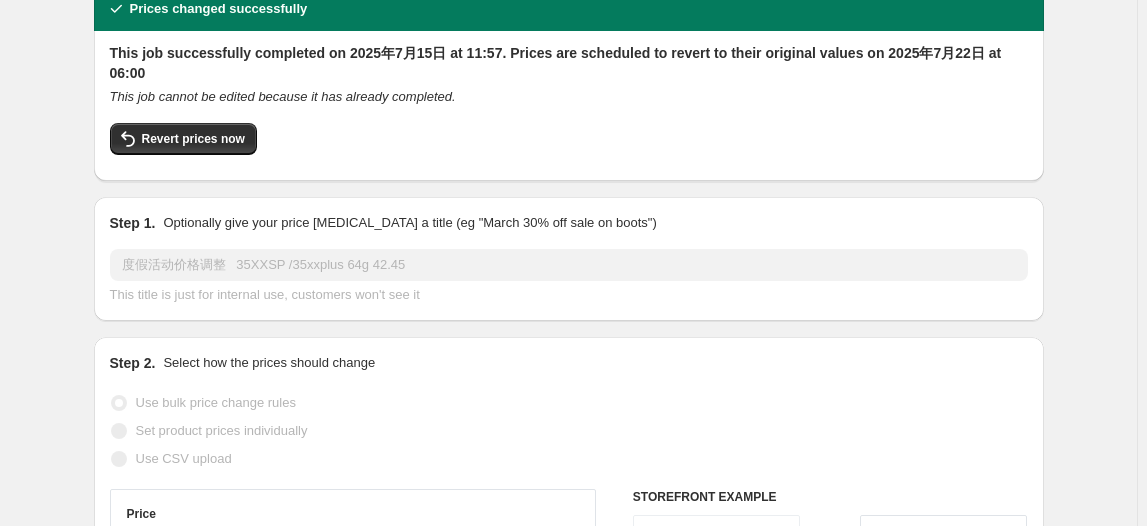 scroll, scrollTop: 0, scrollLeft: 0, axis: both 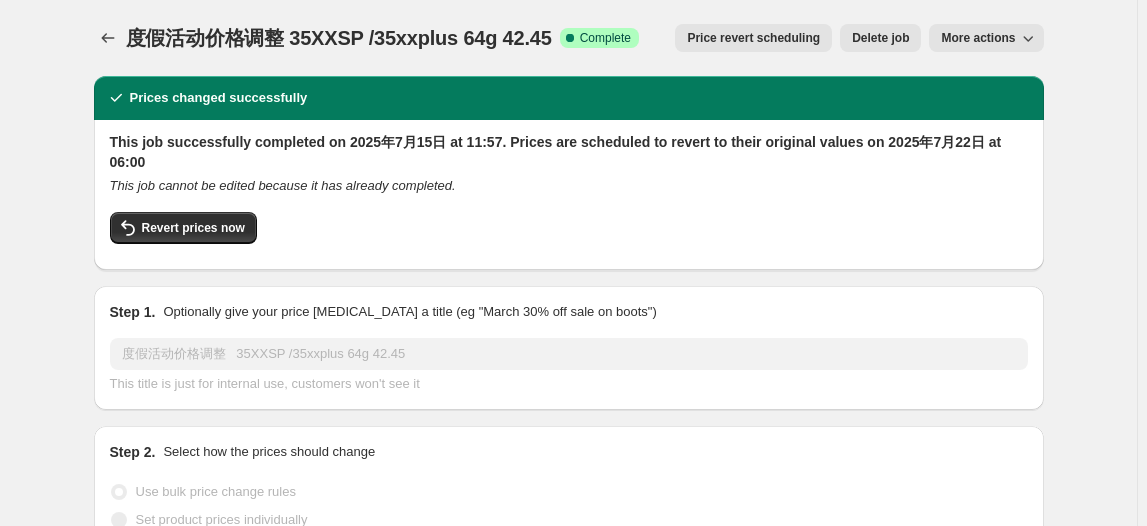 click on "Step 1. Optionally give your price [MEDICAL_DATA] a title (eg "March 30% off sale on boots") 度假活动价格调整   35XXSP /35xxplus 64g 42.45 This title is just for internal use, customers won't see it" at bounding box center (569, 348) 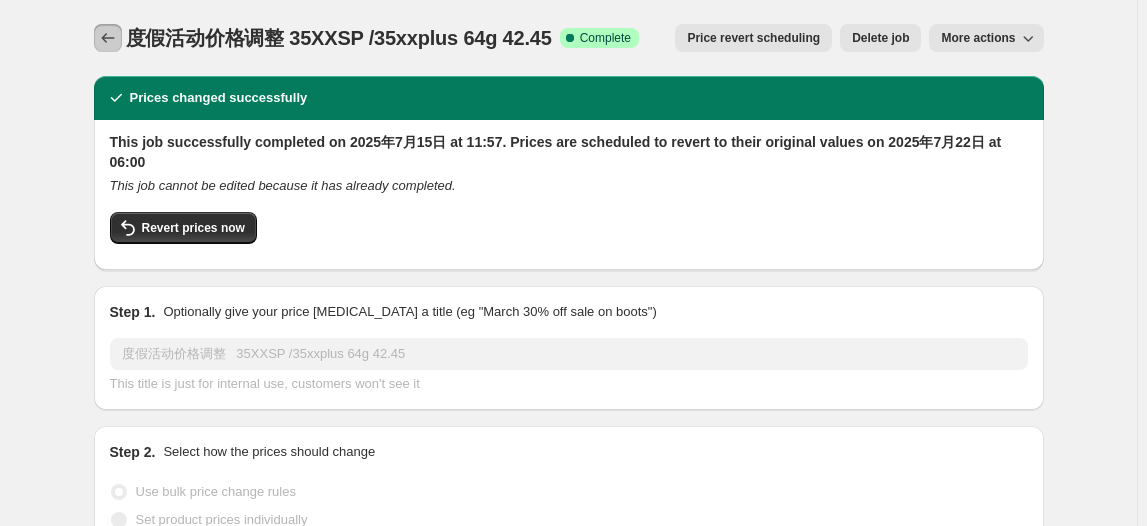 click 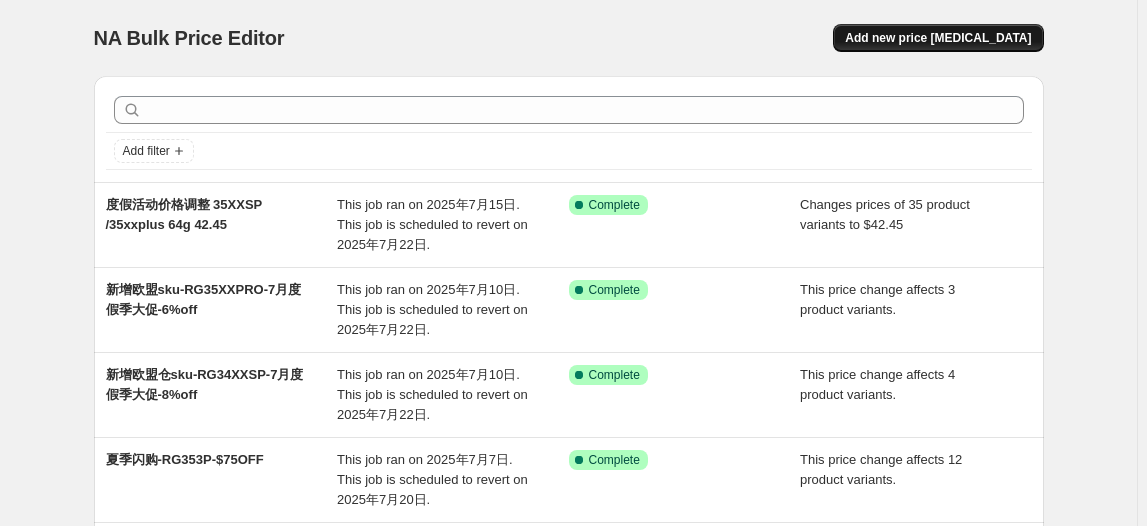 click on "Add new price [MEDICAL_DATA]" at bounding box center [938, 38] 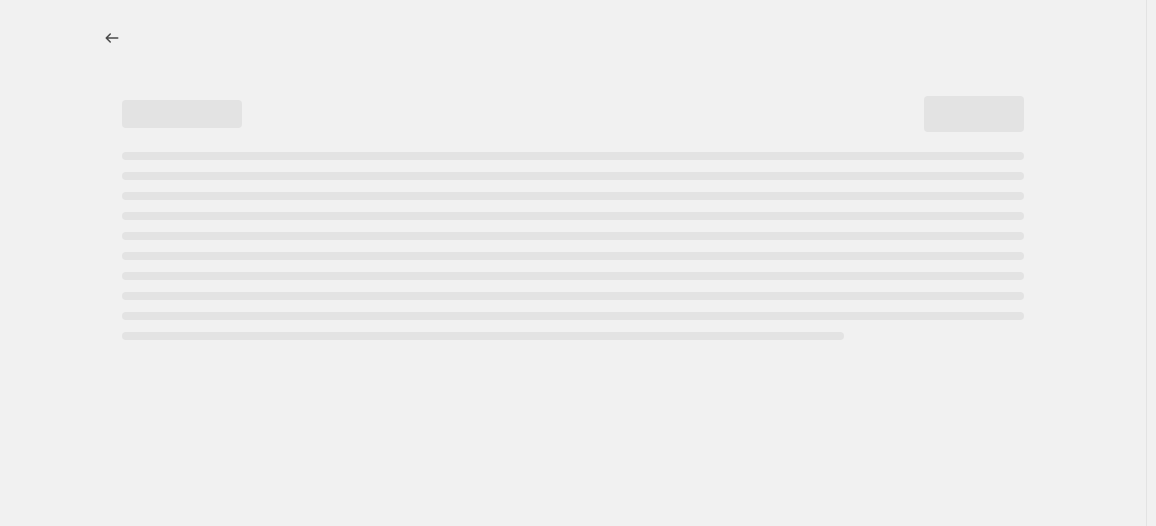 select on "percentage" 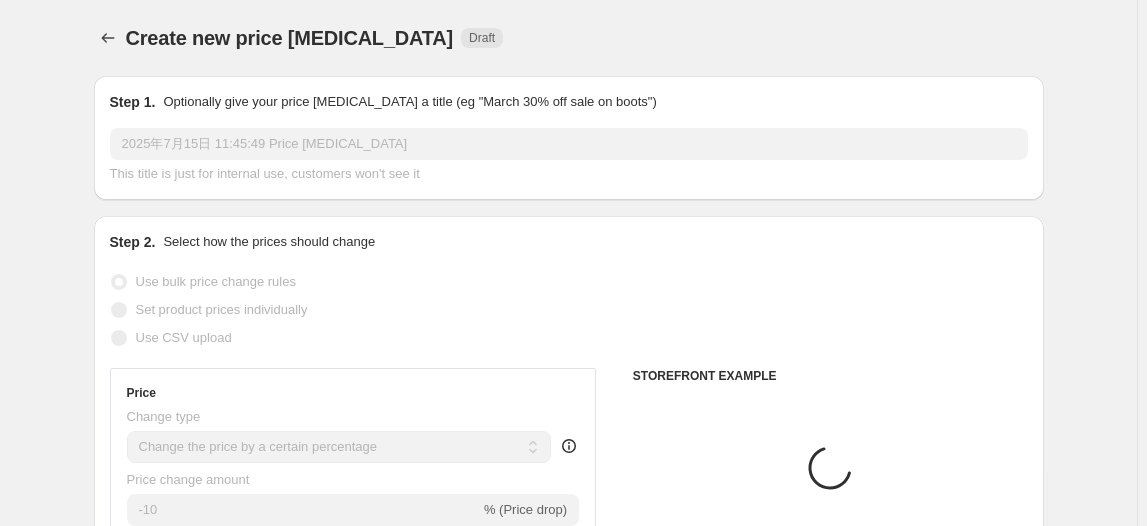 click on "2025年7月15日 11:45:49 Price [MEDICAL_DATA]" at bounding box center (569, 144) 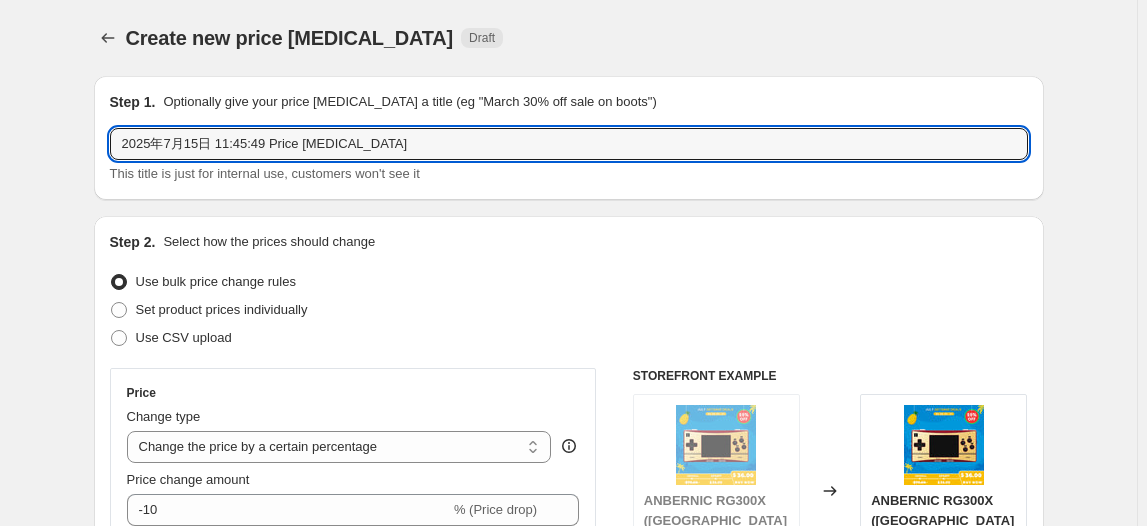drag, startPoint x: 22, startPoint y: 140, endPoint x: -80, endPoint y: 140, distance: 102 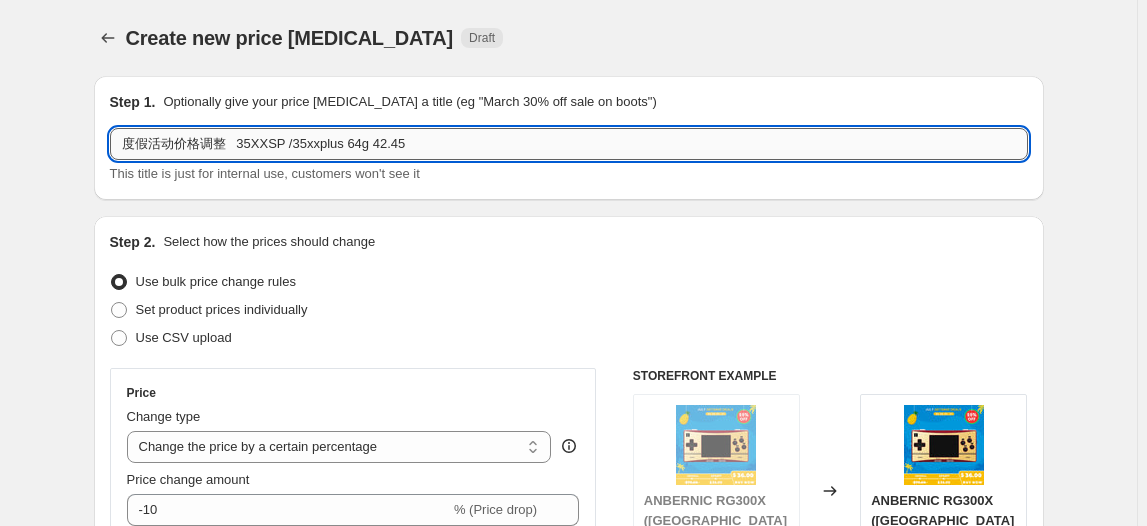 drag, startPoint x: 424, startPoint y: 140, endPoint x: 236, endPoint y: 145, distance: 188.06648 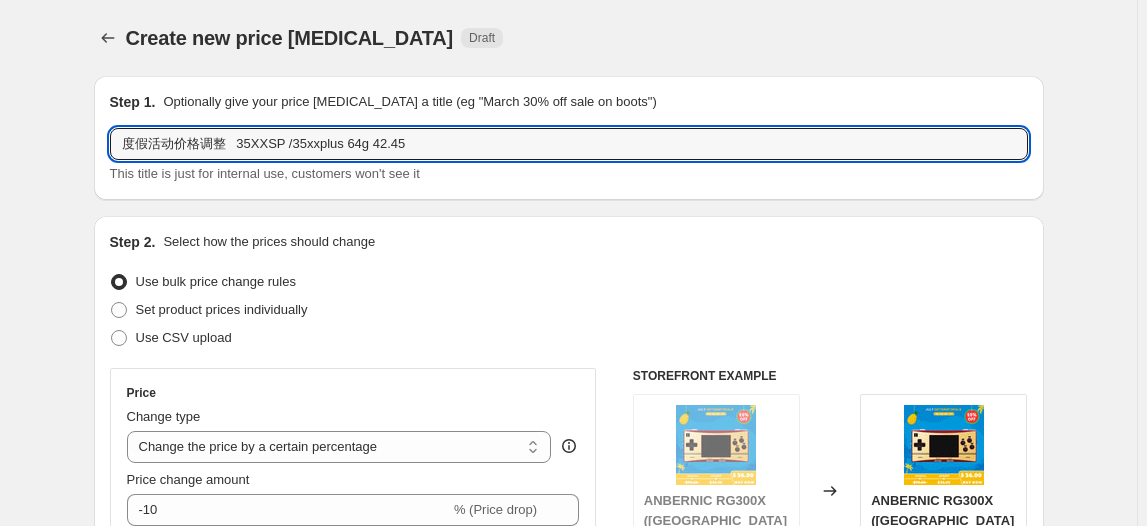 paste on "556  标配 169.99" 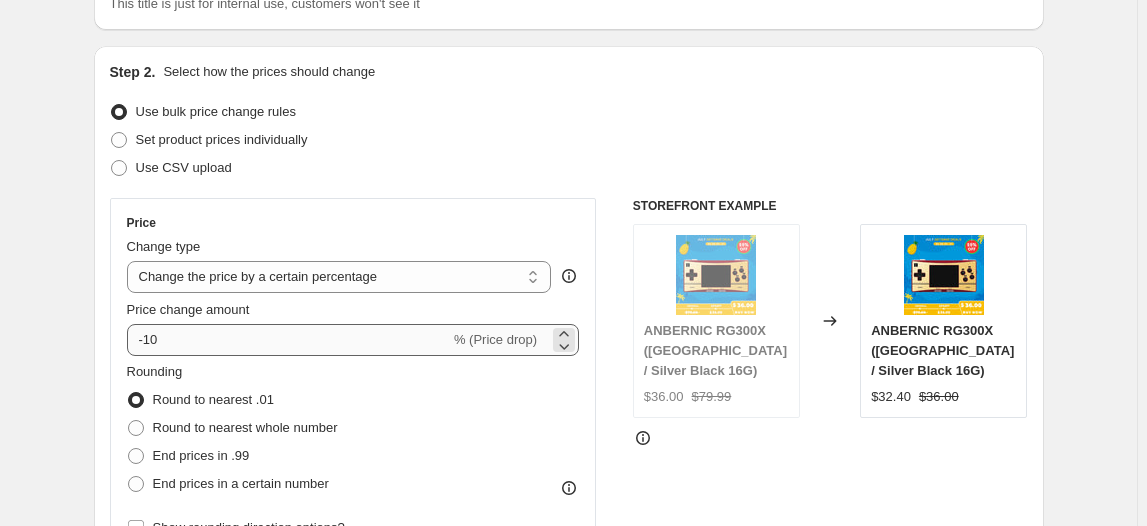 scroll, scrollTop: 181, scrollLeft: 0, axis: vertical 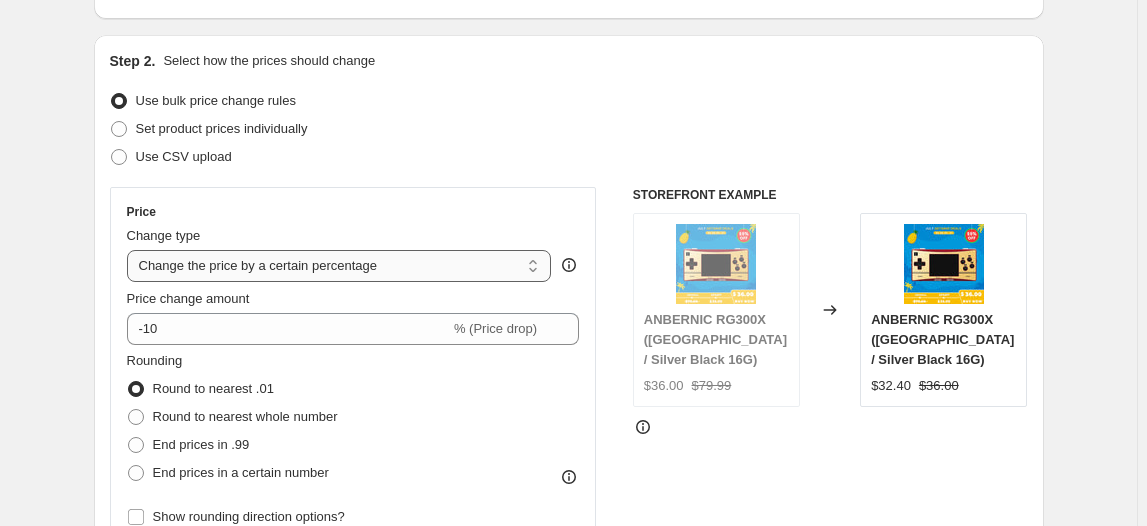 type on "度假活动价格调整  556  标配 169.99" 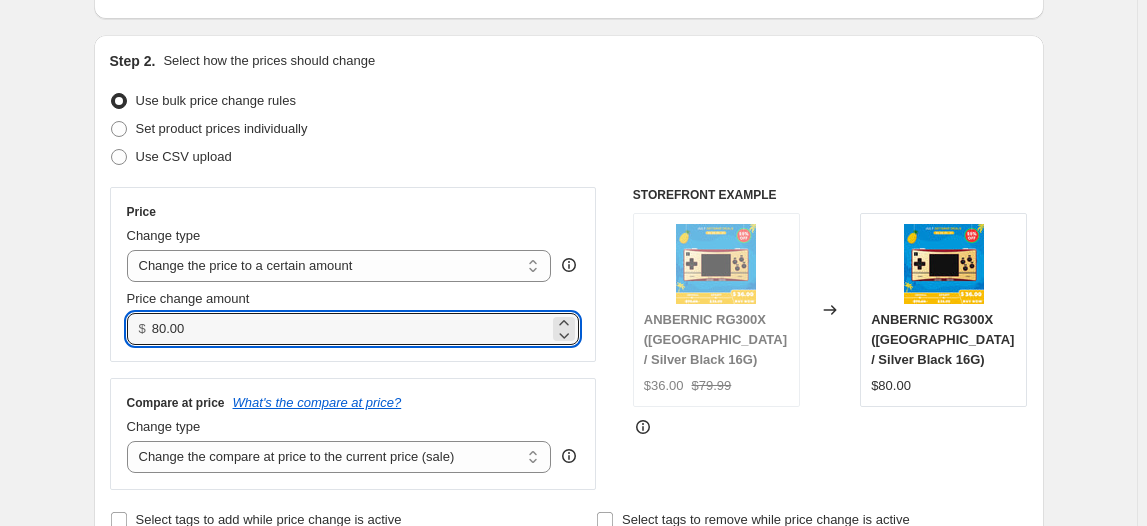drag, startPoint x: 215, startPoint y: 337, endPoint x: 117, endPoint y: 326, distance: 98.61542 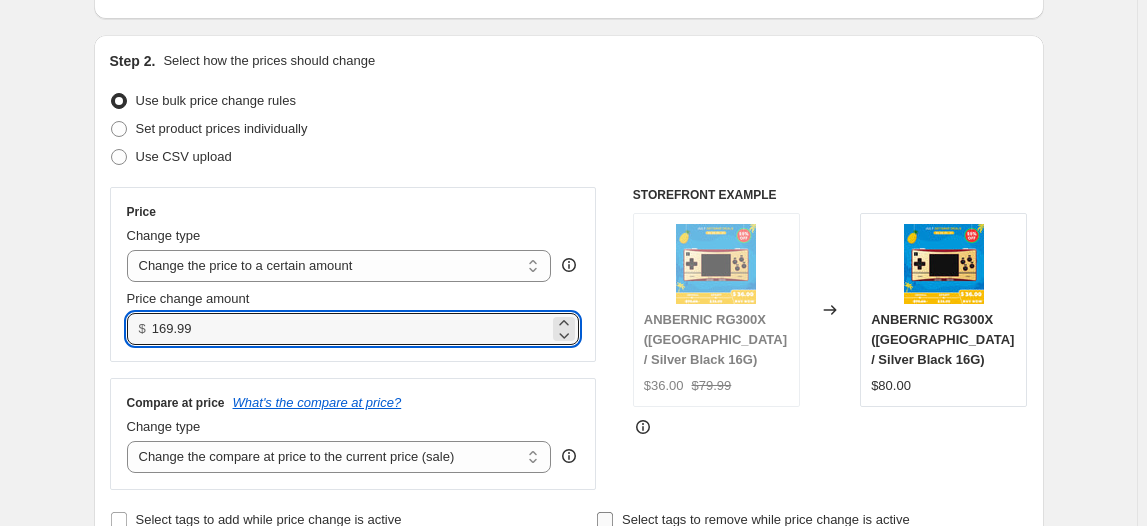 type on "169.99" 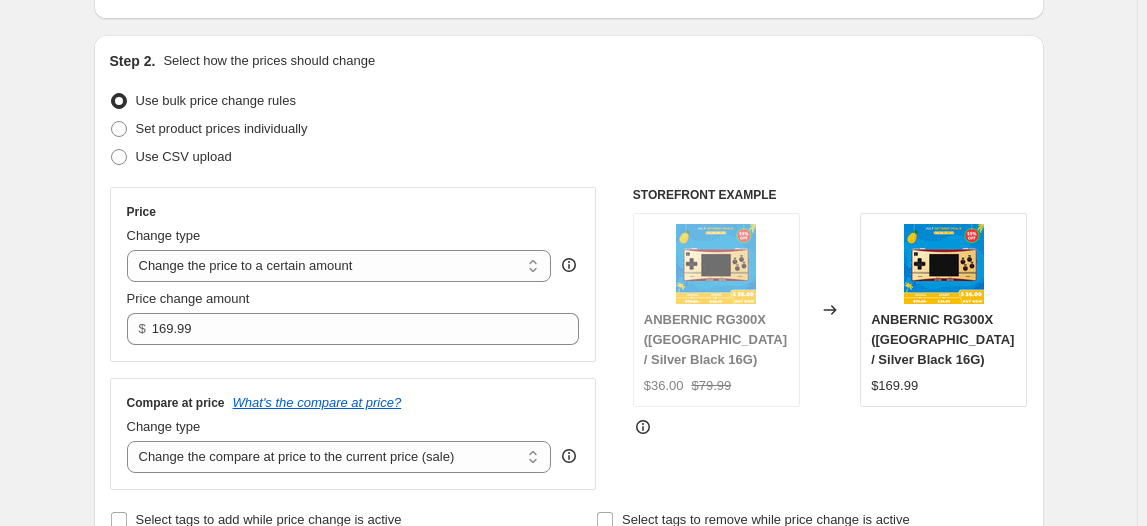 click on "Use CSV upload" at bounding box center [569, 157] 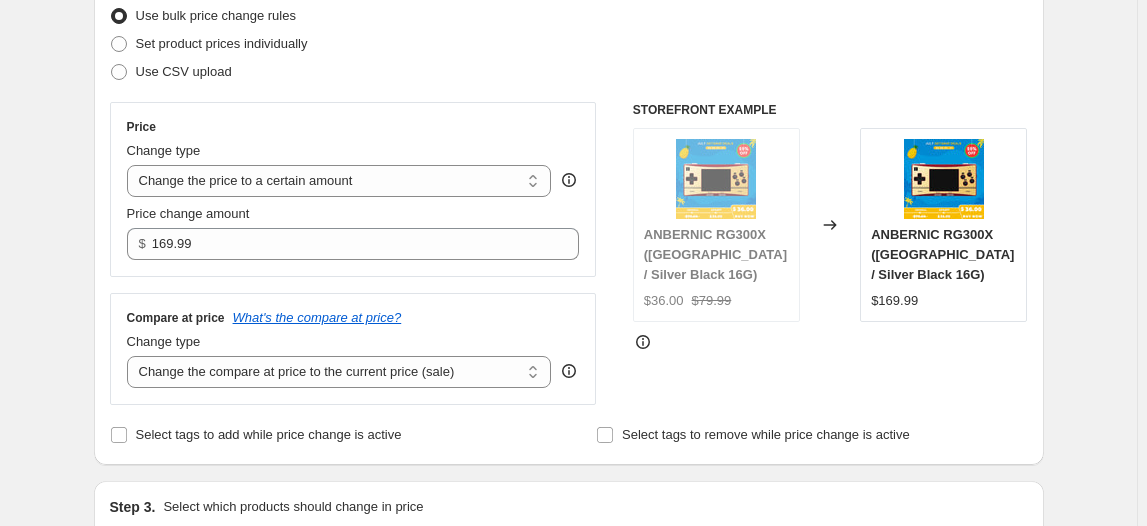 scroll, scrollTop: 363, scrollLeft: 0, axis: vertical 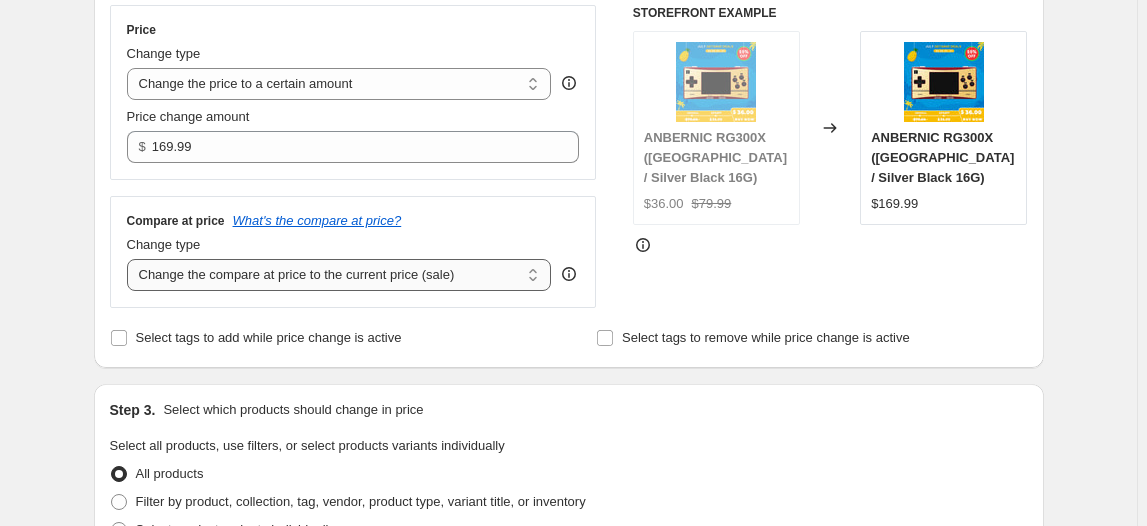 click on "Change the compare at price to the current price (sale) Change the compare at price to a certain amount Change the compare at price by a certain amount Change the compare at price by a certain percentage Change the compare at price by a certain amount relative to the actual price Change the compare at price by a certain percentage relative to the actual price Don't change the compare at price Remove the compare at price" at bounding box center (339, 275) 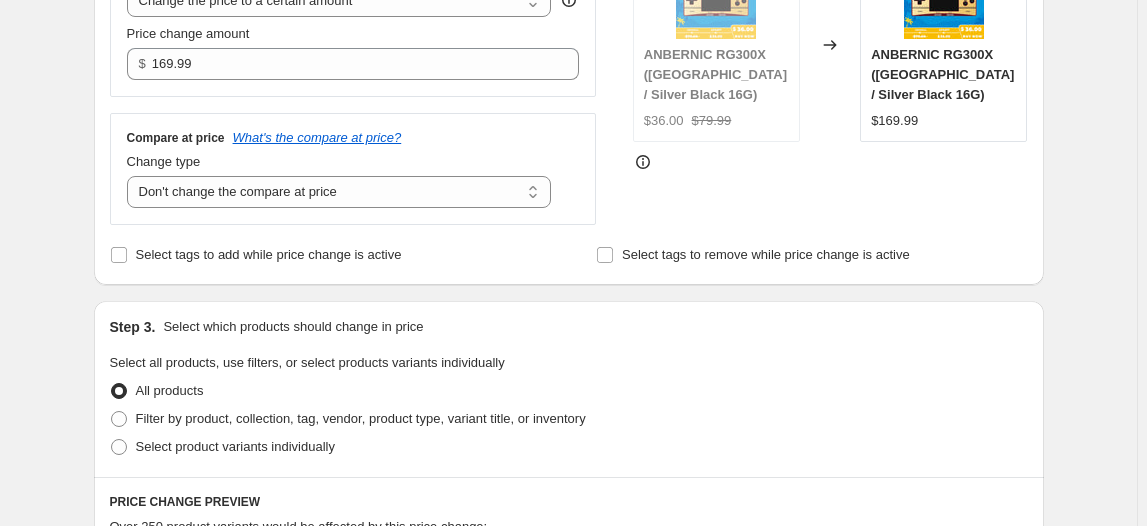 scroll, scrollTop: 545, scrollLeft: 0, axis: vertical 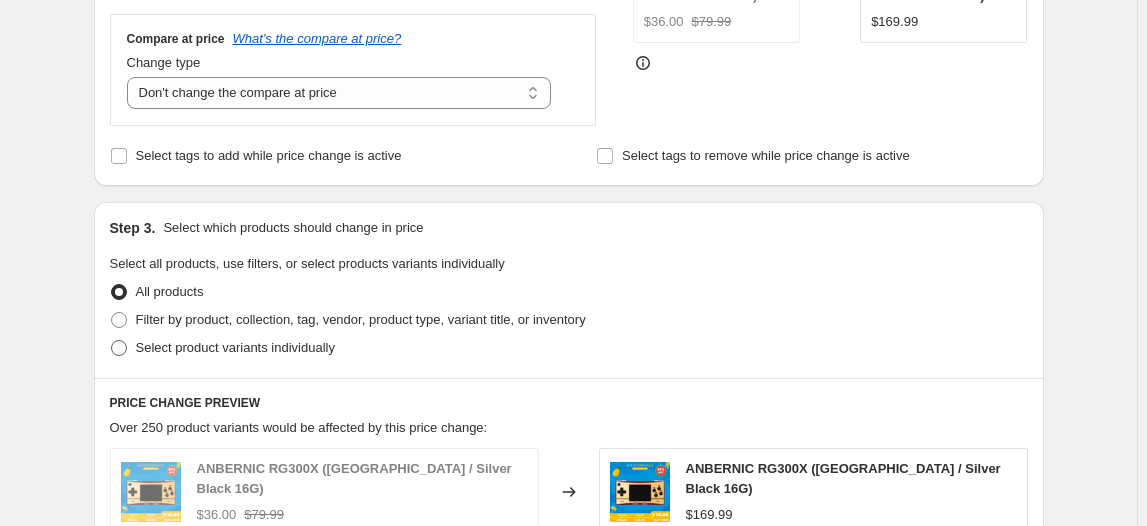 click on "Select product variants individually" at bounding box center [235, 347] 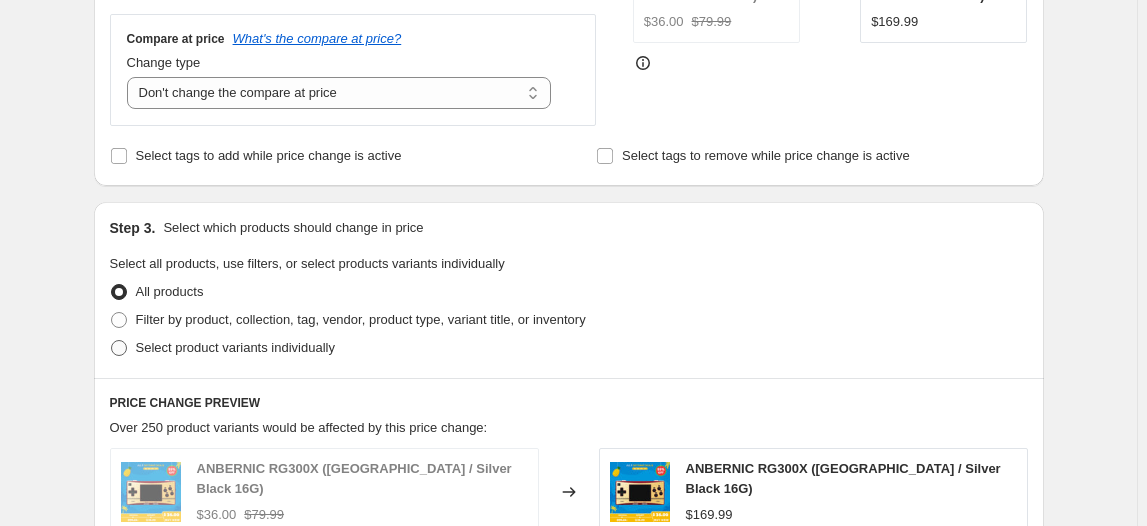 radio on "true" 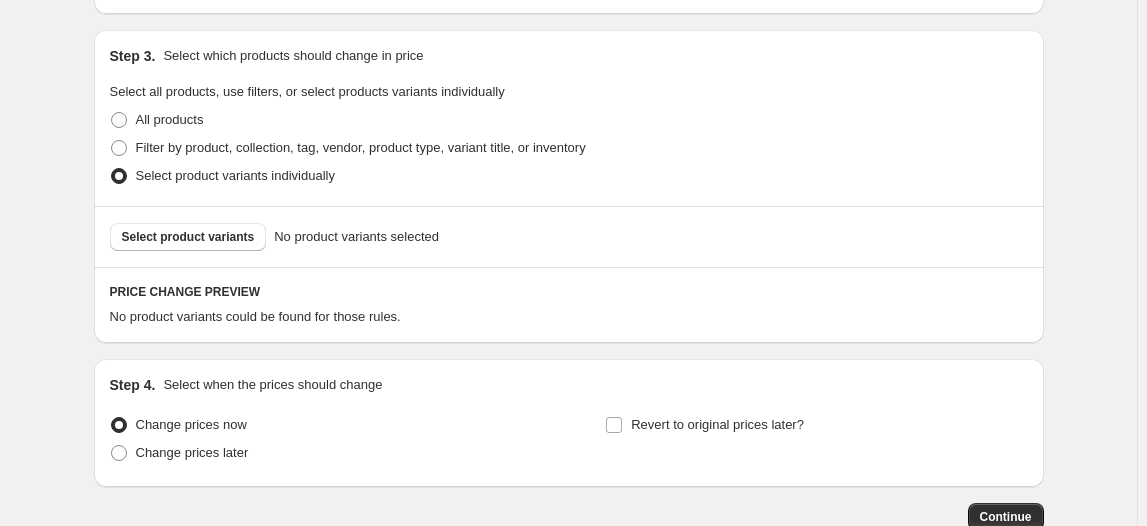 scroll, scrollTop: 727, scrollLeft: 0, axis: vertical 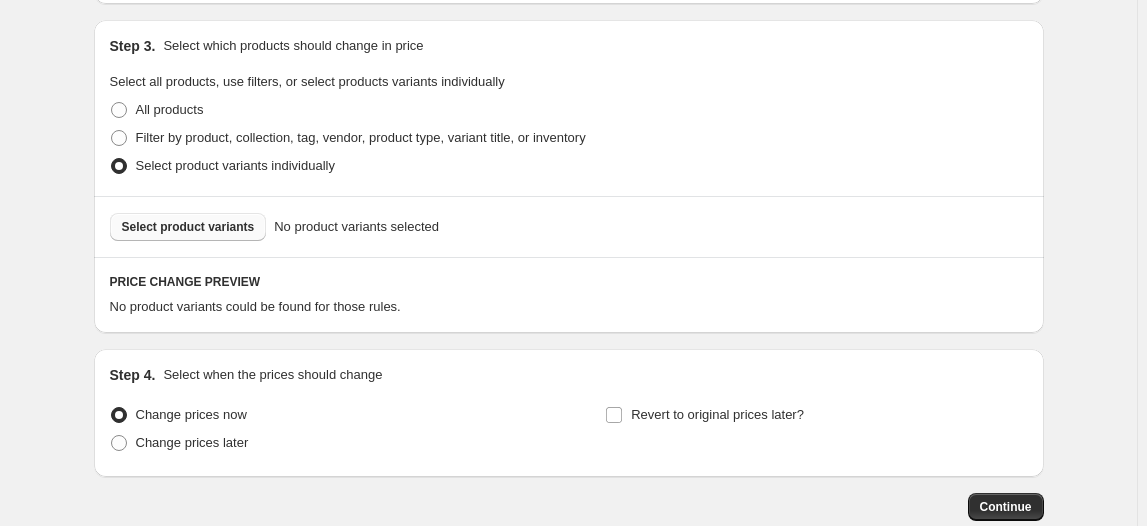 click on "Select product variants" at bounding box center (188, 227) 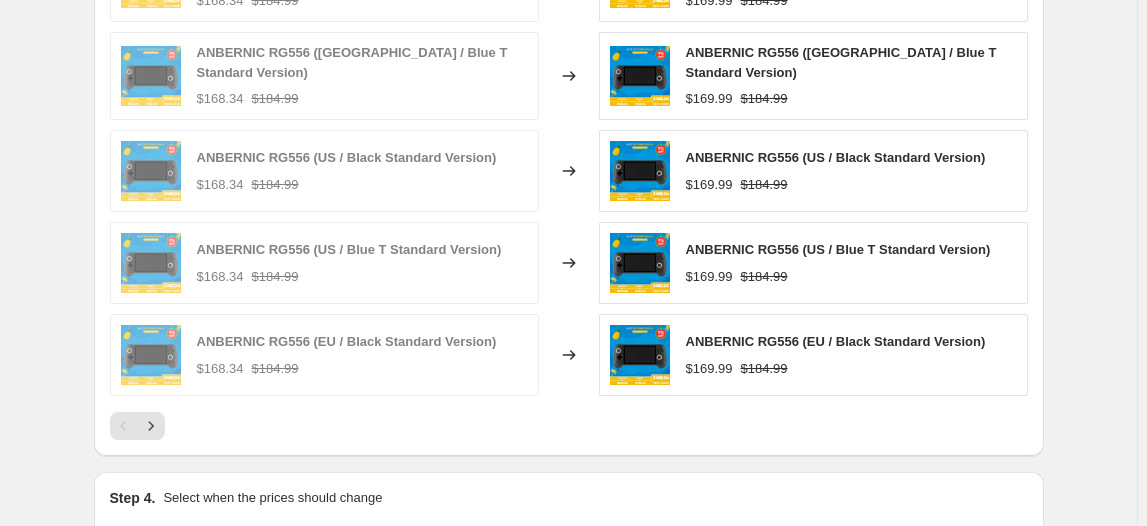 scroll, scrollTop: 1181, scrollLeft: 0, axis: vertical 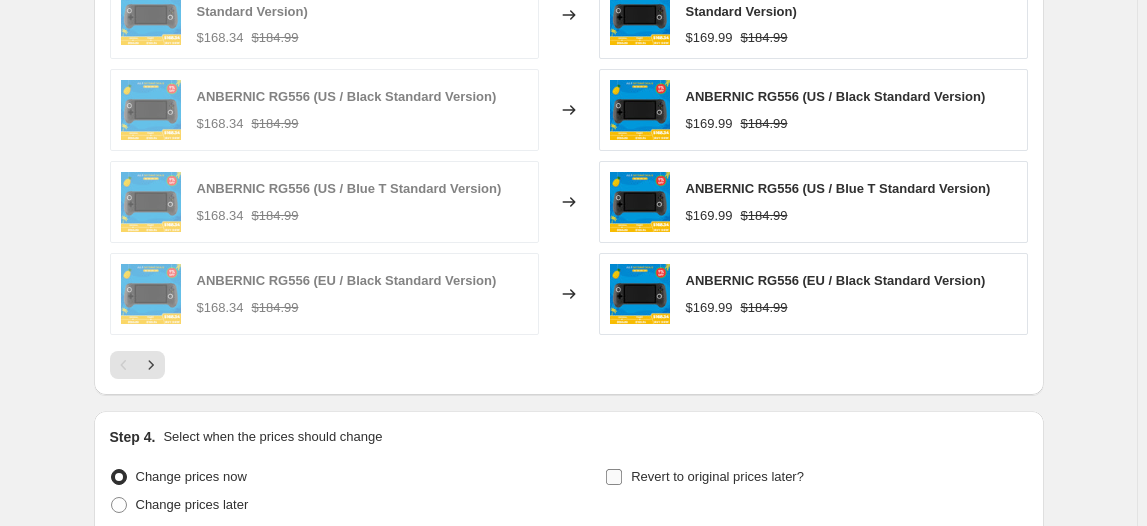 click on "Revert to original prices later?" at bounding box center (614, 477) 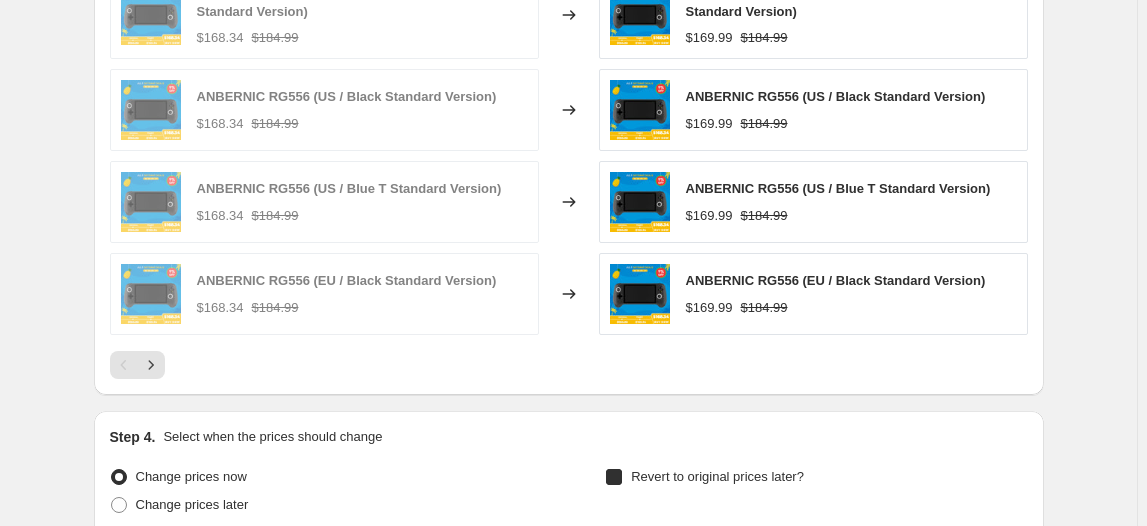 checkbox on "true" 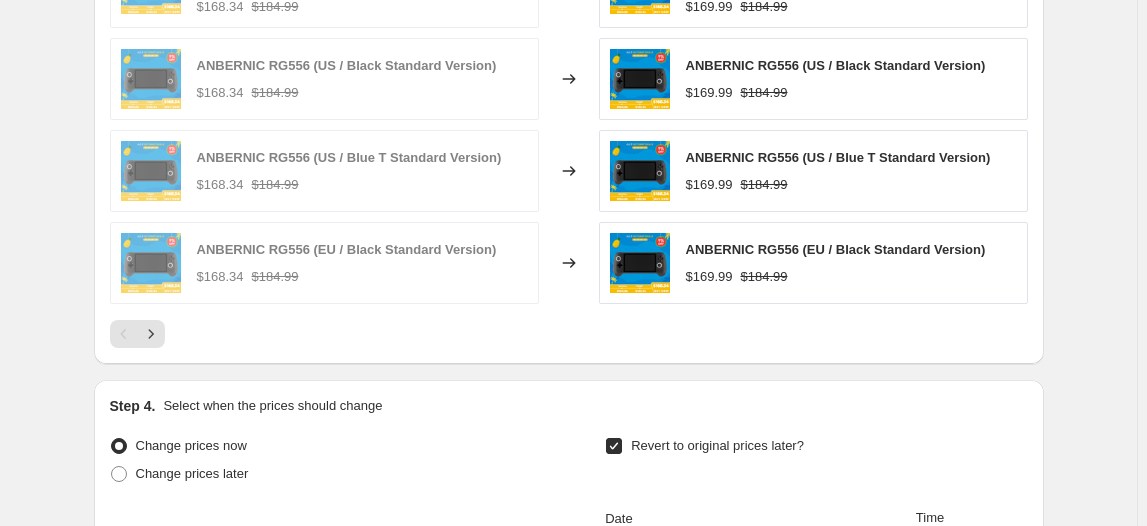 scroll, scrollTop: 1545, scrollLeft: 0, axis: vertical 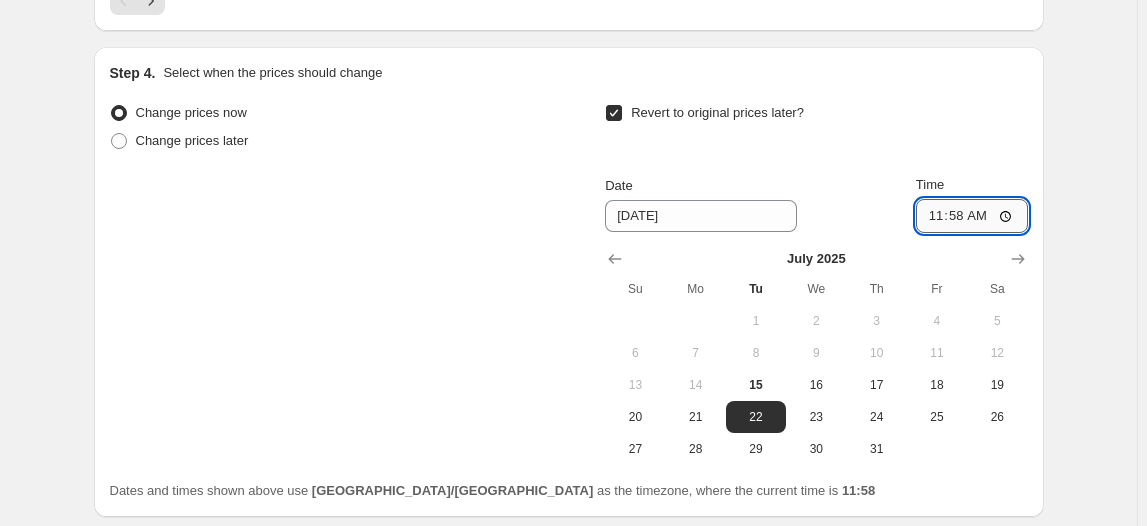 click on "11:58" at bounding box center [972, 216] 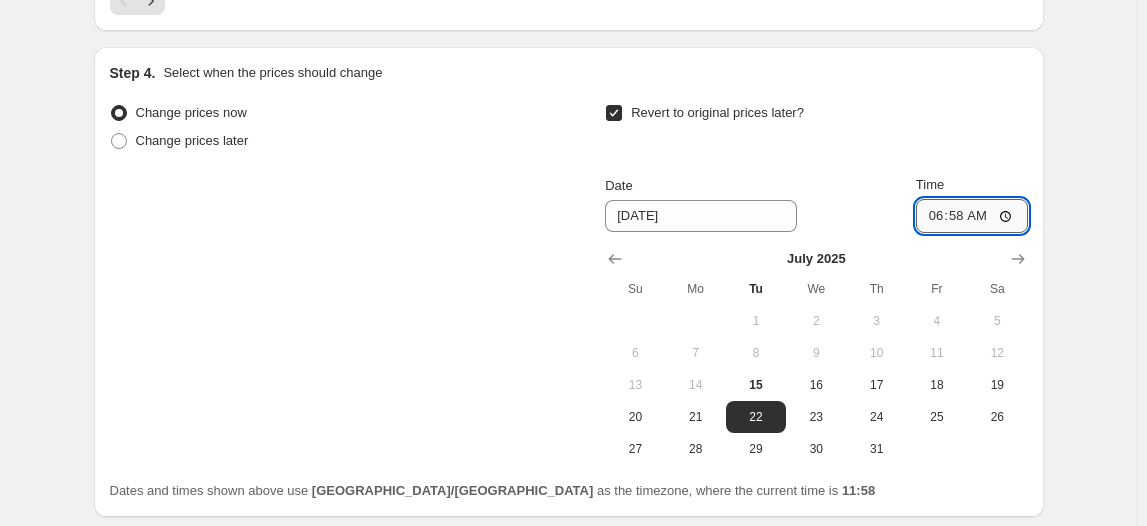 type on "06:00" 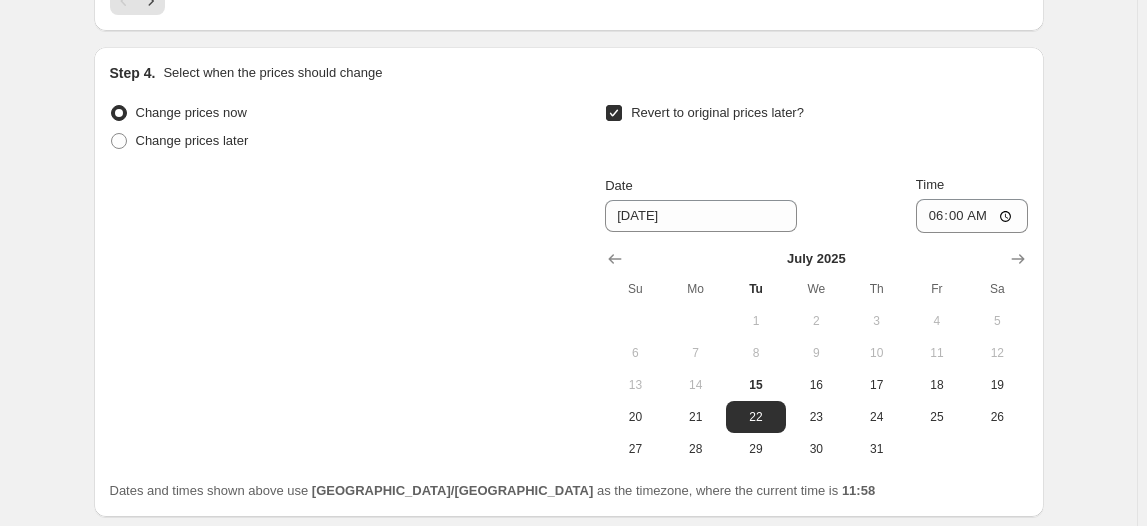 click on "Continue" at bounding box center (1006, 547) 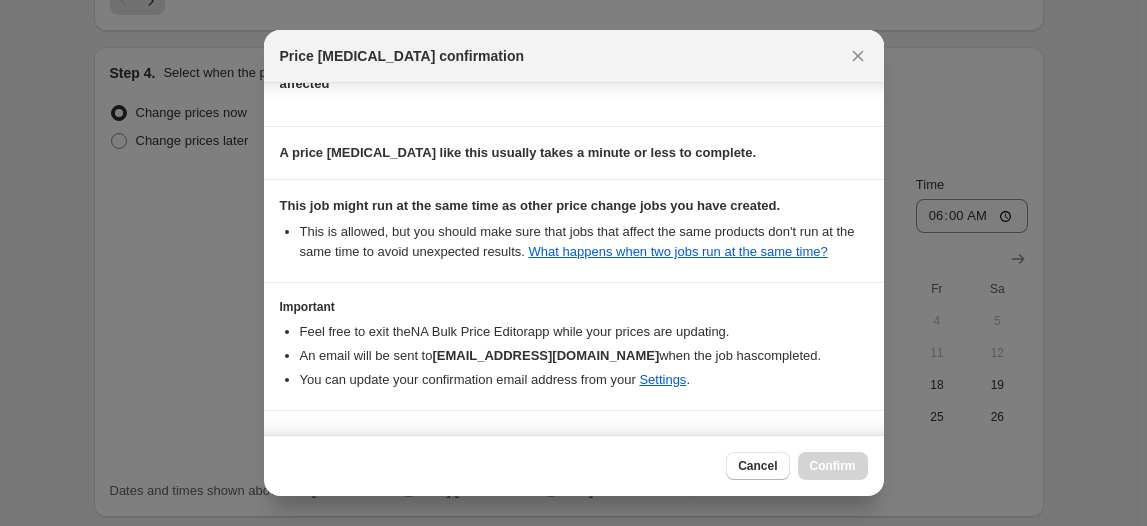 scroll, scrollTop: 332, scrollLeft: 0, axis: vertical 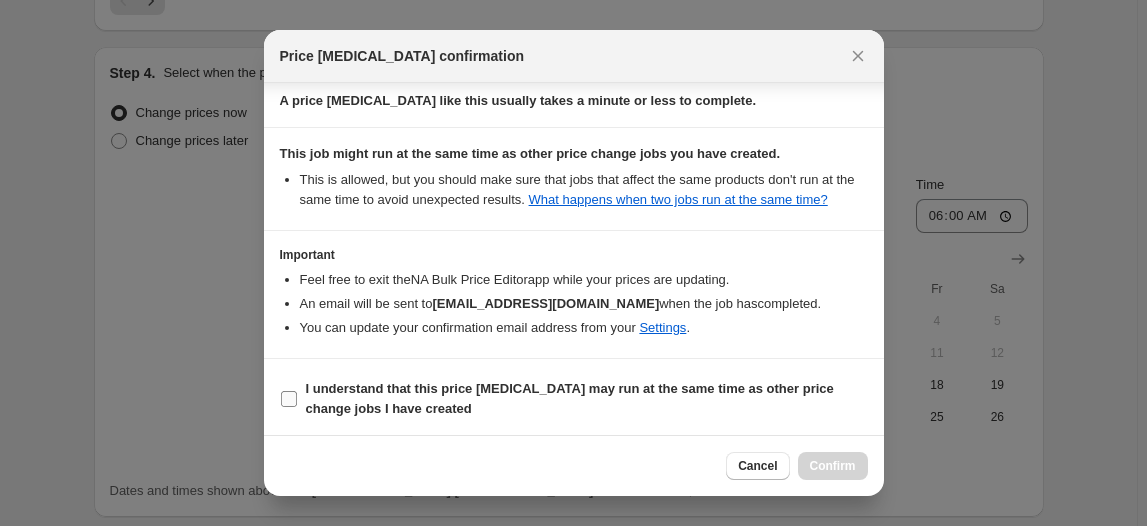drag, startPoint x: 368, startPoint y: 398, endPoint x: 412, endPoint y: 402, distance: 44.181442 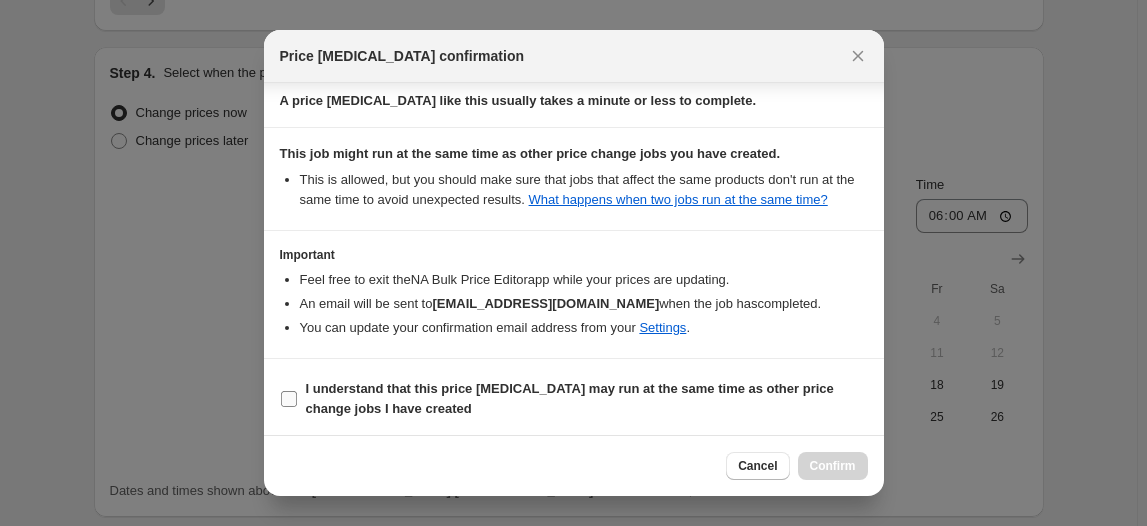 click on "I understand that this price [MEDICAL_DATA] may run at the same time as other price change jobs I have created" at bounding box center [574, 399] 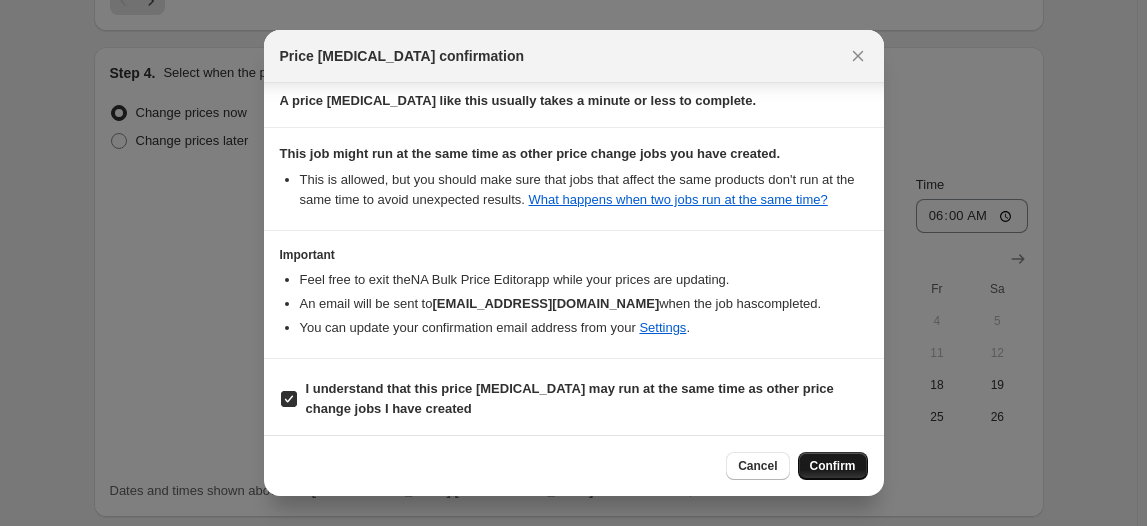 click on "Confirm" at bounding box center (833, 466) 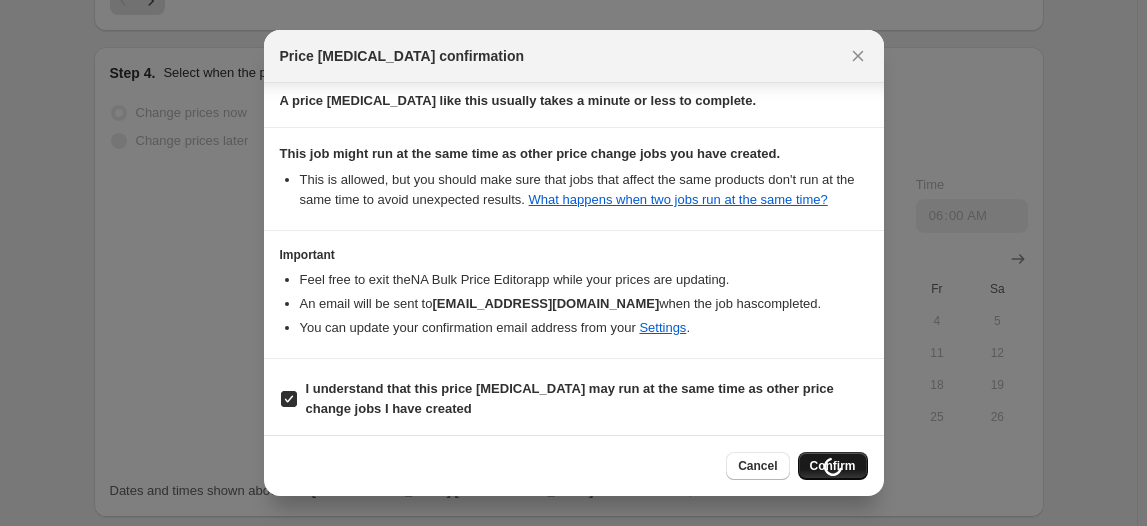 type on "度假活动价格调整  556  标配 169.99" 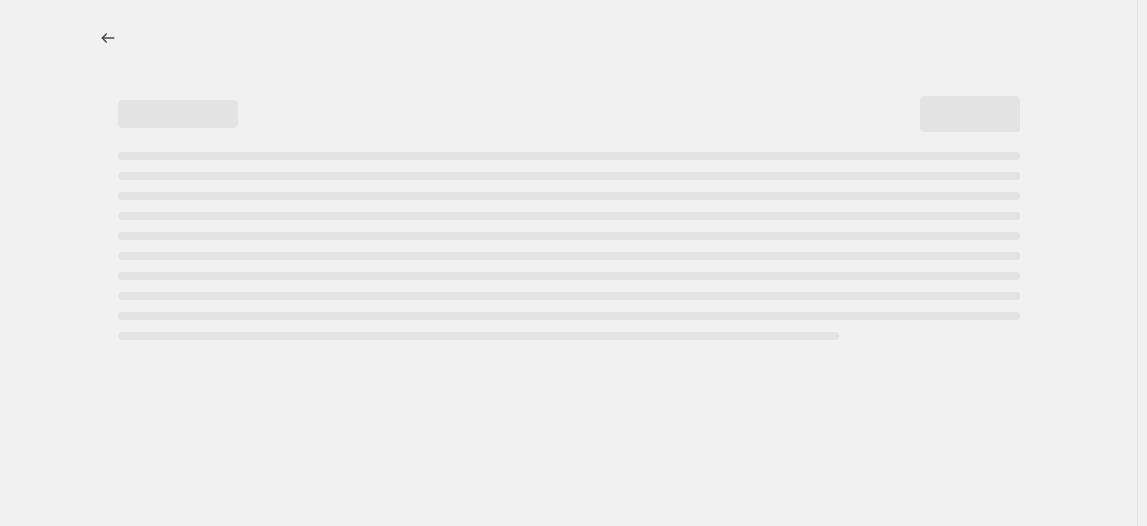 scroll, scrollTop: 0, scrollLeft: 0, axis: both 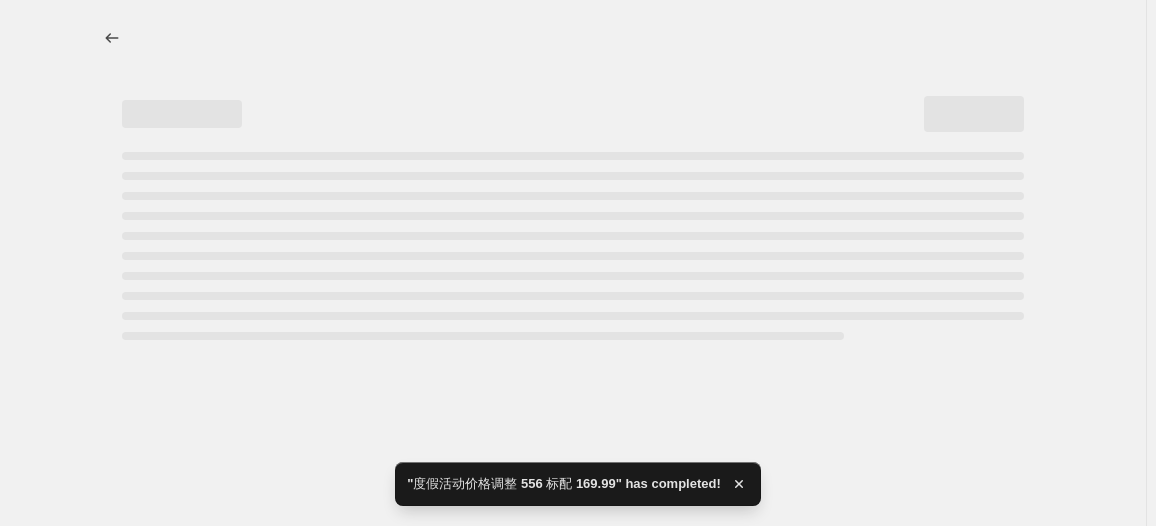 select on "no_change" 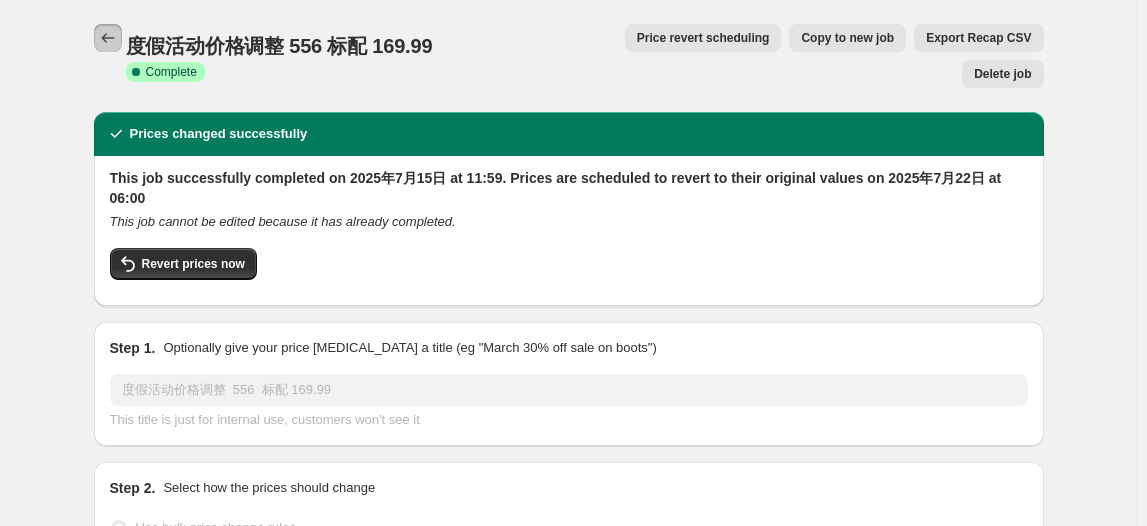 click 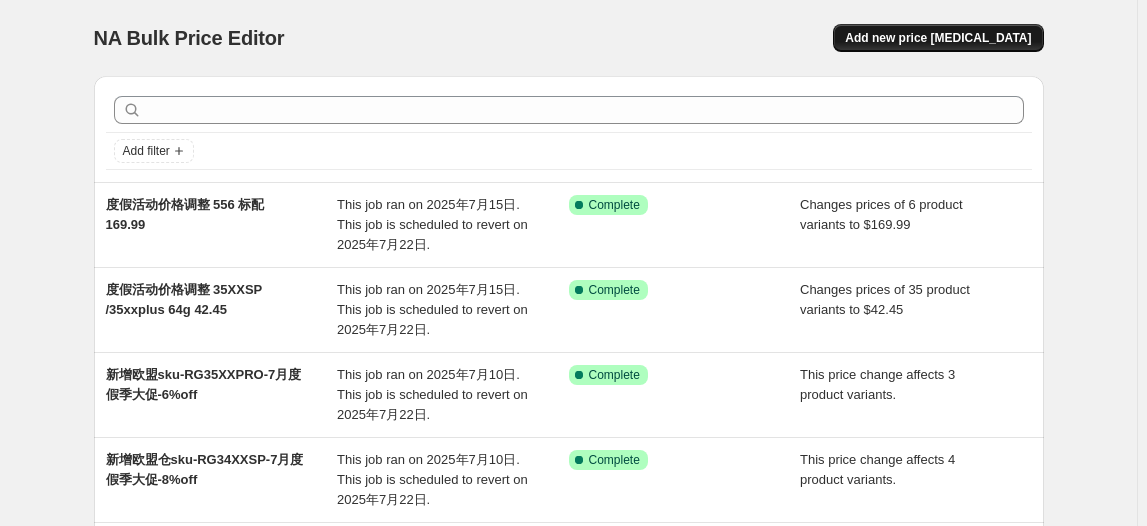 click on "Add new price [MEDICAL_DATA]" at bounding box center [938, 38] 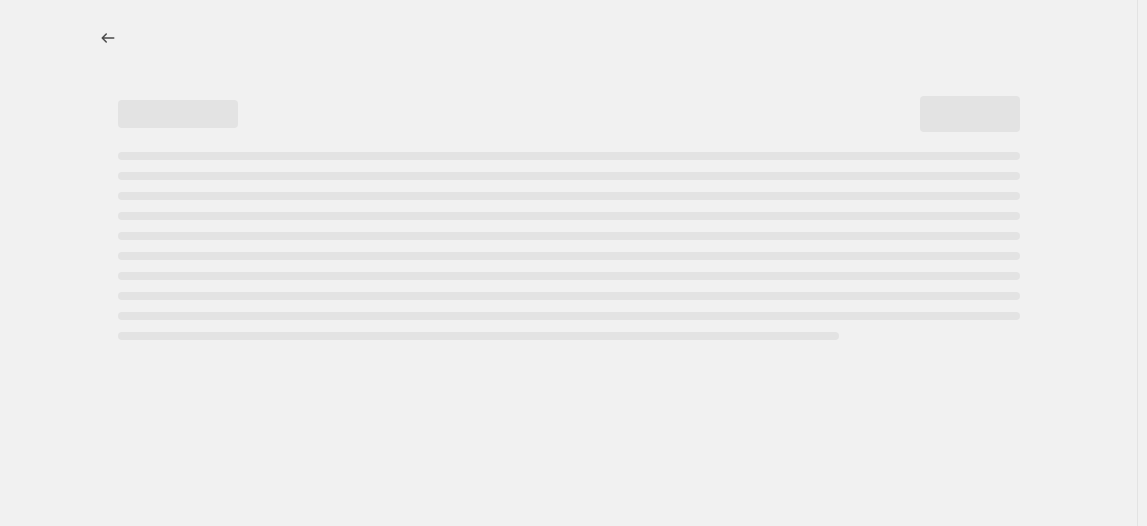 select on "percentage" 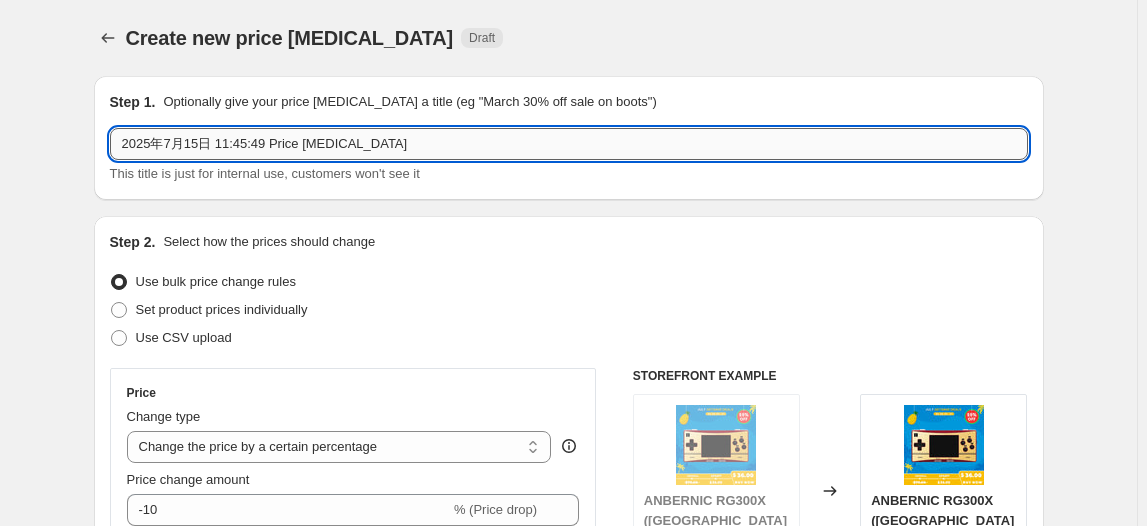 click on "2025年7月15日 11:45:49 Price [MEDICAL_DATA]" at bounding box center (569, 144) 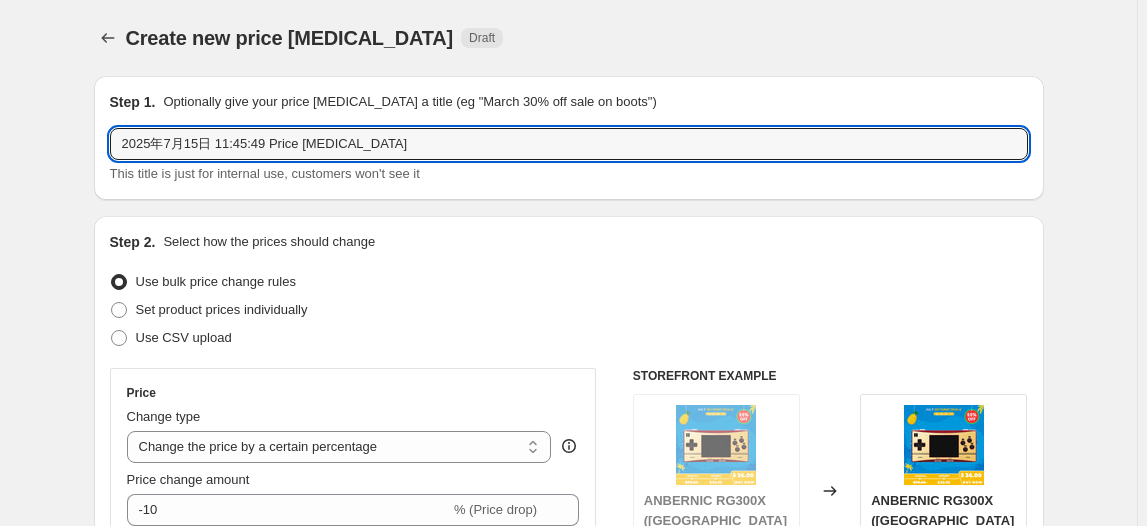 drag, startPoint x: 406, startPoint y: 147, endPoint x: 37, endPoint y: 143, distance: 369.02167 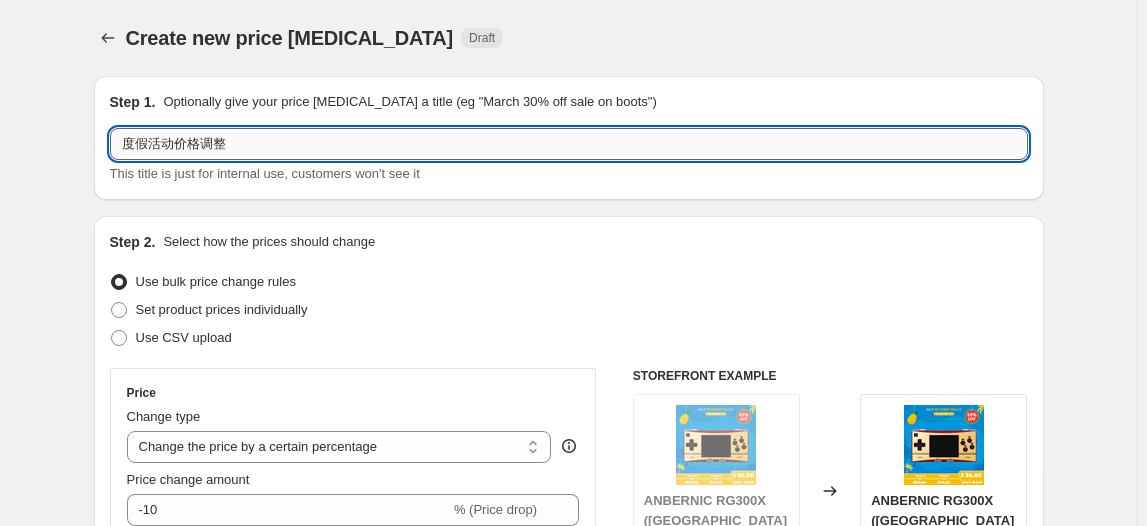 click on "度假活动价格调整" at bounding box center (569, 144) 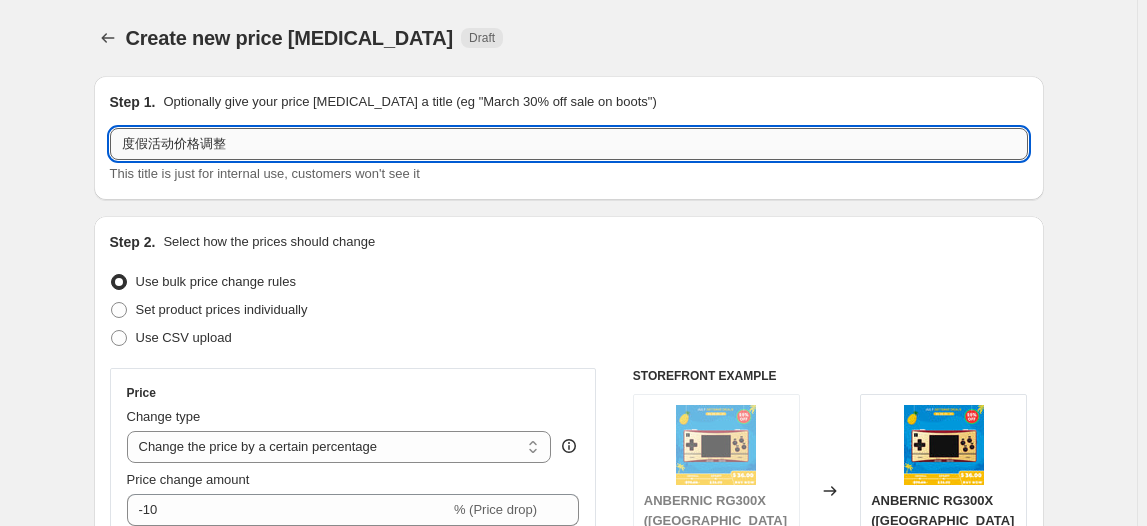 paste on "35xx 33.38" 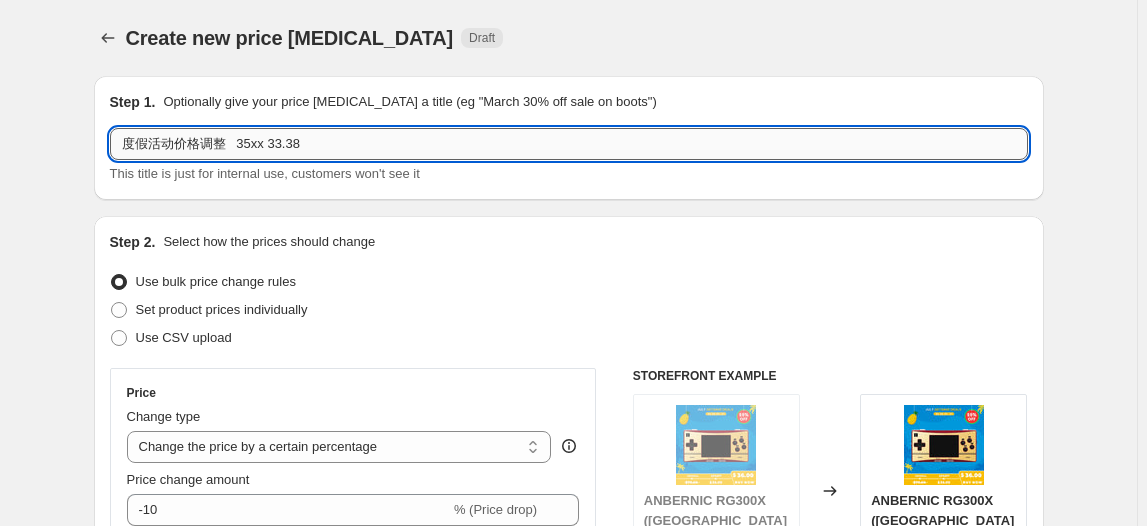 click on "度假活动价格调整   35xx 33.38" at bounding box center [569, 144] 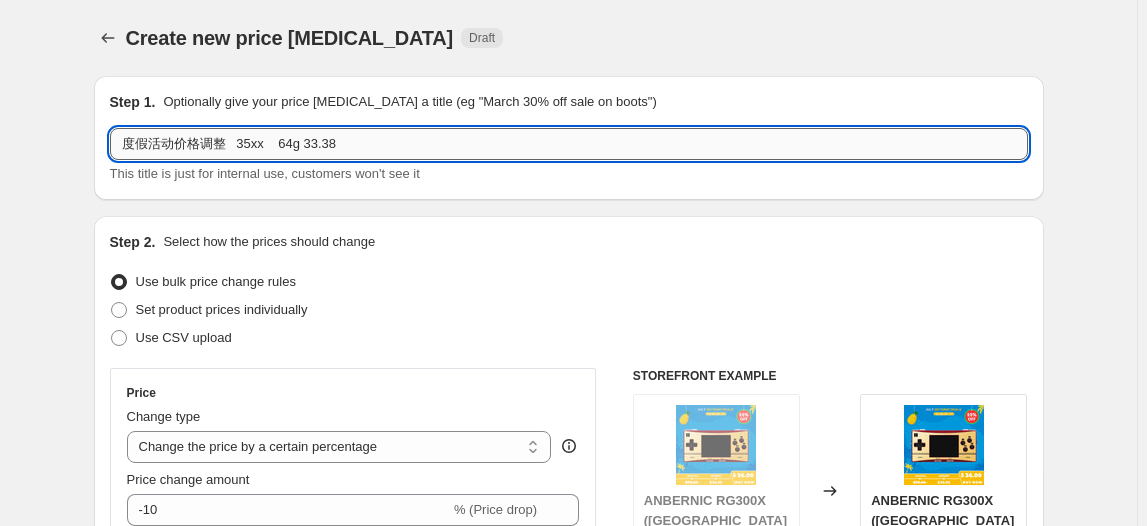 click on "度假活动价格调整   35xx    64g 33.38" at bounding box center [569, 144] 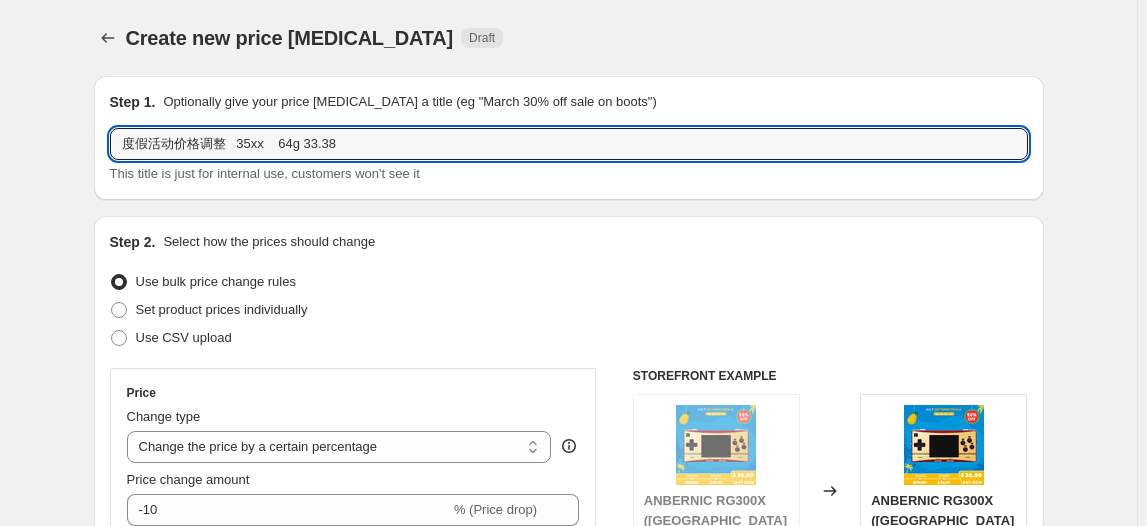 scroll, scrollTop: 272, scrollLeft: 0, axis: vertical 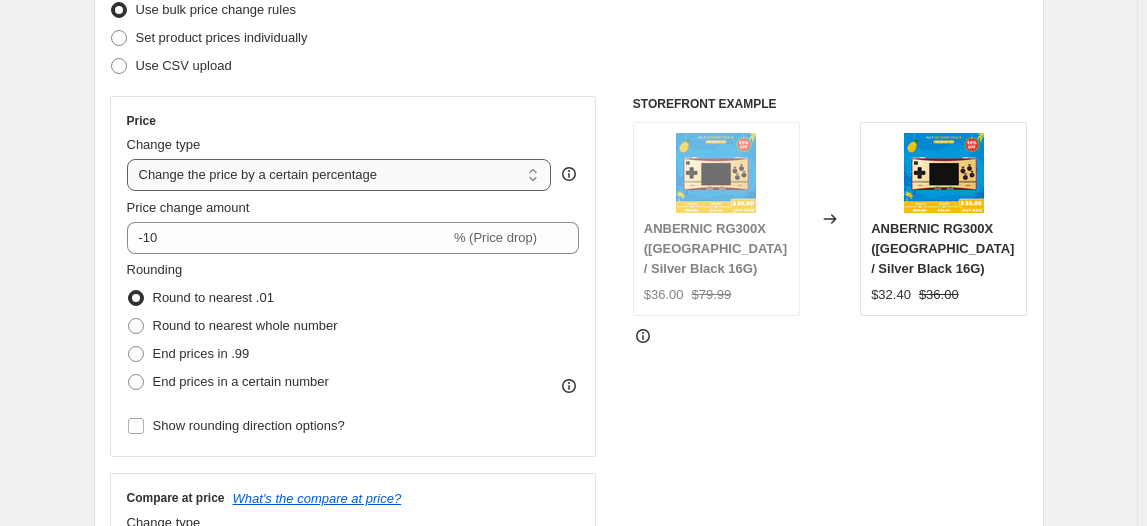 type on "度假活动价格调整   35xx    64g 33.38" 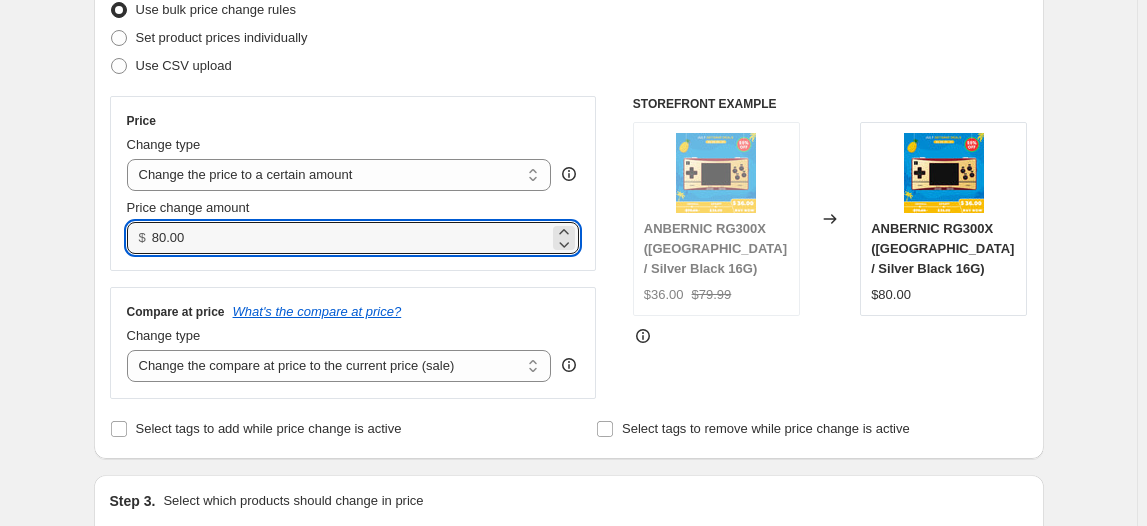 drag, startPoint x: 233, startPoint y: 241, endPoint x: 133, endPoint y: 237, distance: 100.07997 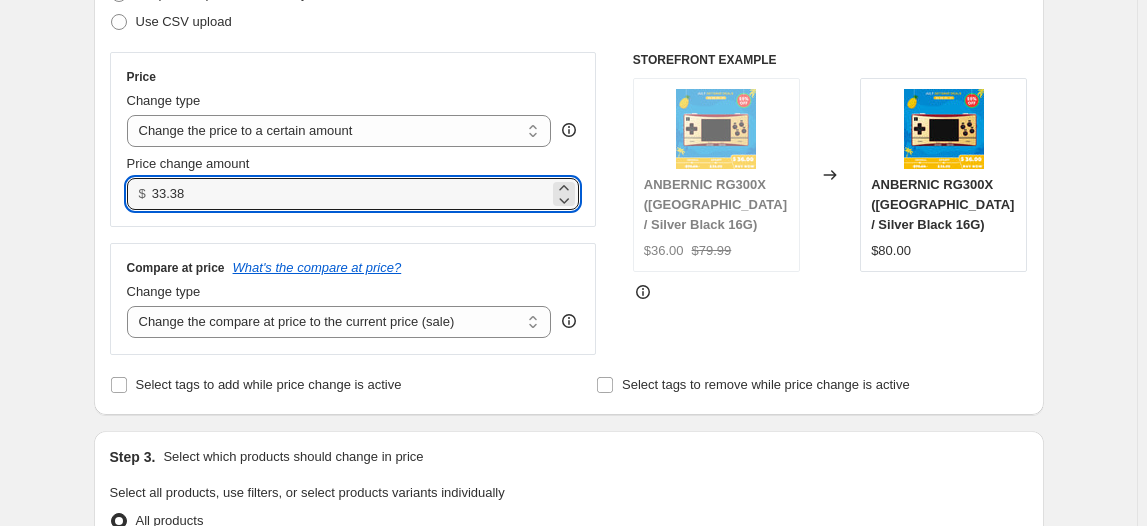 scroll, scrollTop: 363, scrollLeft: 0, axis: vertical 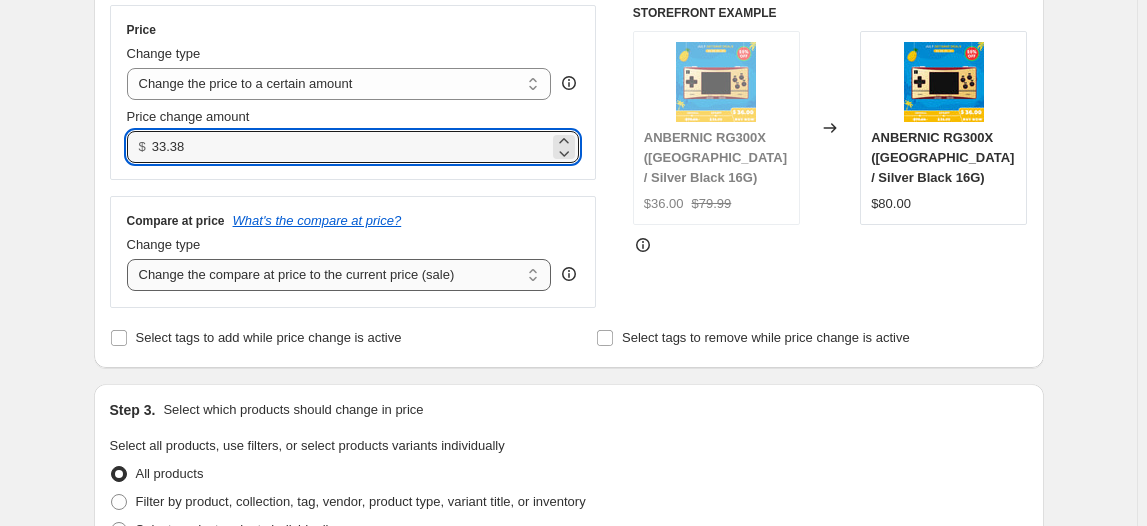 type on "33.38" 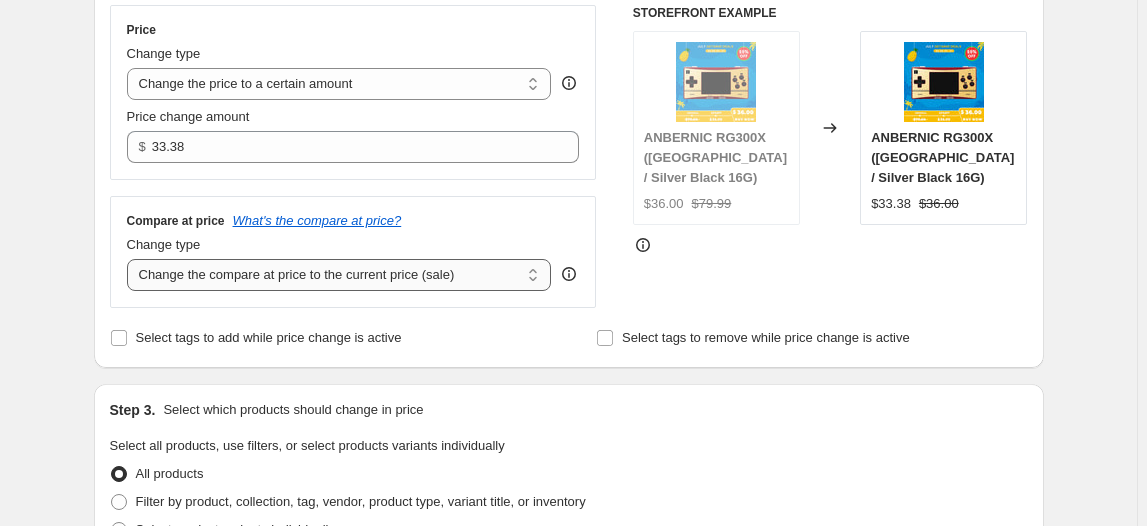 select on "no_change" 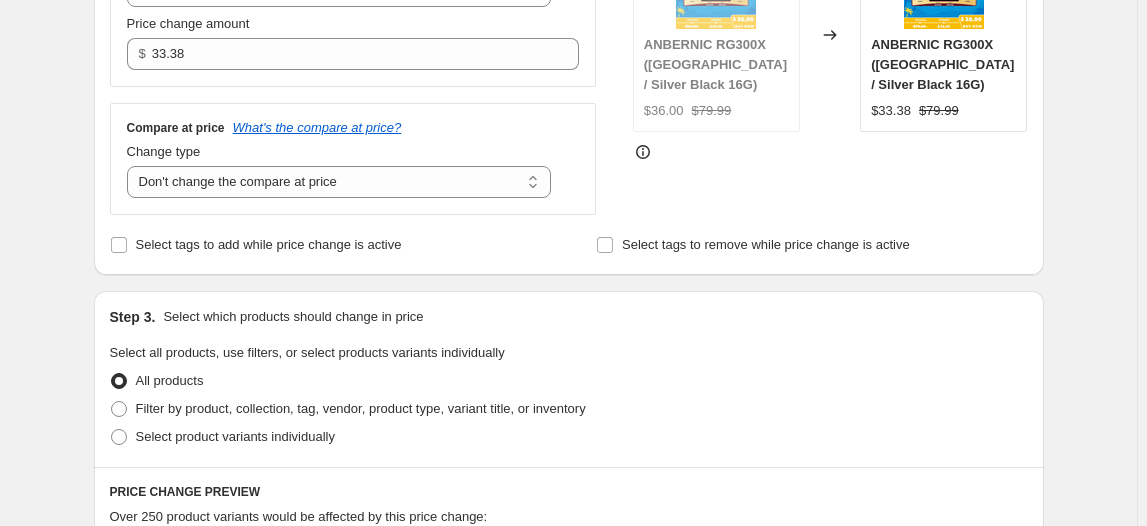 scroll, scrollTop: 545, scrollLeft: 0, axis: vertical 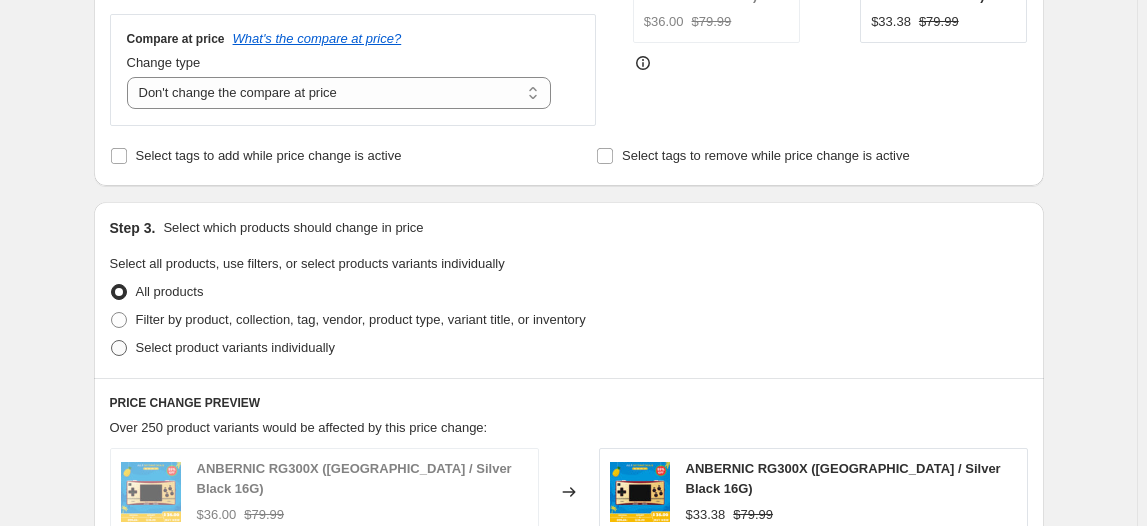 click on "Select product variants individually" at bounding box center [235, 347] 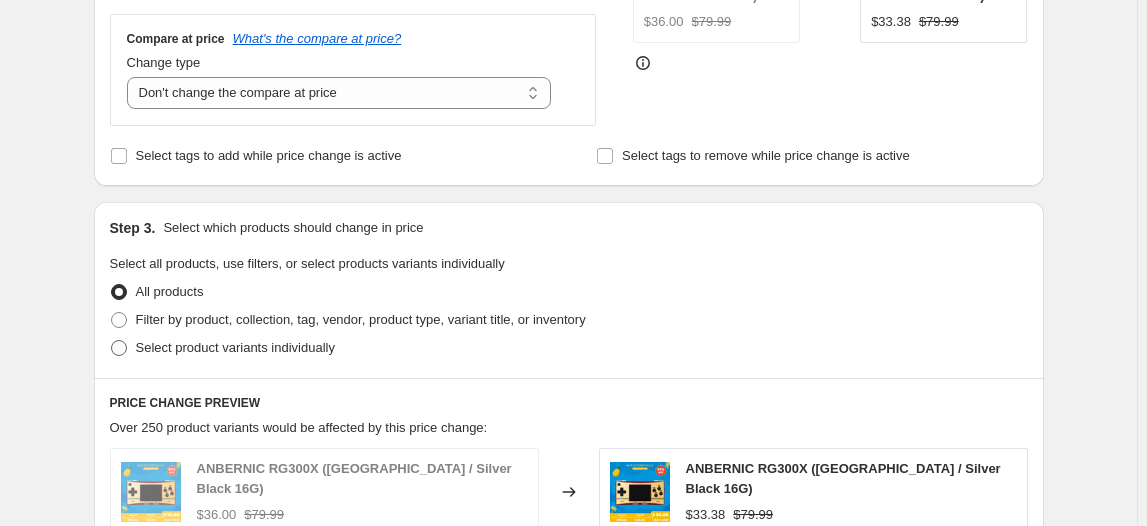 radio on "true" 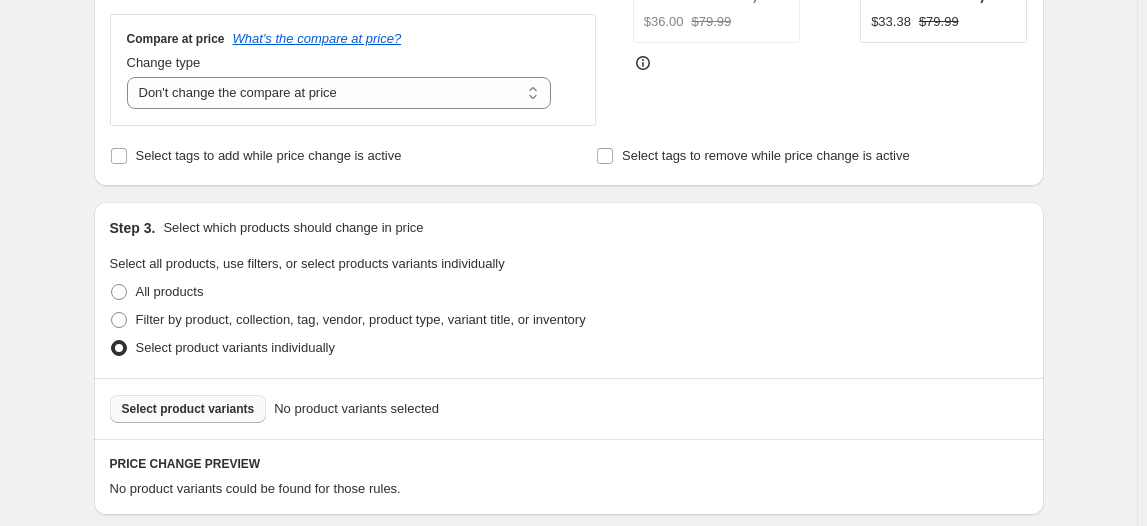 click on "Select product variants" at bounding box center [188, 409] 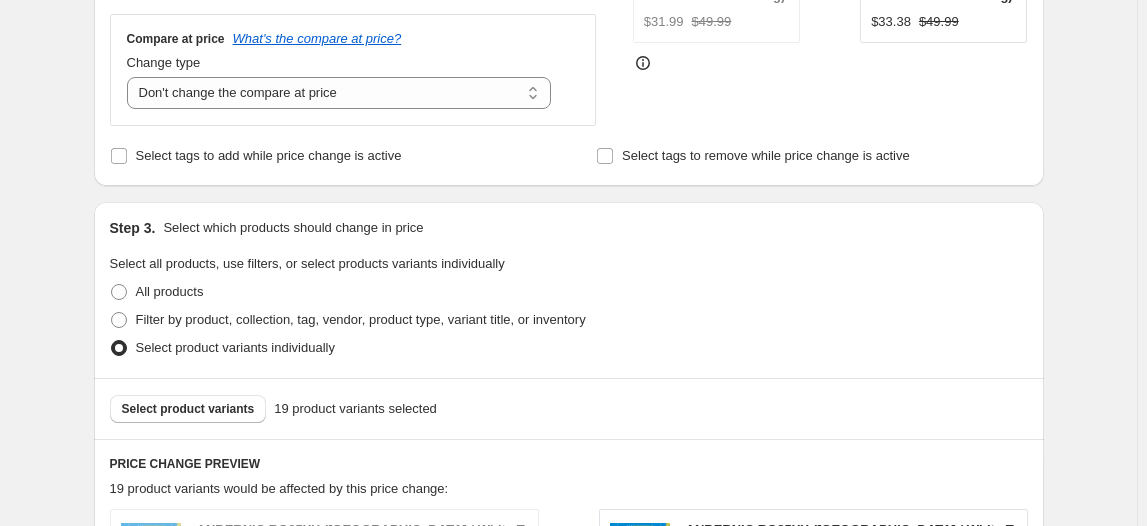 click on "Select product variants individually" at bounding box center (569, 348) 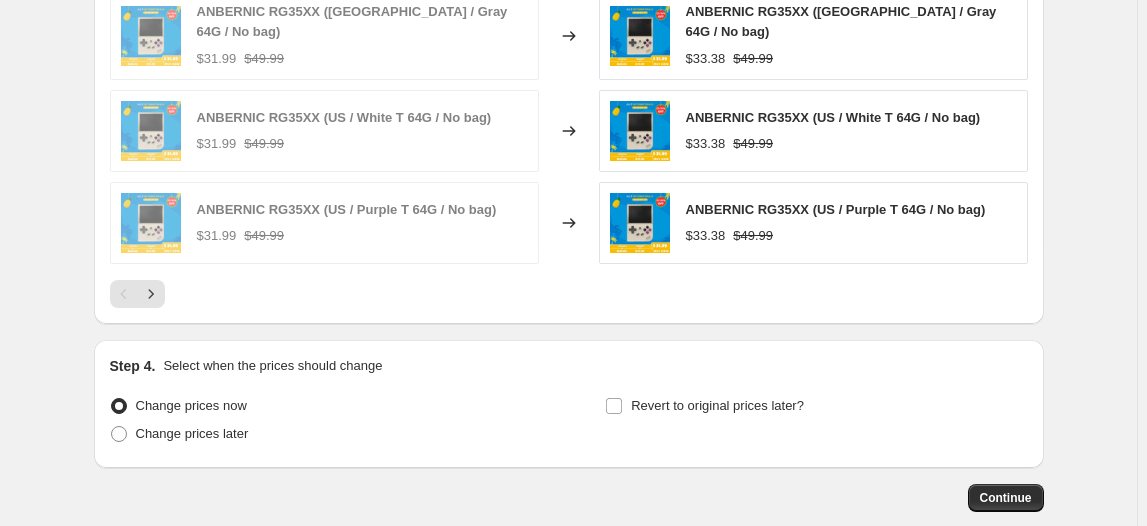 scroll, scrollTop: 1272, scrollLeft: 0, axis: vertical 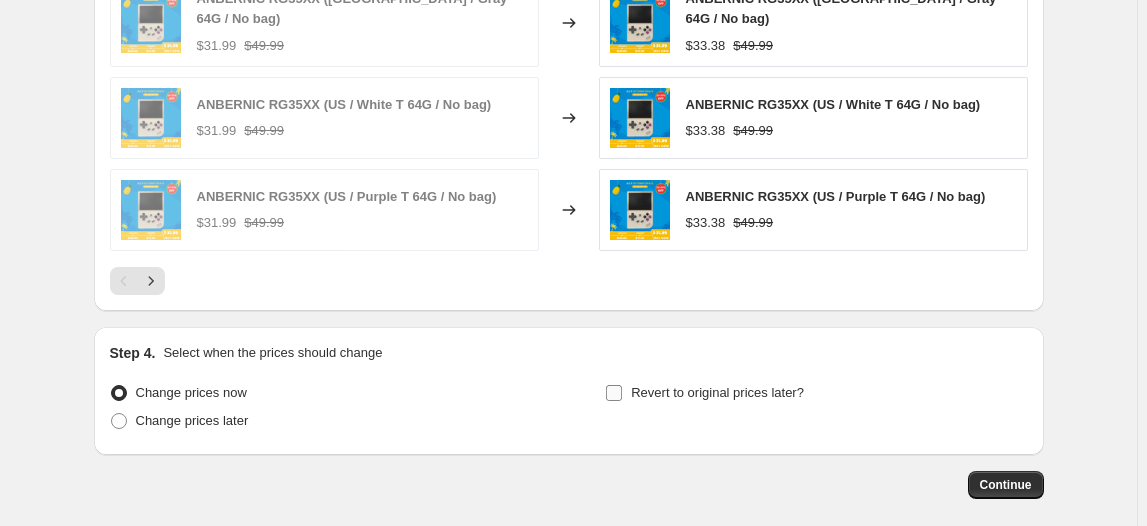 click on "Revert to original prices later?" at bounding box center (717, 392) 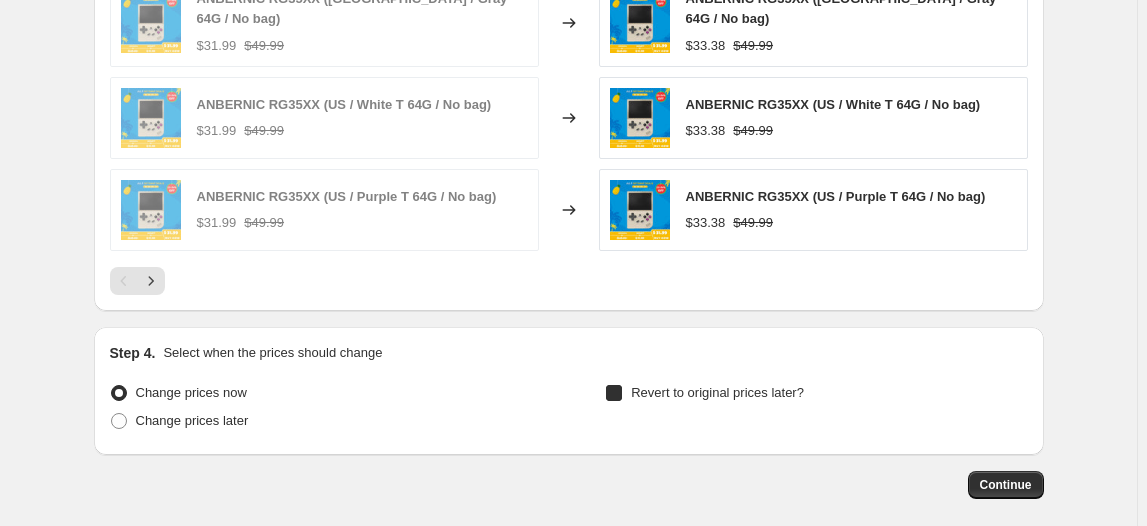 checkbox on "true" 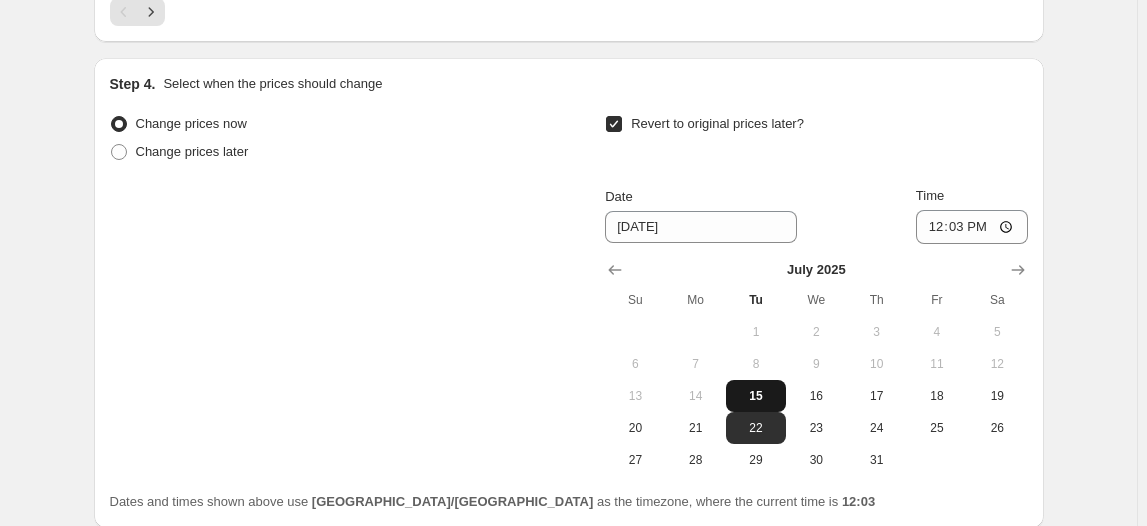 scroll, scrollTop: 1545, scrollLeft: 0, axis: vertical 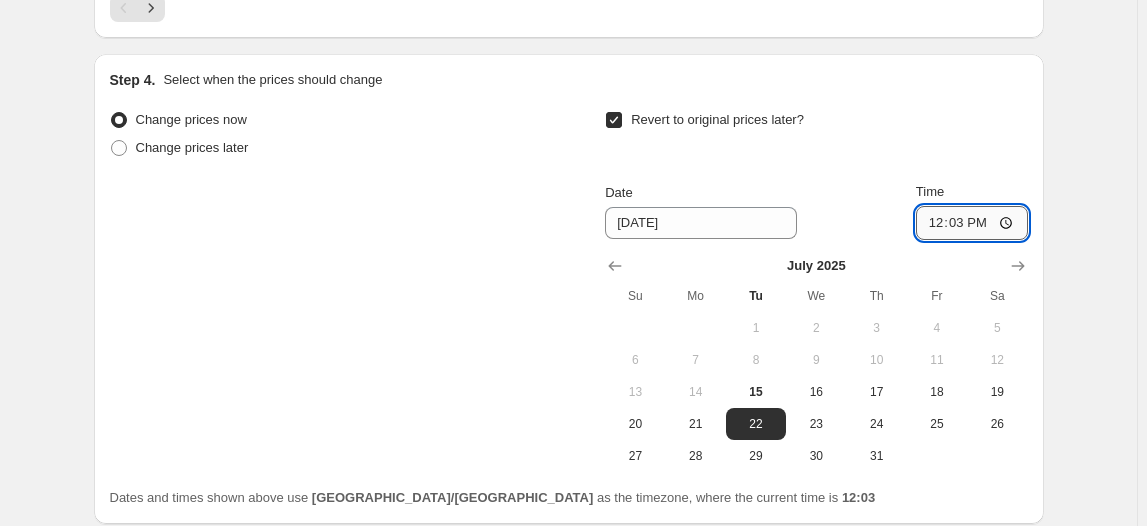 click on "12:03" at bounding box center [972, 223] 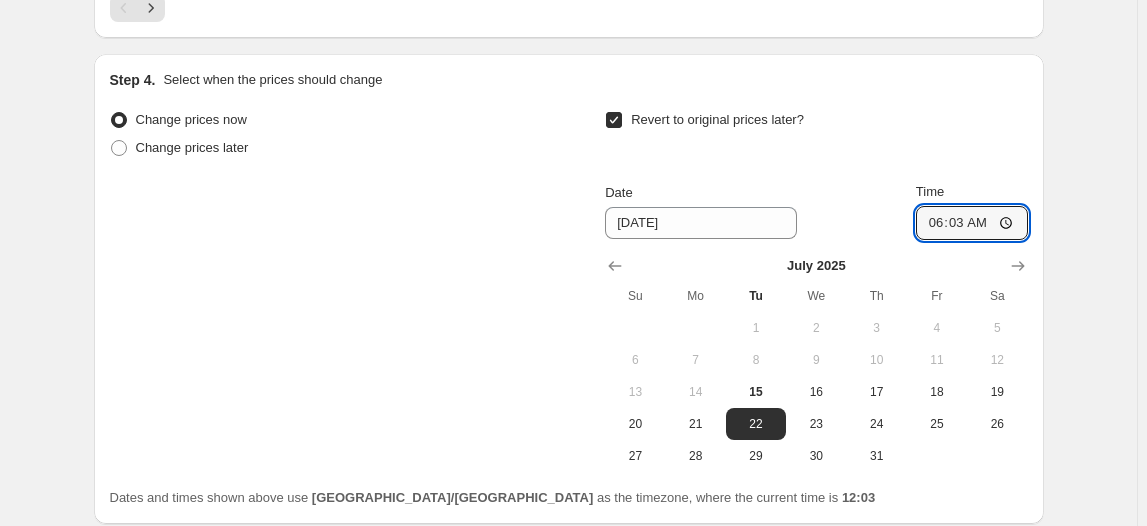 type on "06:00" 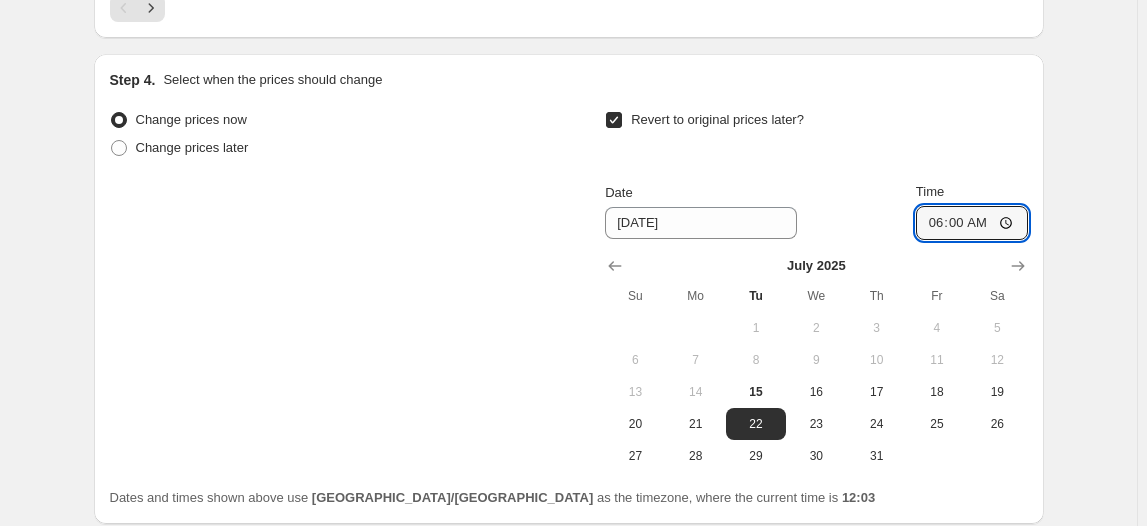 scroll, scrollTop: 1685, scrollLeft: 0, axis: vertical 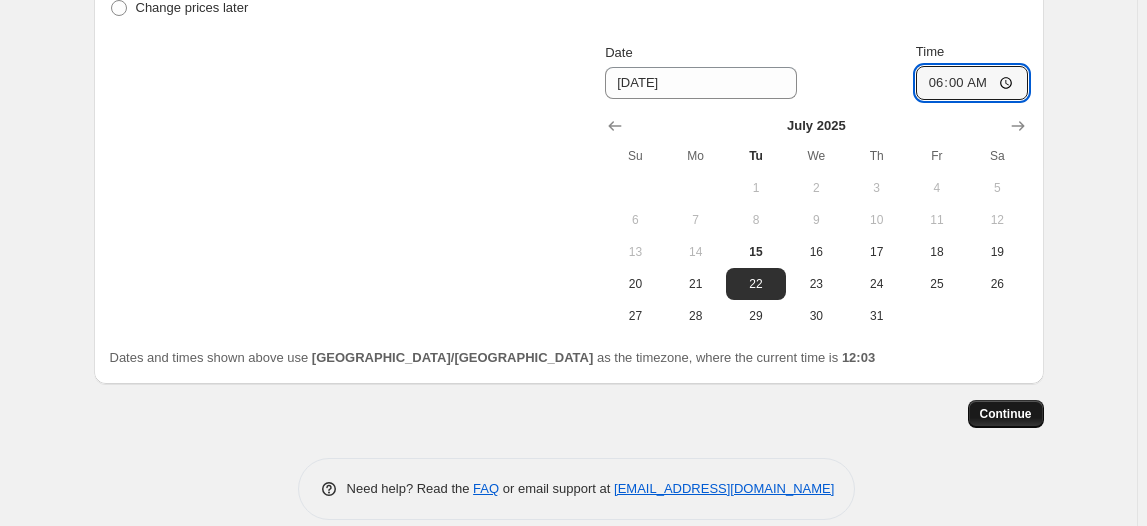 click on "Continue" at bounding box center (1006, 414) 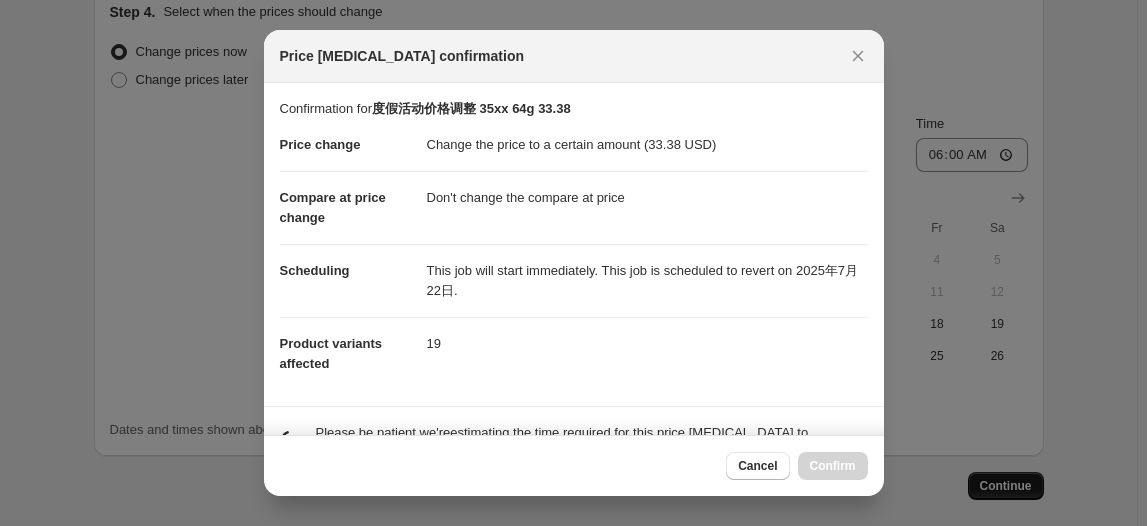 scroll, scrollTop: 1685, scrollLeft: 0, axis: vertical 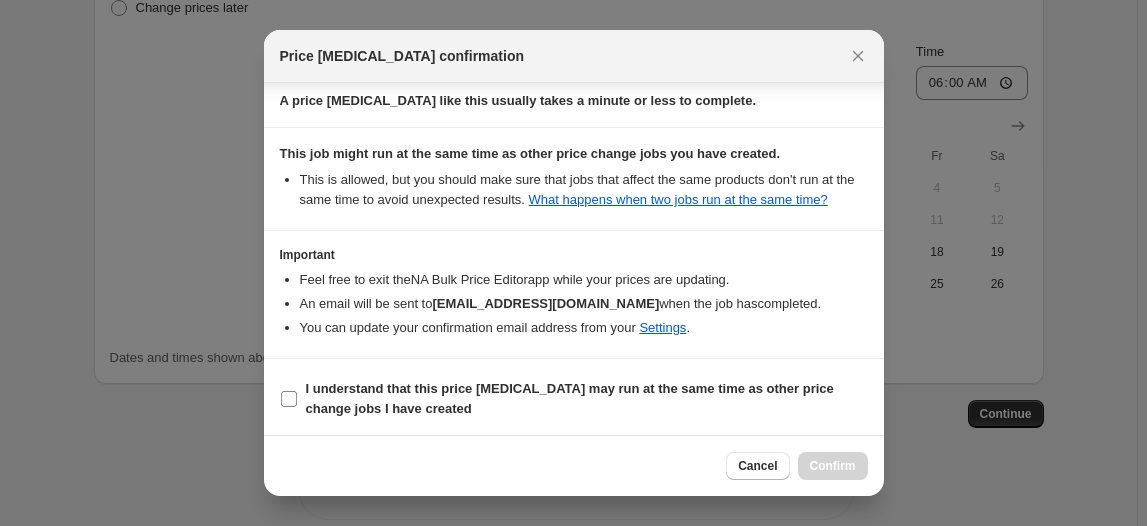 click on "I understand that this price [MEDICAL_DATA] may run at the same time as other price change jobs I have created" at bounding box center [587, 399] 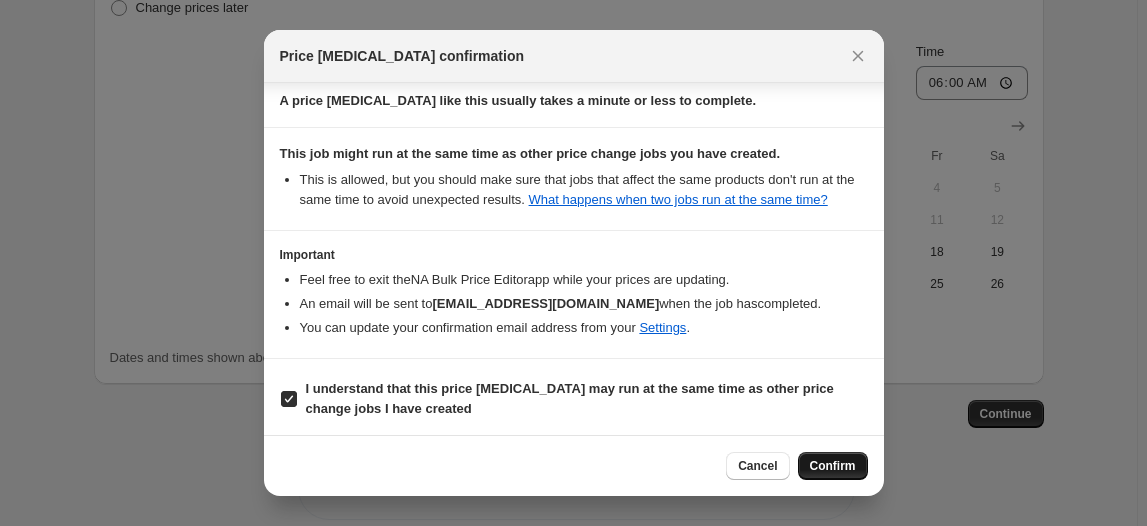 click on "Confirm" at bounding box center (833, 466) 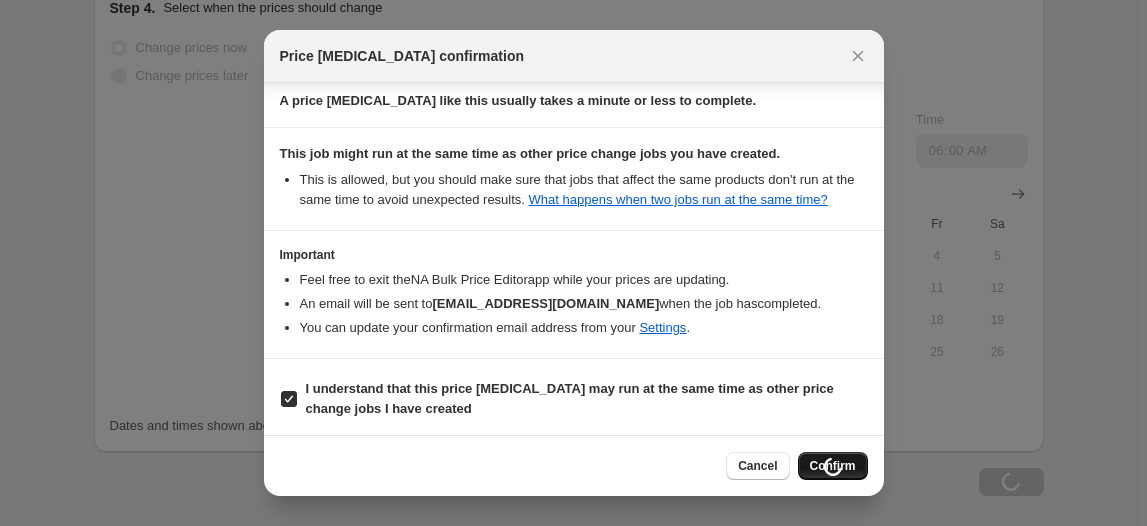 scroll, scrollTop: 1752, scrollLeft: 0, axis: vertical 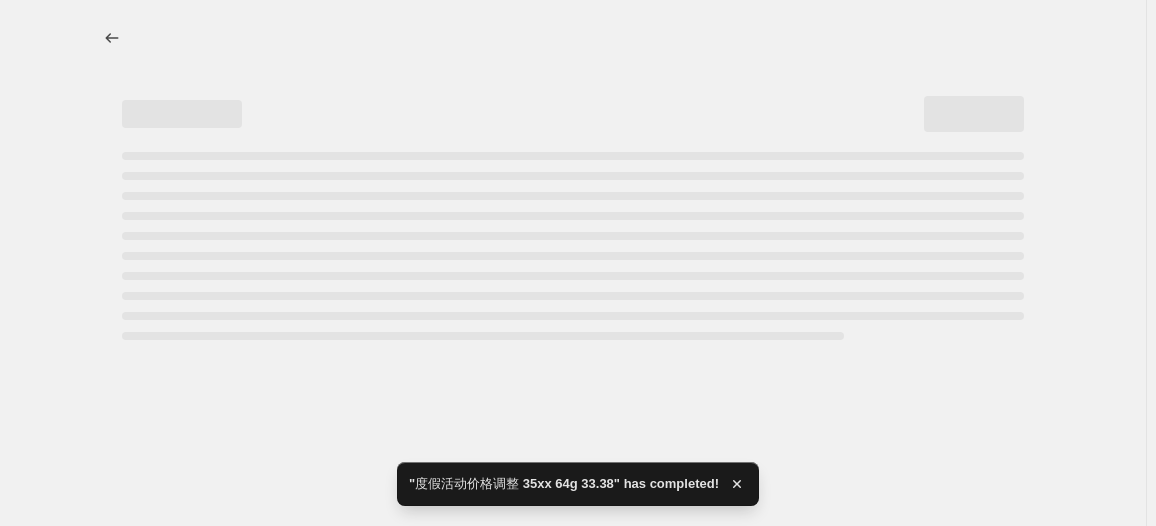 select on "no_change" 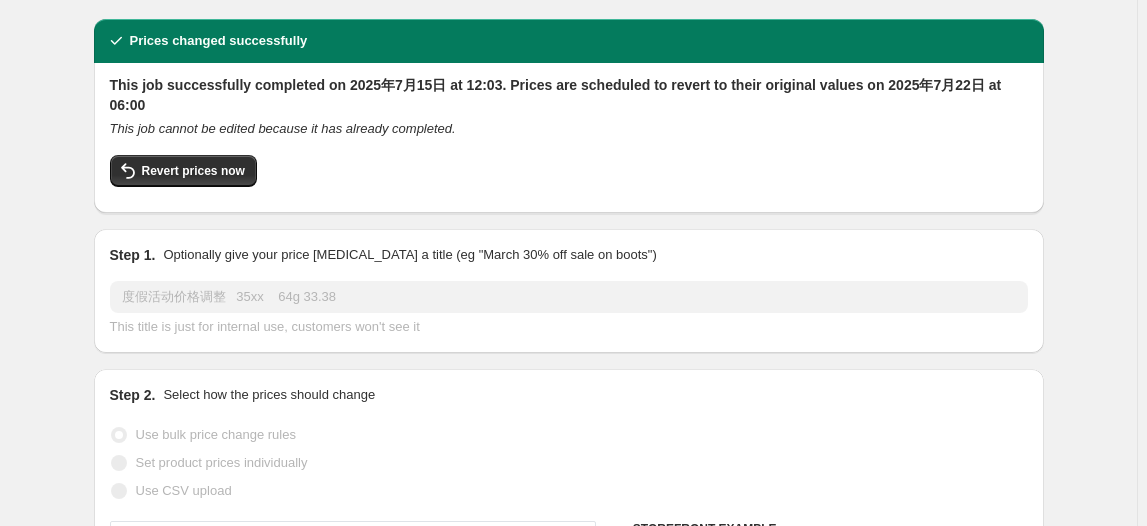 scroll, scrollTop: 0, scrollLeft: 0, axis: both 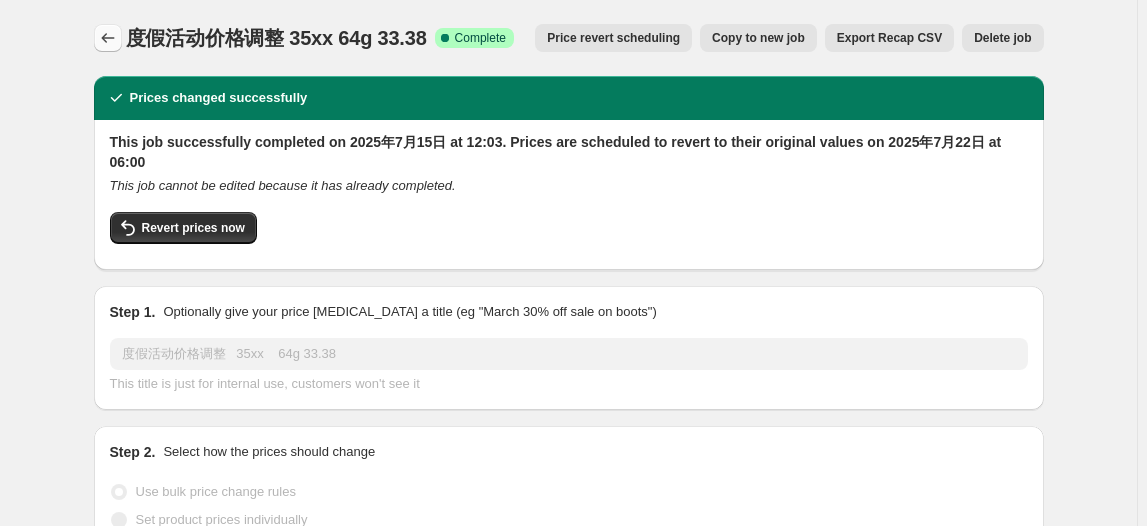 click 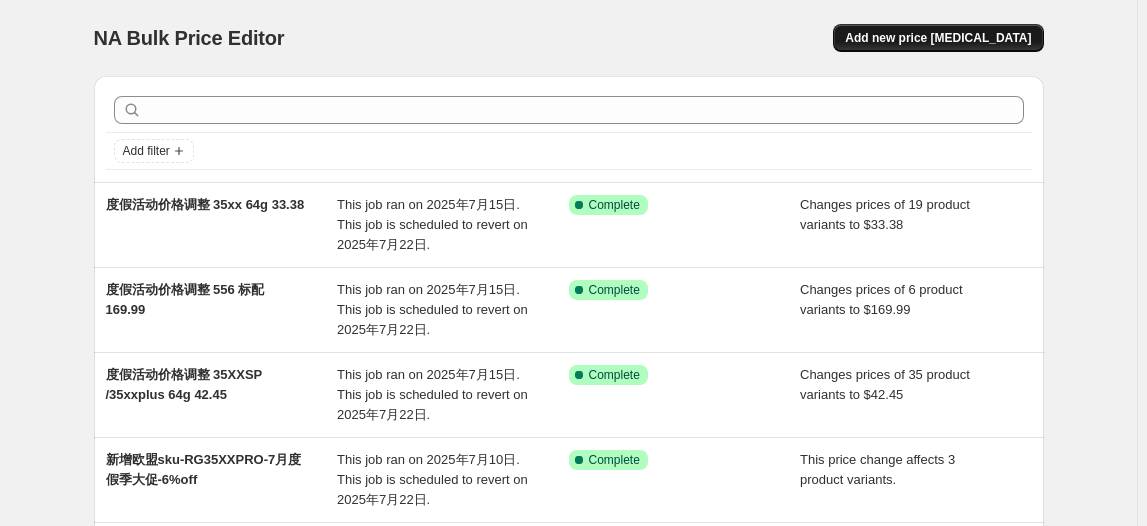 click on "Add new price [MEDICAL_DATA]" at bounding box center [938, 38] 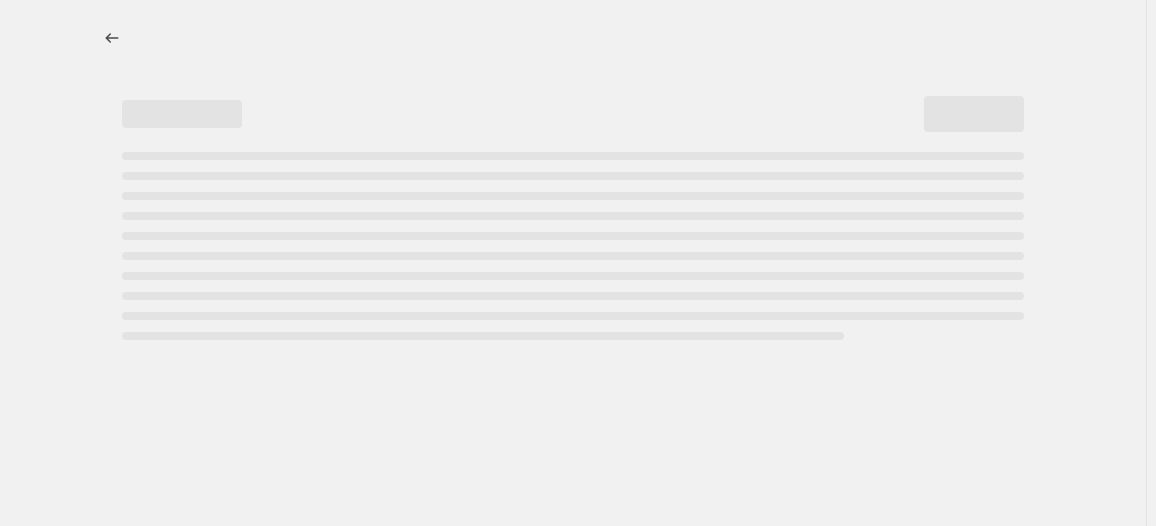 select on "percentage" 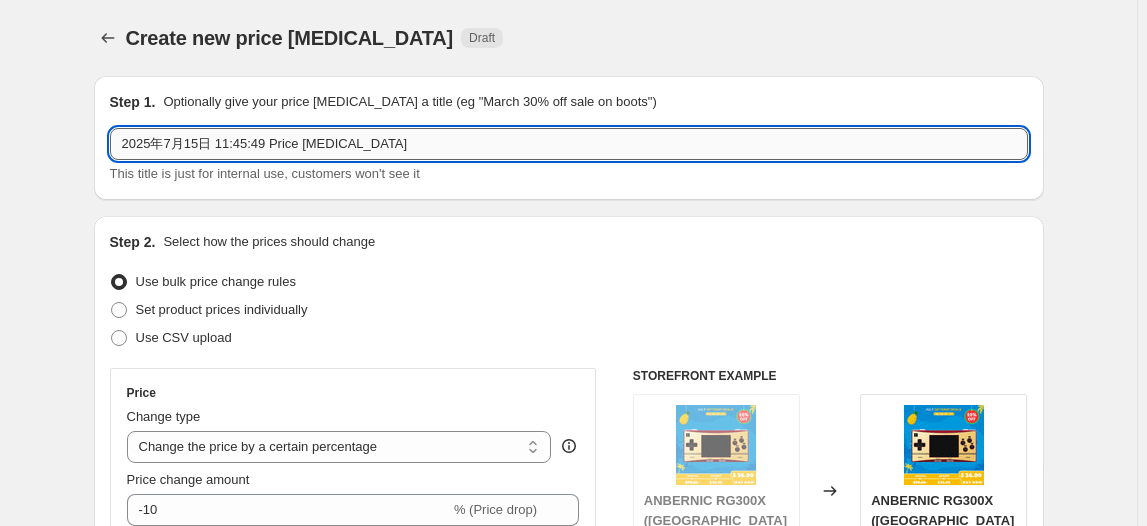 click on "2025年7月15日 11:45:49 Price [MEDICAL_DATA]" at bounding box center [569, 144] 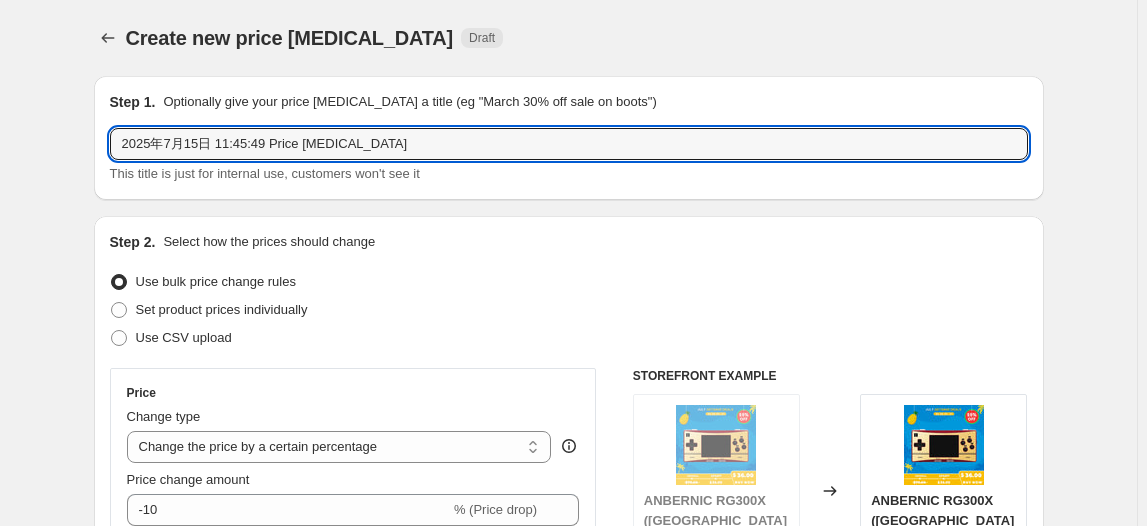 drag, startPoint x: 402, startPoint y: 133, endPoint x: 85, endPoint y: 117, distance: 317.40353 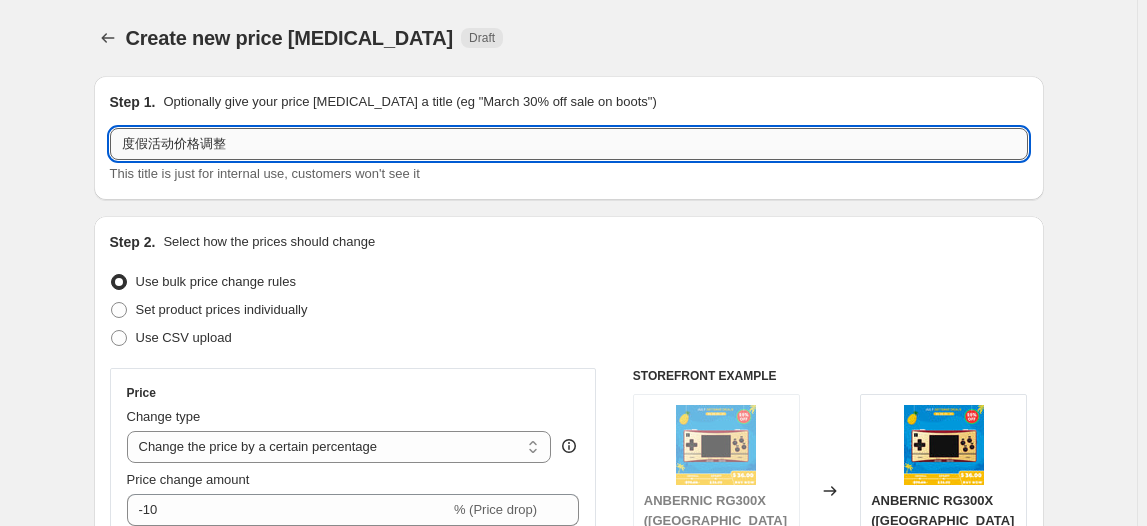 paste on "353vs 16g 69.68" 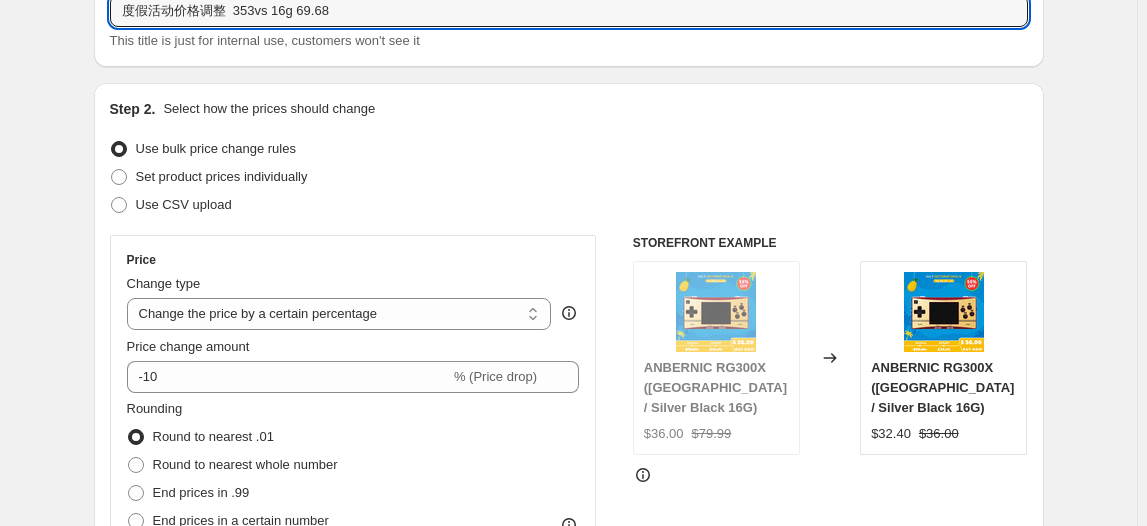 scroll, scrollTop: 90, scrollLeft: 0, axis: vertical 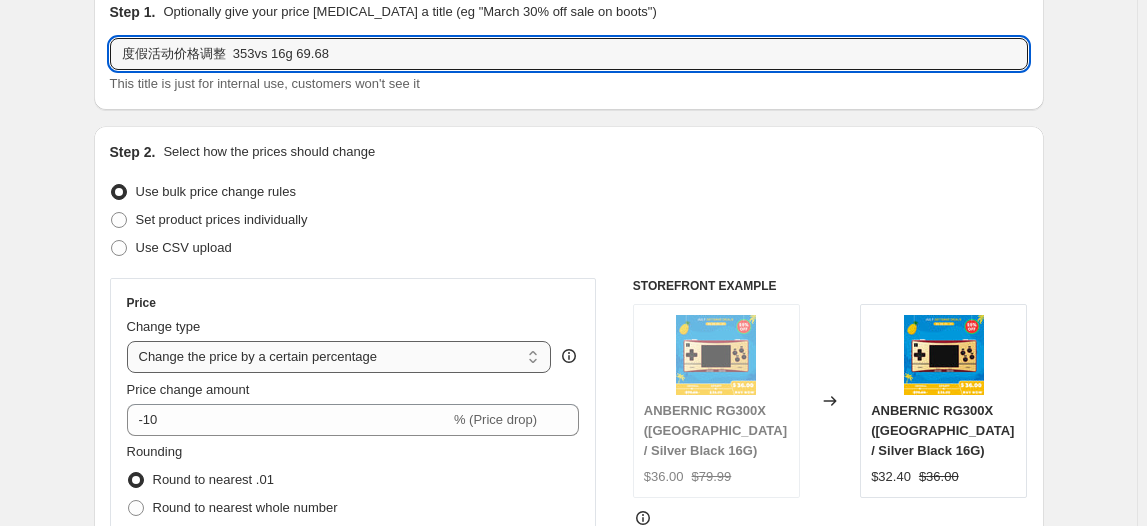 type on "度假活动价格调整  353vs 16g 69.68" 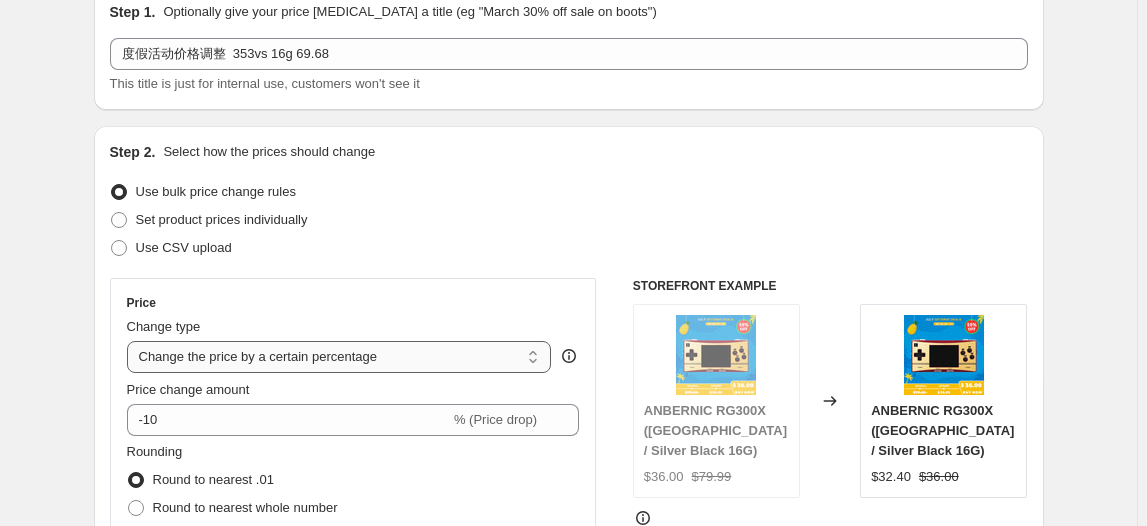 select on "to" 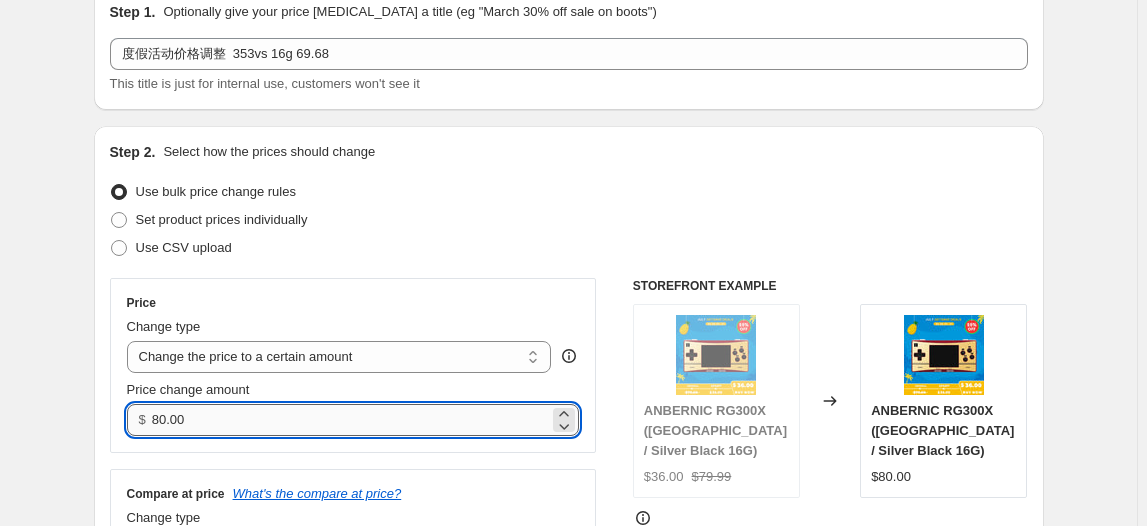 drag, startPoint x: 255, startPoint y: 415, endPoint x: 279, endPoint y: 419, distance: 24.33105 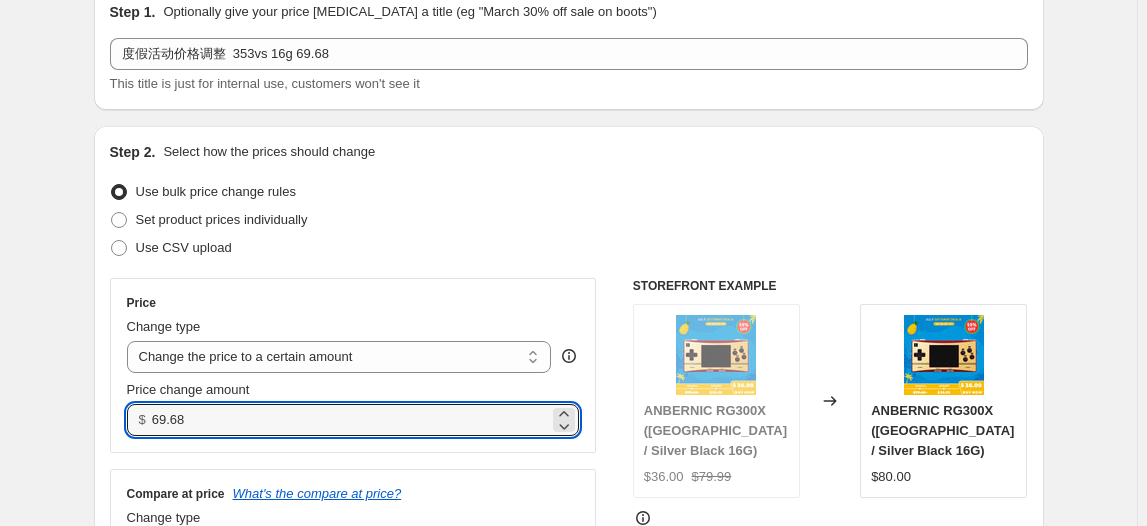 type on "69.68" 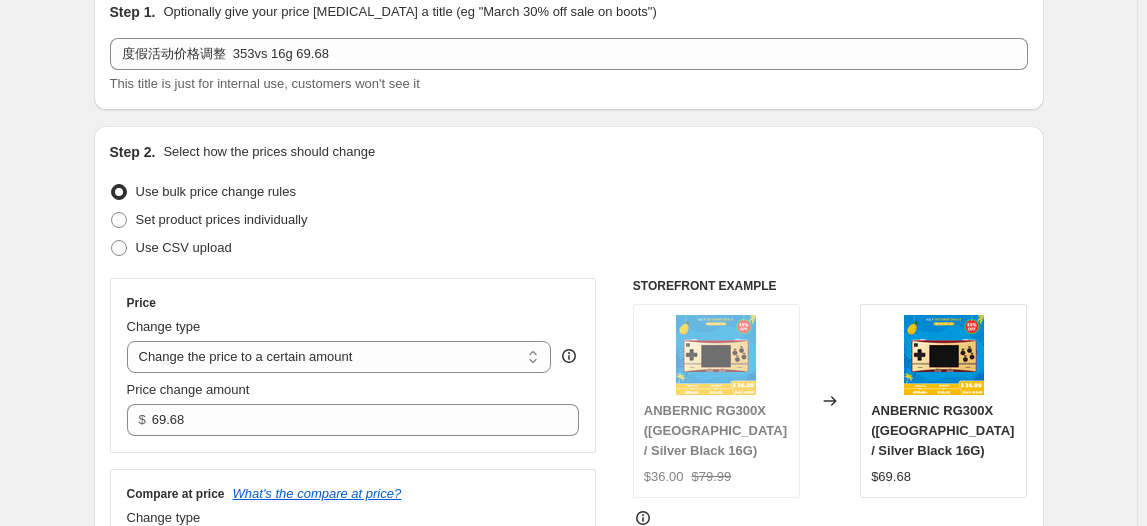 click on "Step 2. Select how the prices should change Use bulk price change rules Set product prices individually Use CSV upload Price Change type Change the price to a certain amount Change the price by a certain amount Change the price by a certain percentage Change the price to the current compare at price (price before sale) Change the price by a certain amount relative to the compare at price Change the price by a certain percentage relative to the compare at price Don't change the price Change the price by a certain percentage relative to the cost per item Change price to certain cost margin Change the price to a certain amount Price change amount $ 69.68 Compare at price What's the compare at price? Change type Change the compare at price to the current price (sale) Change the compare at price to a certain amount Change the compare at price by a certain amount Change the compare at price by a certain percentage Change the compare at price by a certain amount relative to the actual price STOREFRONT EXAMPLE $36.00" at bounding box center (569, 383) 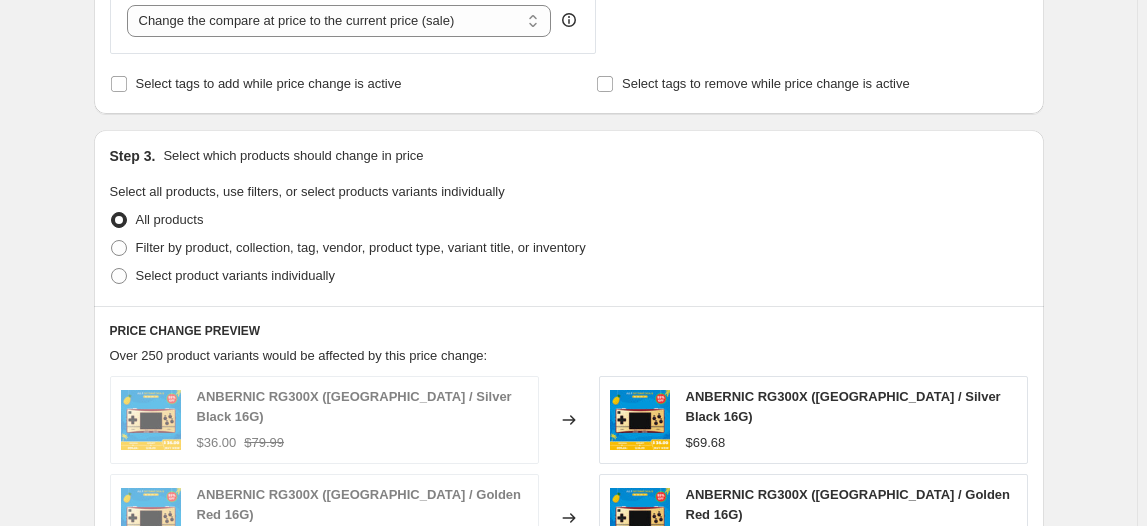 scroll, scrollTop: 727, scrollLeft: 0, axis: vertical 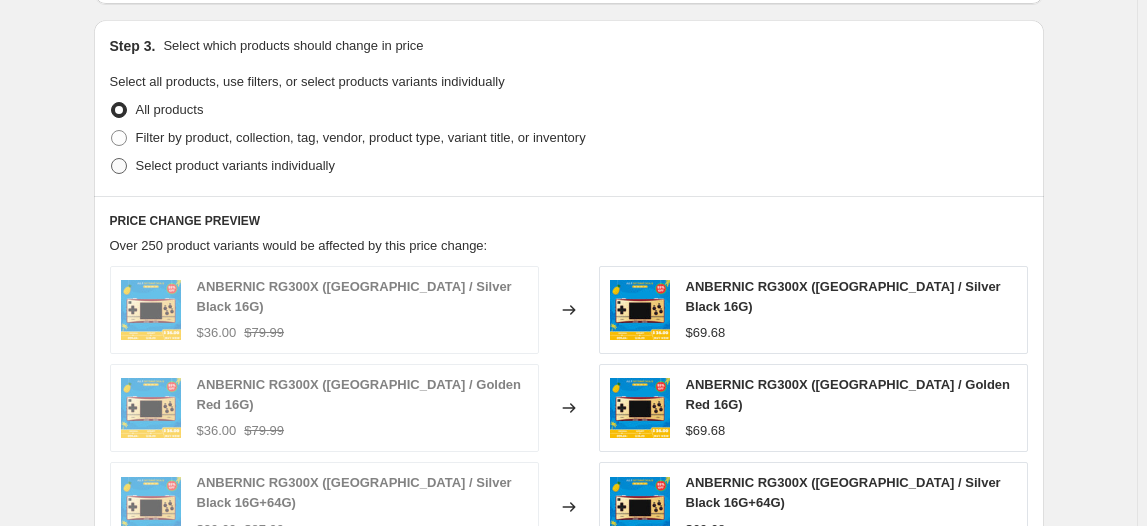 click on "Select product variants individually" at bounding box center (235, 165) 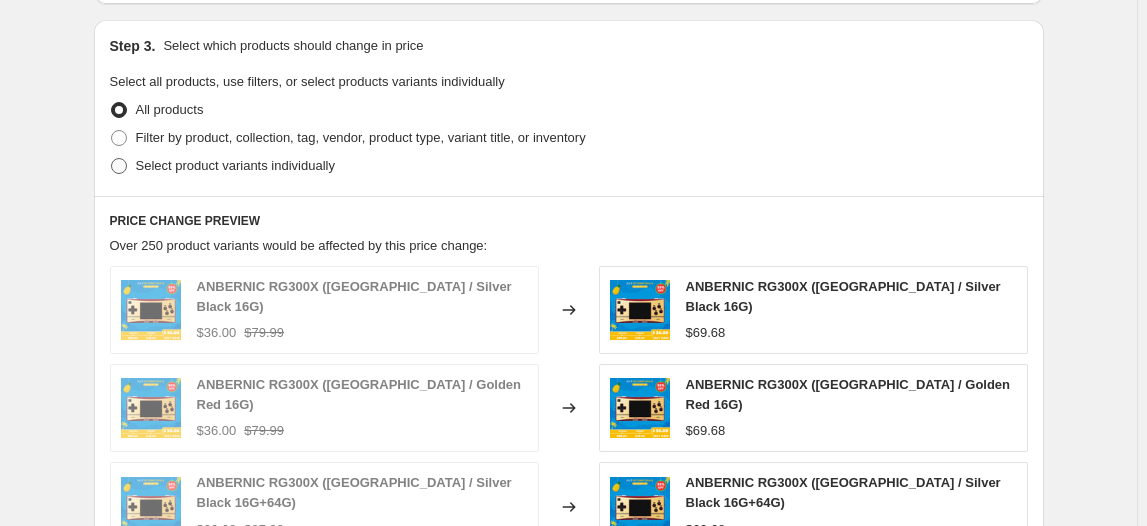 radio on "true" 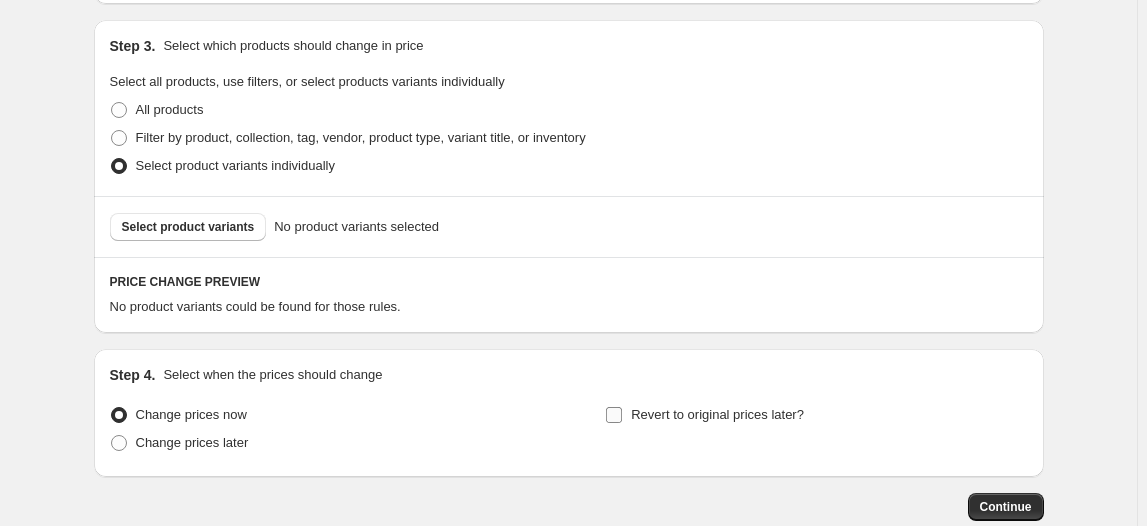 click on "Revert to original prices later?" at bounding box center [704, 415] 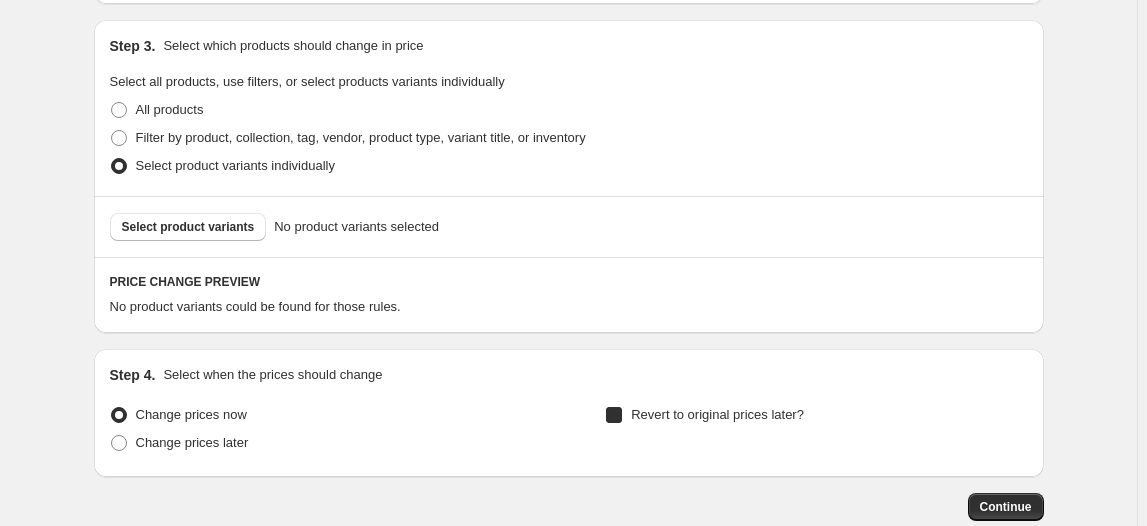 checkbox on "true" 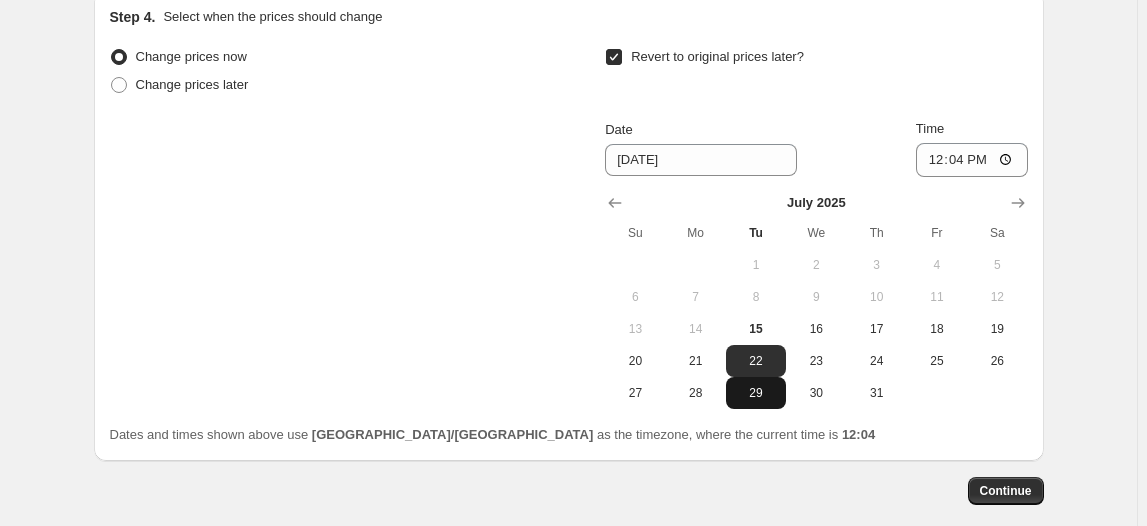 scroll, scrollTop: 1090, scrollLeft: 0, axis: vertical 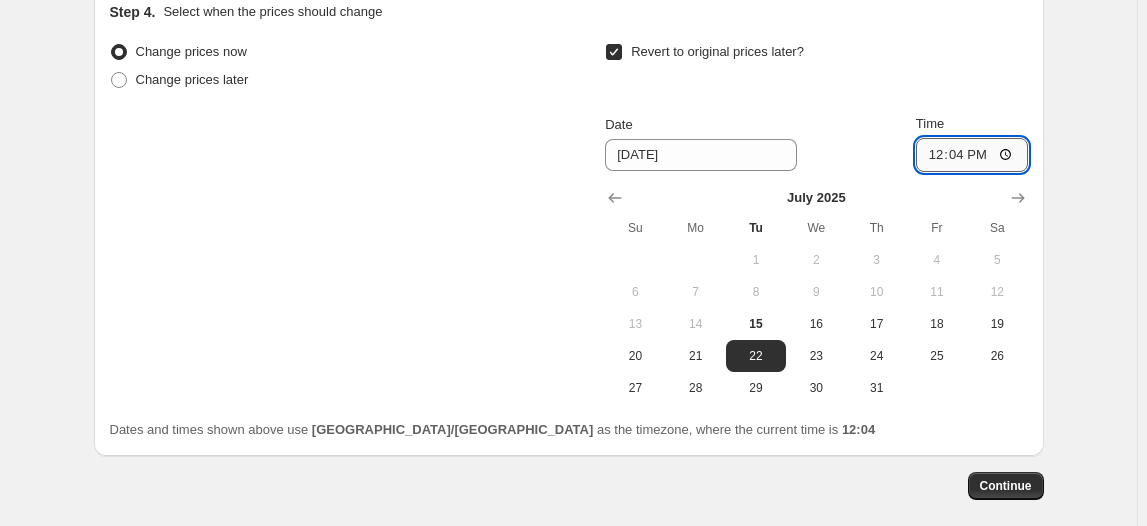click on "12:04" at bounding box center [972, 155] 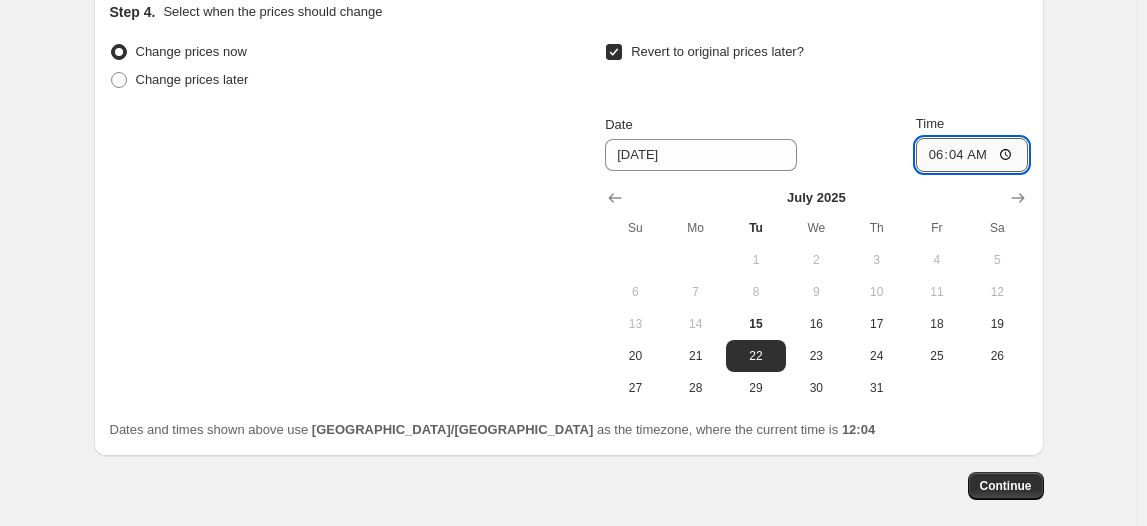 type on "06:00" 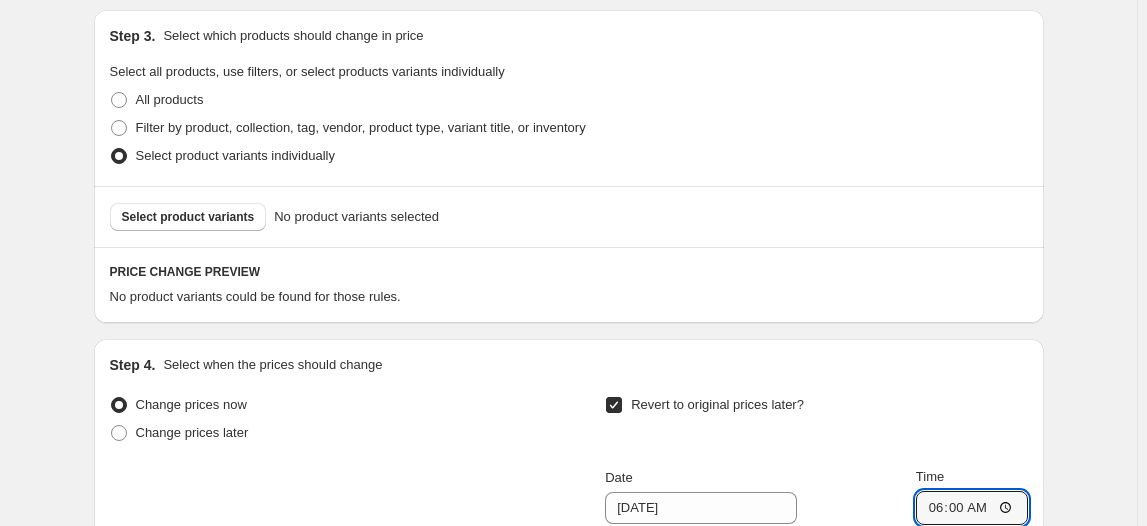 scroll, scrollTop: 727, scrollLeft: 0, axis: vertical 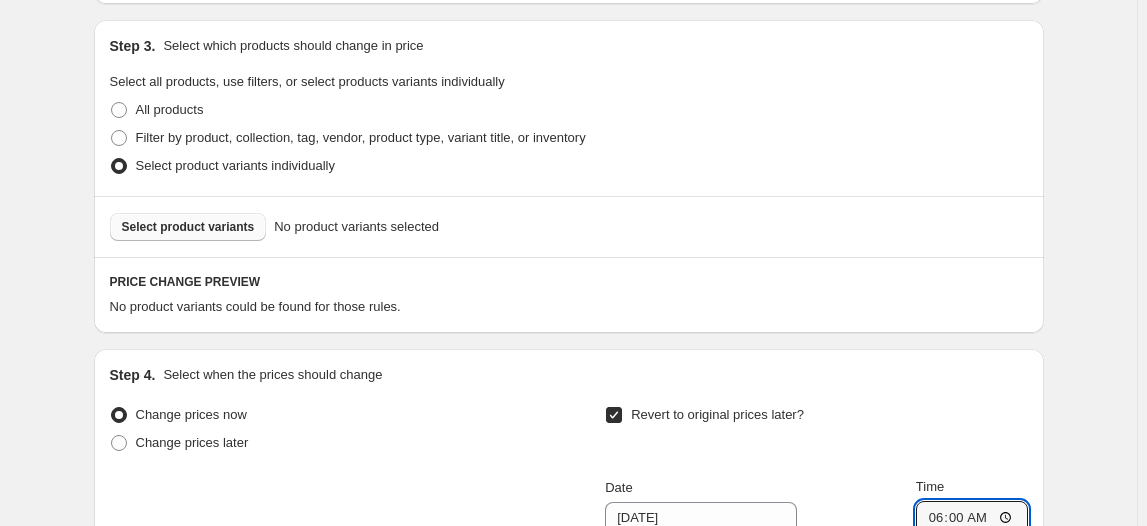 click on "Select product variants" at bounding box center [188, 227] 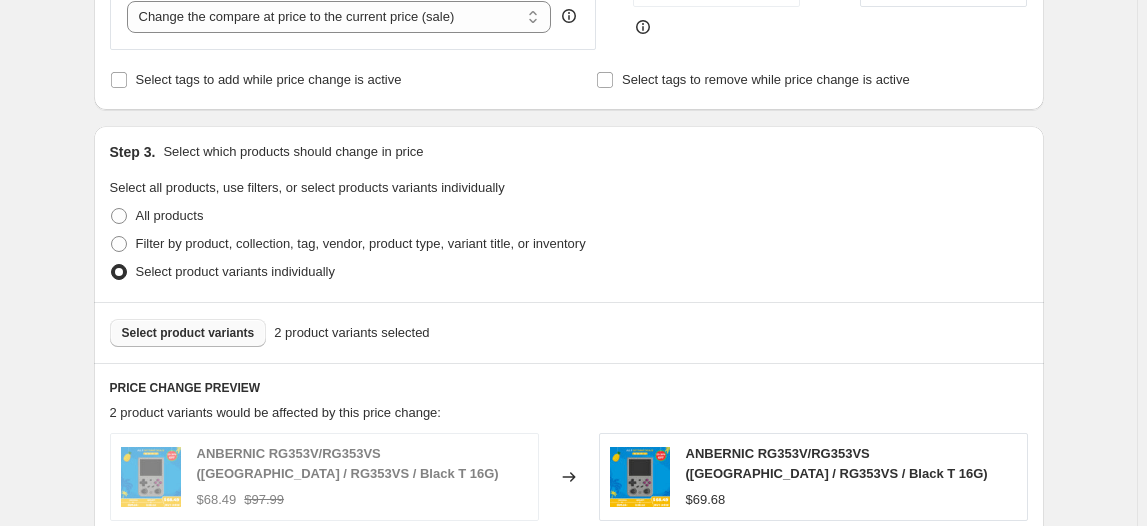 scroll, scrollTop: 545, scrollLeft: 0, axis: vertical 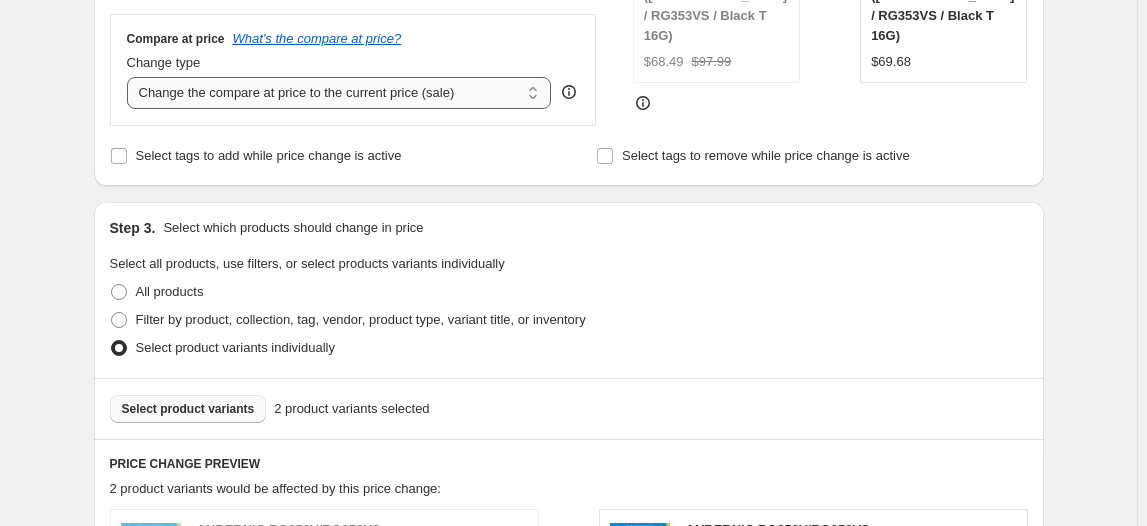 click on "Change the compare at price to the current price (sale) Change the compare at price to a certain amount Change the compare at price by a certain amount Change the compare at price by a certain percentage Change the compare at price by a certain amount relative to the actual price Change the compare at price by a certain percentage relative to the actual price Don't change the compare at price Remove the compare at price" at bounding box center (339, 93) 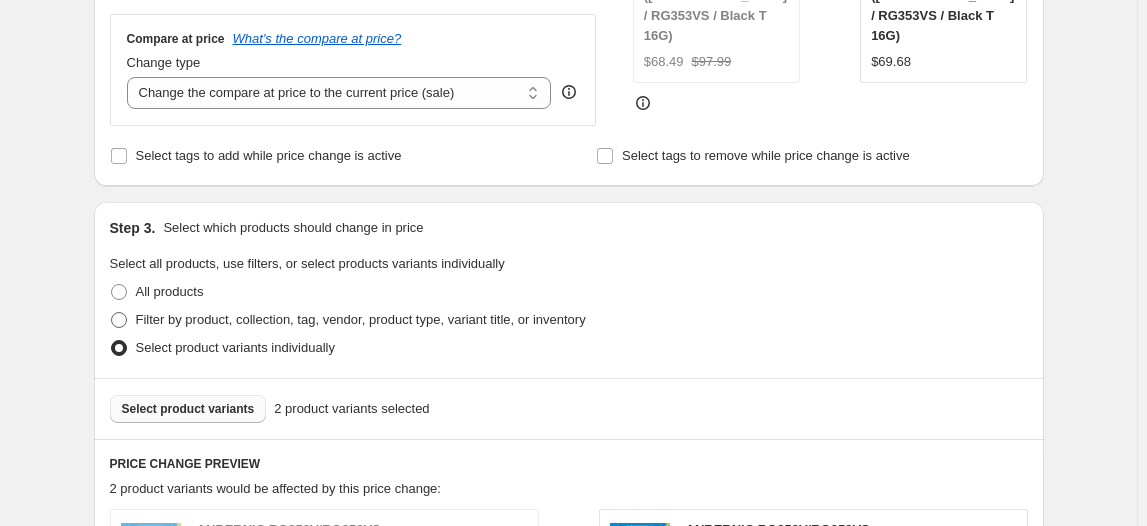 select on "no_change" 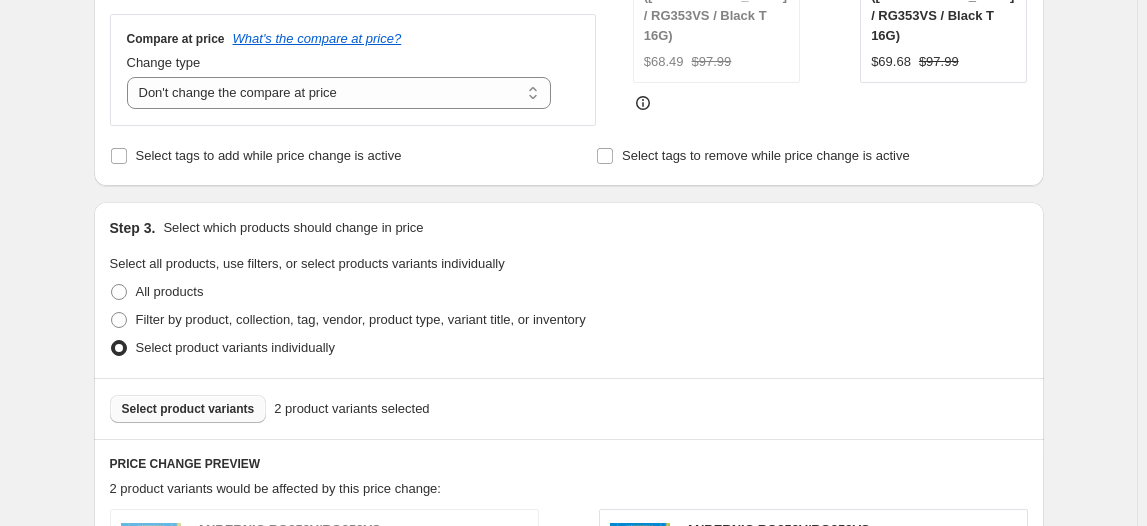 scroll, scrollTop: 909, scrollLeft: 0, axis: vertical 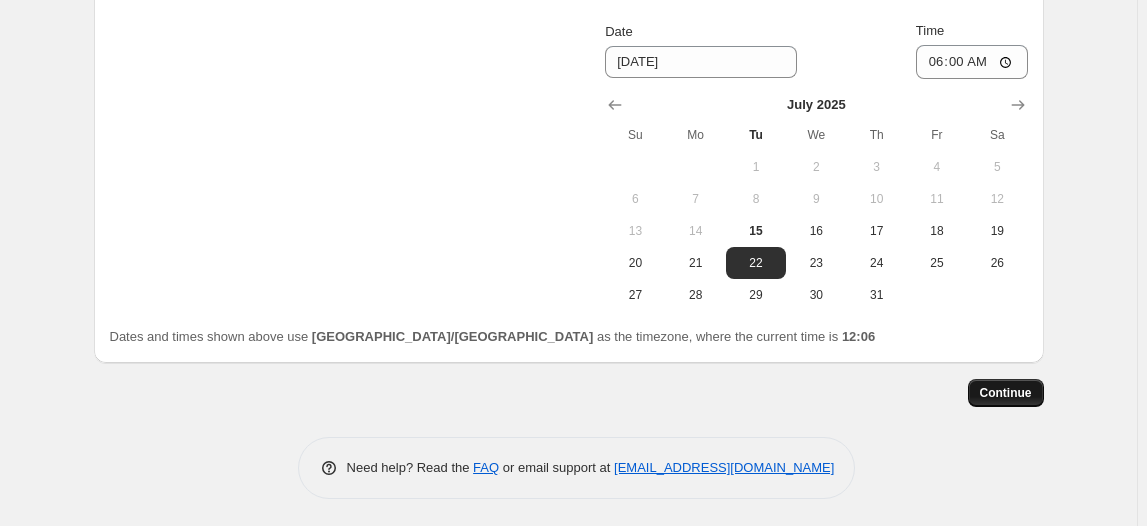 click on "Continue" at bounding box center (1006, 393) 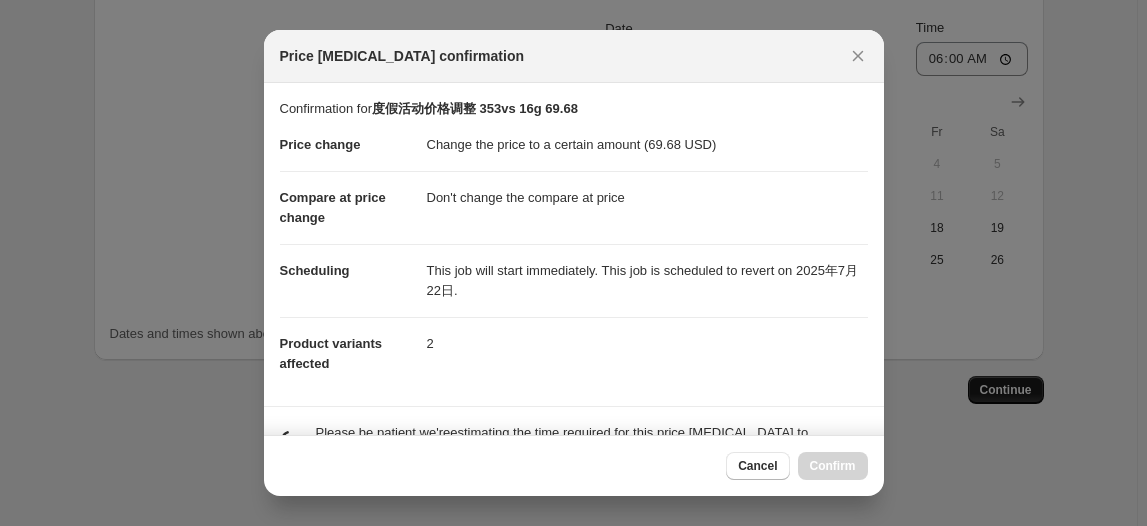 scroll, scrollTop: 0, scrollLeft: 0, axis: both 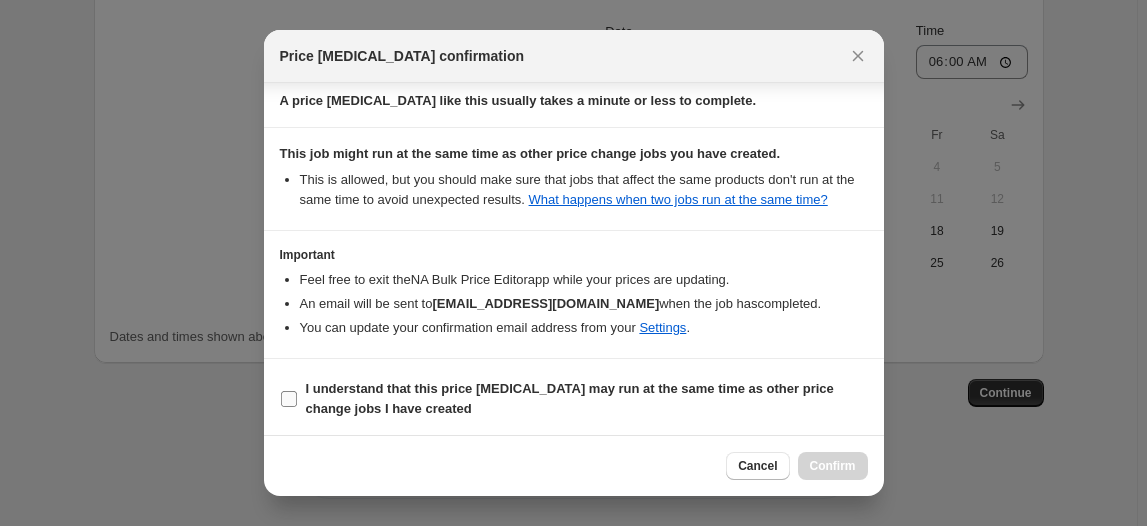 click on "I understand that this price [MEDICAL_DATA] may run at the same time as other price change jobs I have created" at bounding box center [587, 399] 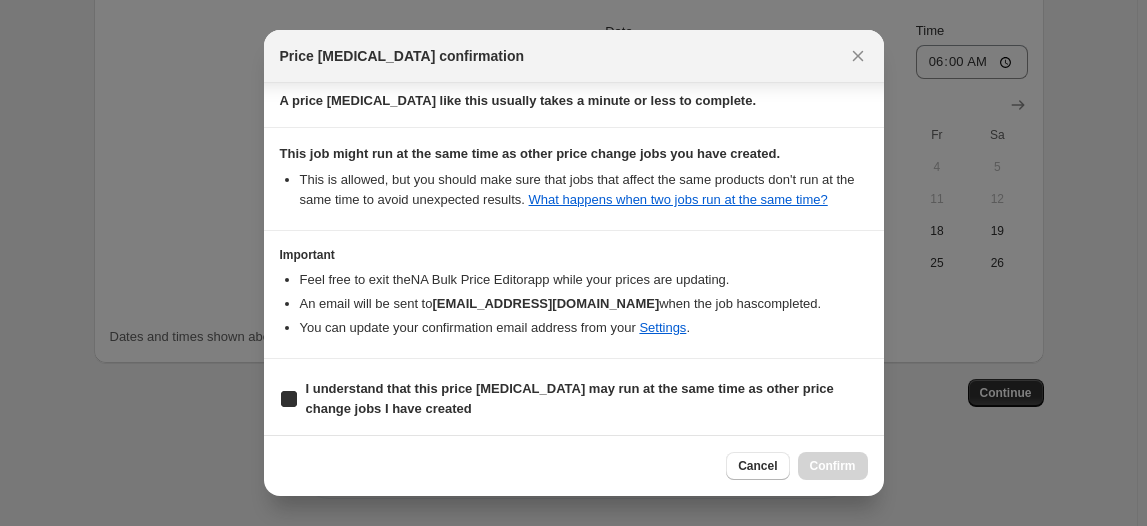 checkbox on "true" 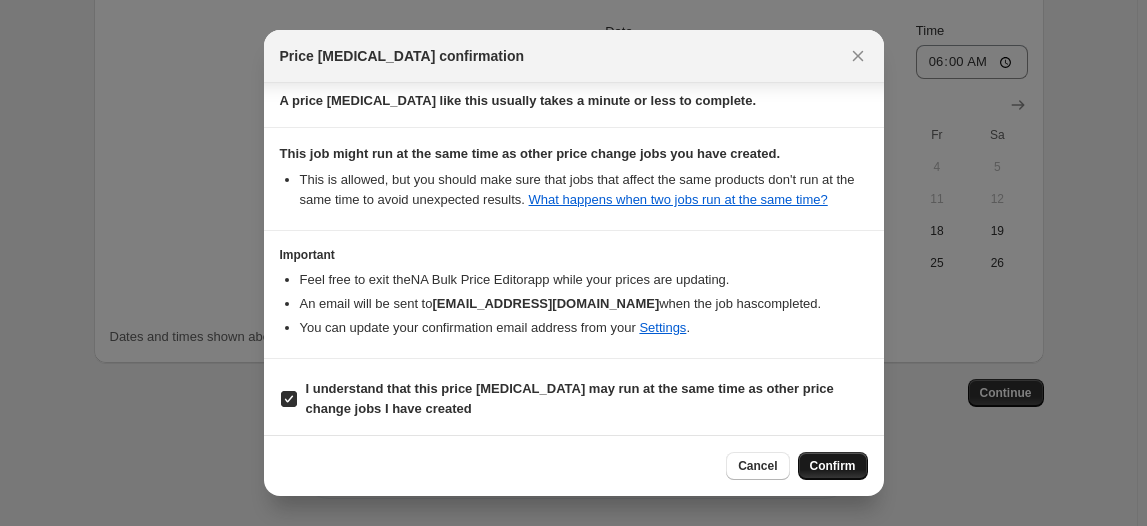 click on "Confirm" at bounding box center (833, 466) 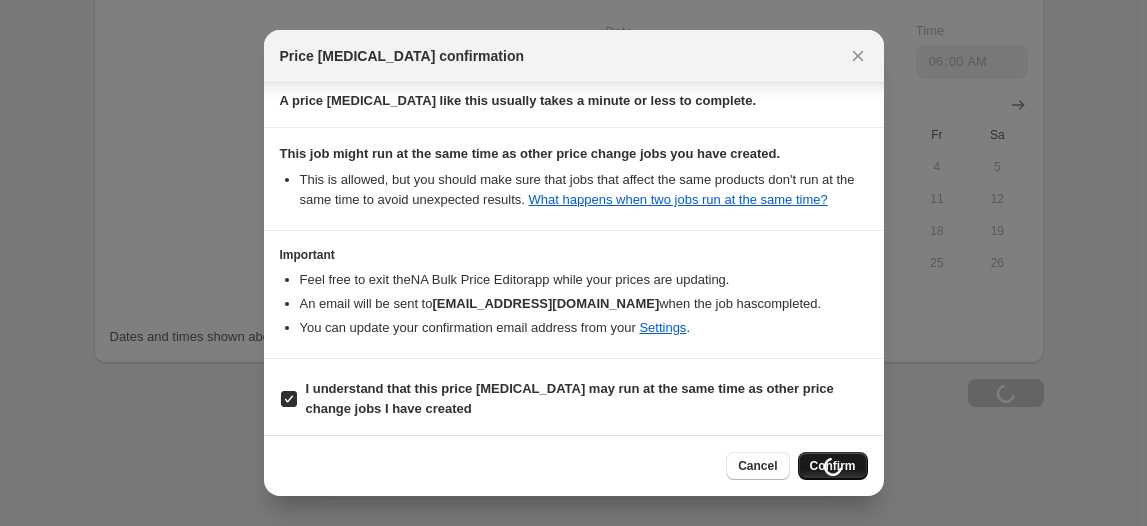type on "度假活动价格调整  353vs 16g 69.68" 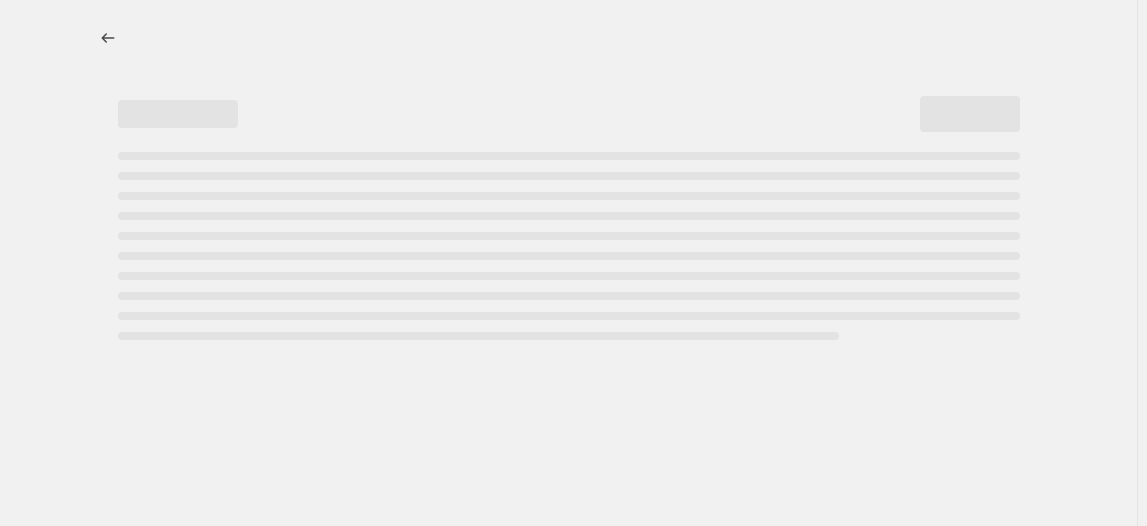 scroll, scrollTop: 0, scrollLeft: 0, axis: both 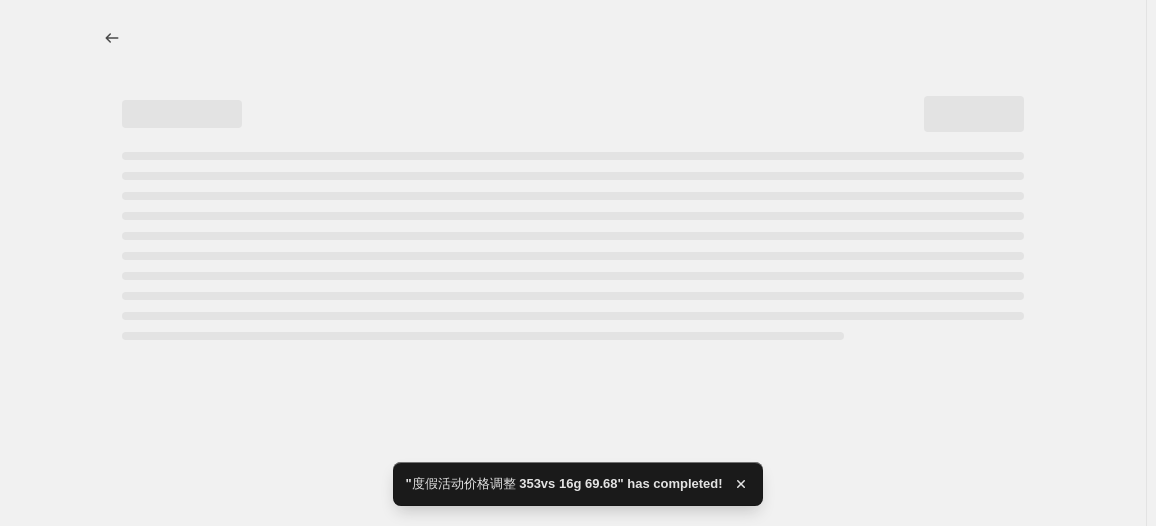 select on "no_change" 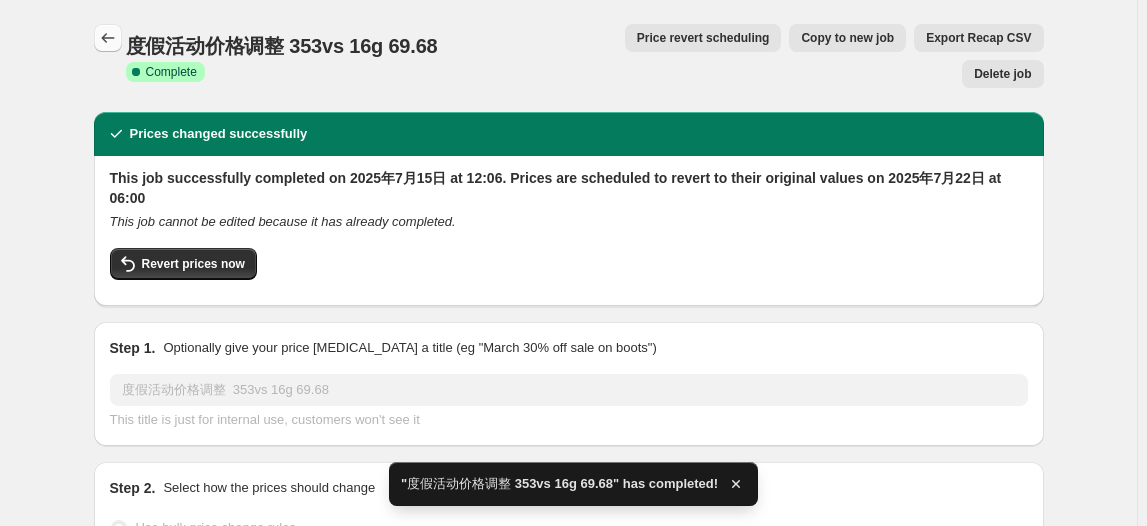 click 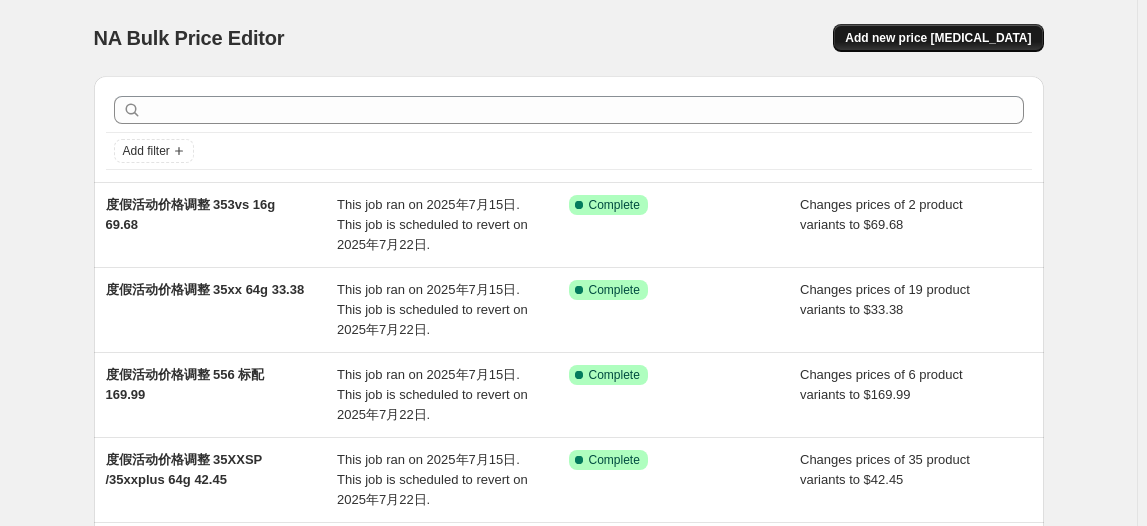click on "Add new price [MEDICAL_DATA]" at bounding box center (938, 38) 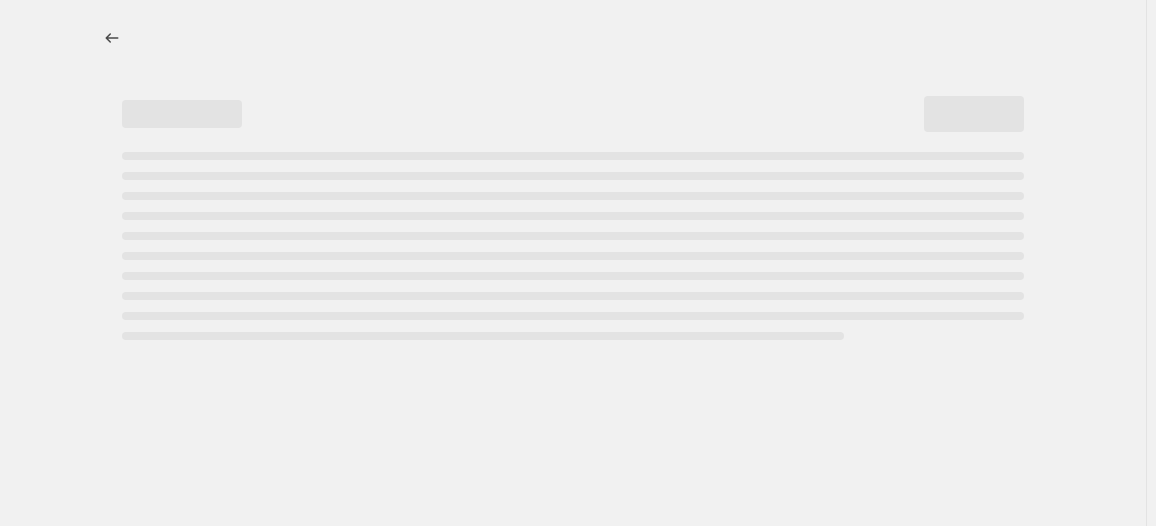 select on "percentage" 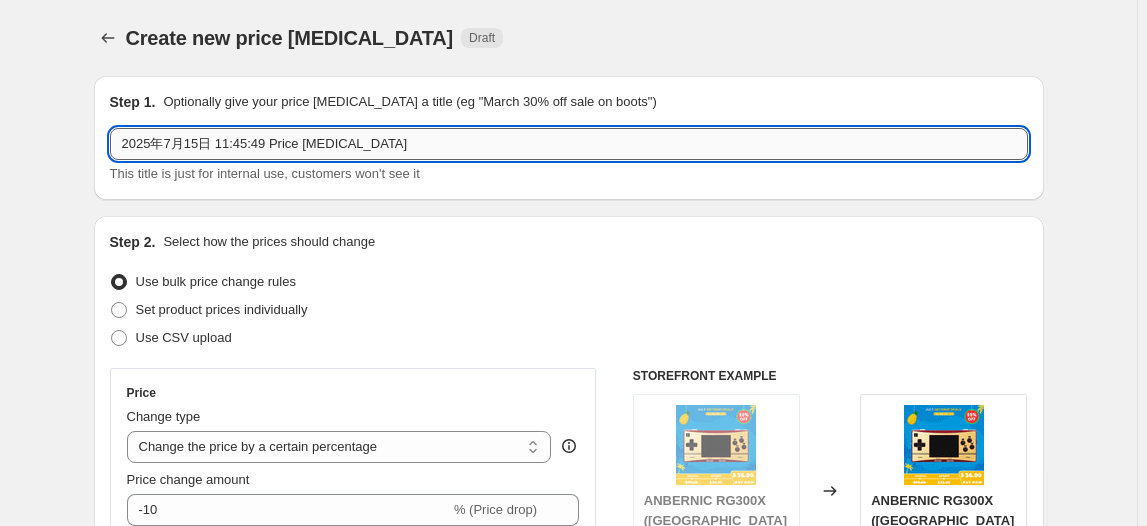 click on "2025年7月15日 11:45:49 Price [MEDICAL_DATA]" at bounding box center (569, 144) 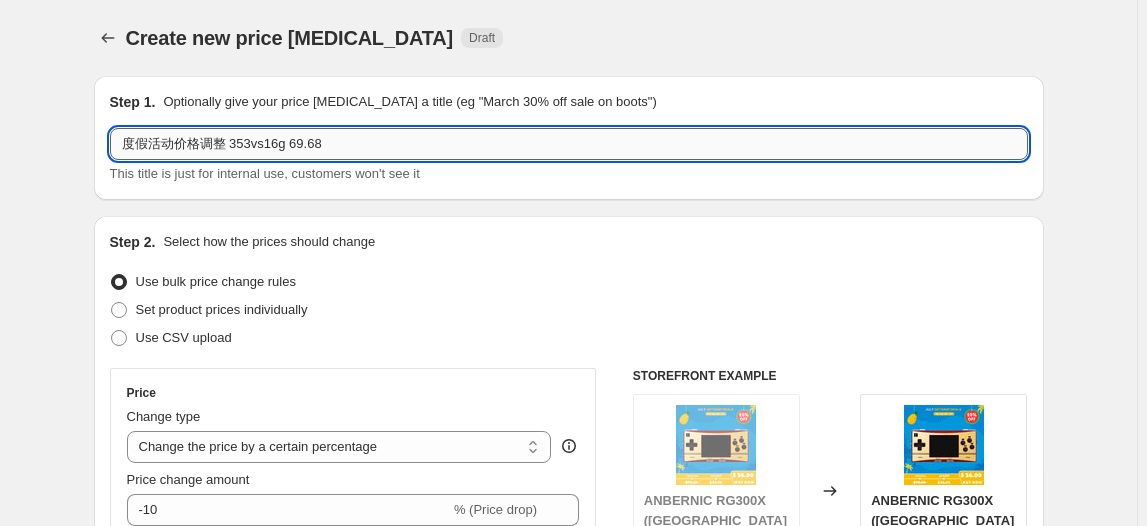 click on "度假活动价格调整 353vs16g 69.68" at bounding box center (569, 144) 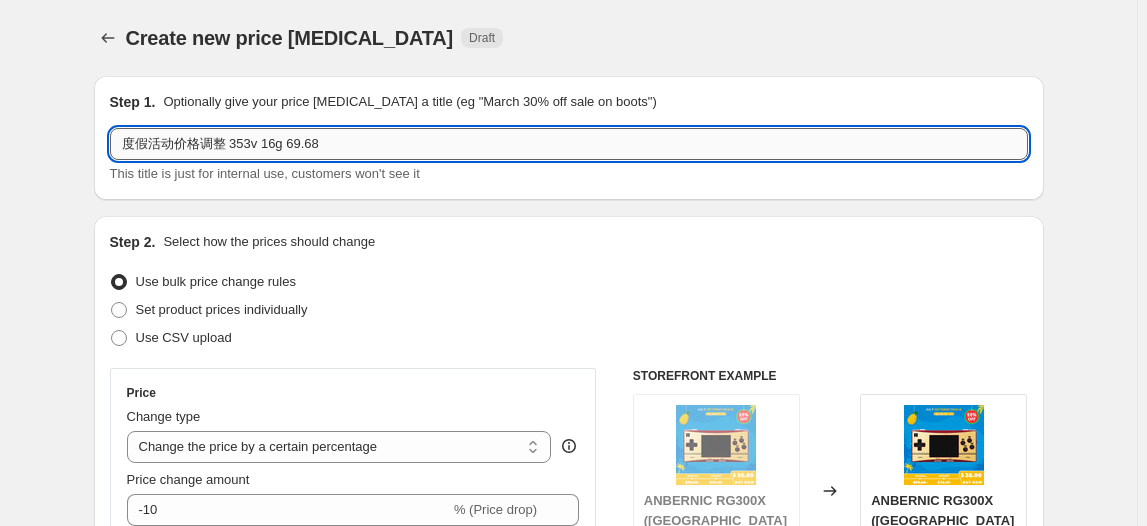 drag, startPoint x: 335, startPoint y: 138, endPoint x: 341, endPoint y: 151, distance: 14.3178215 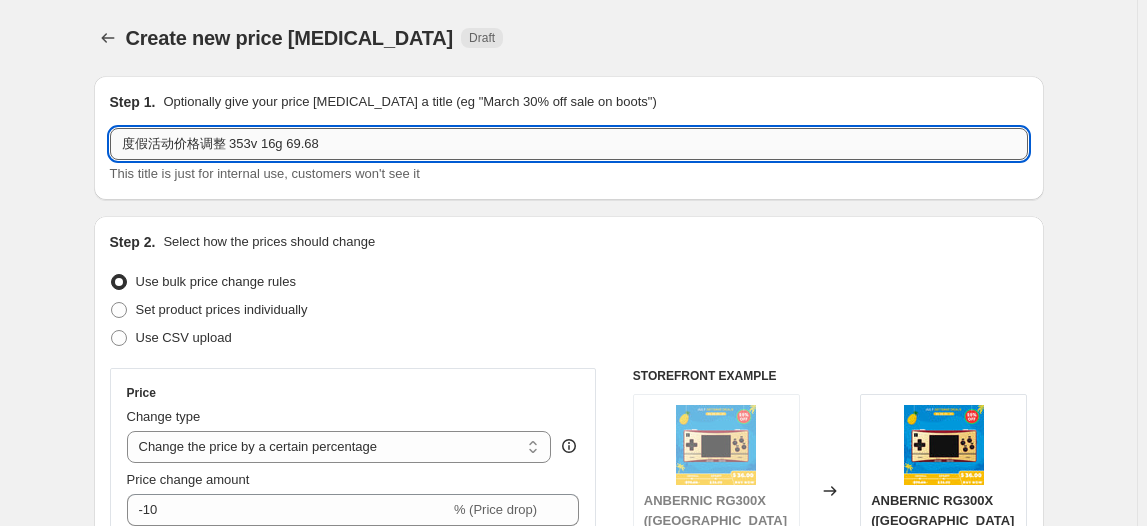 drag, startPoint x: 323, startPoint y: 153, endPoint x: 300, endPoint y: 148, distance: 23.537205 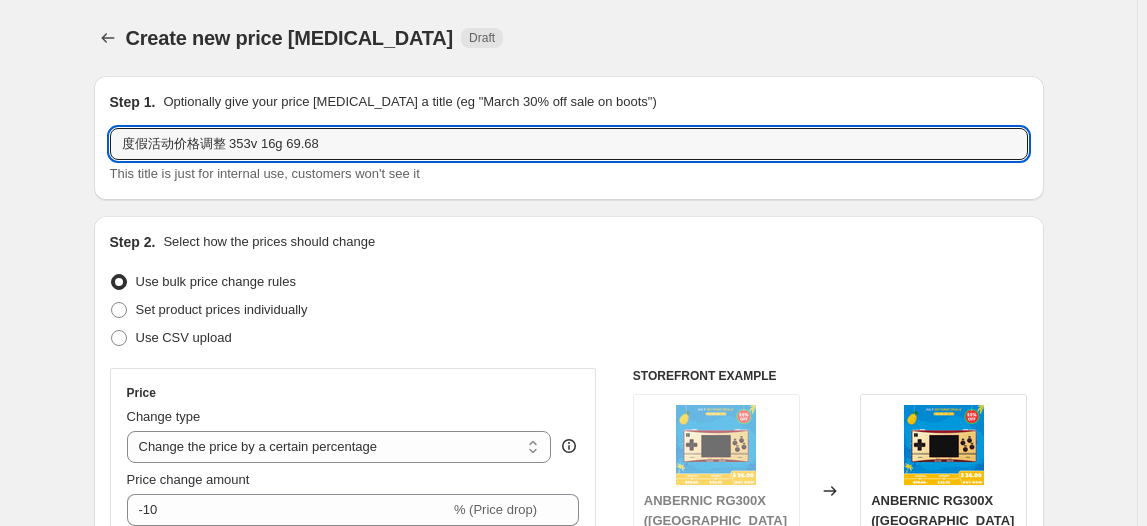paste on "87.83" 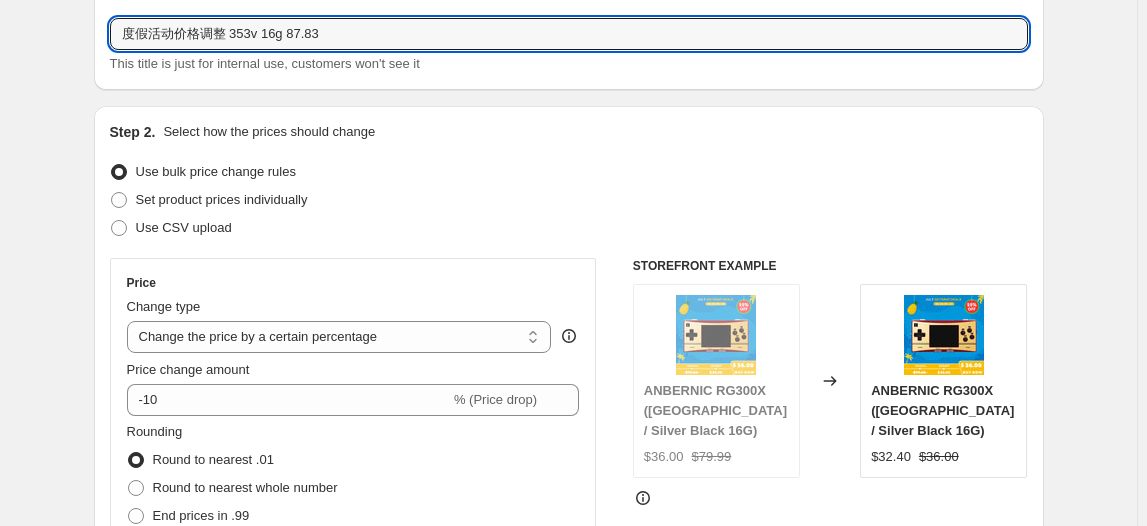 scroll, scrollTop: 181, scrollLeft: 0, axis: vertical 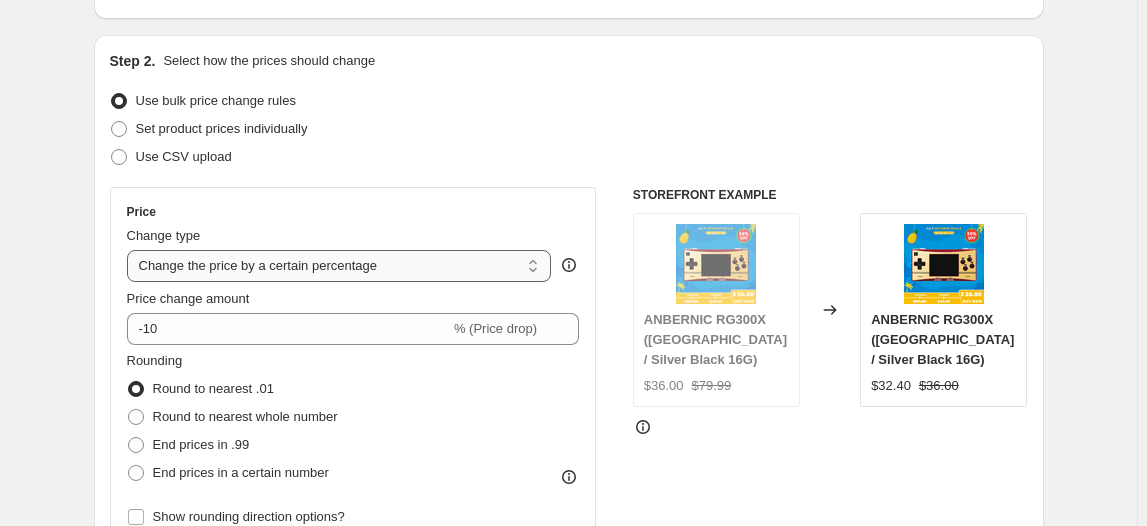 type on "度假活动价格调整 353v 16g 87.83" 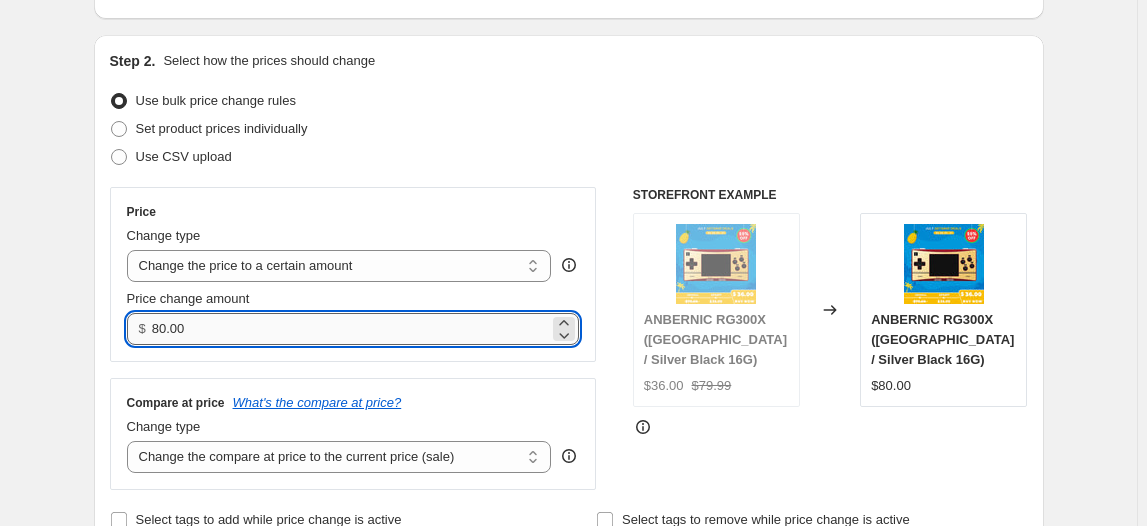 click on "80.00" at bounding box center [350, 329] 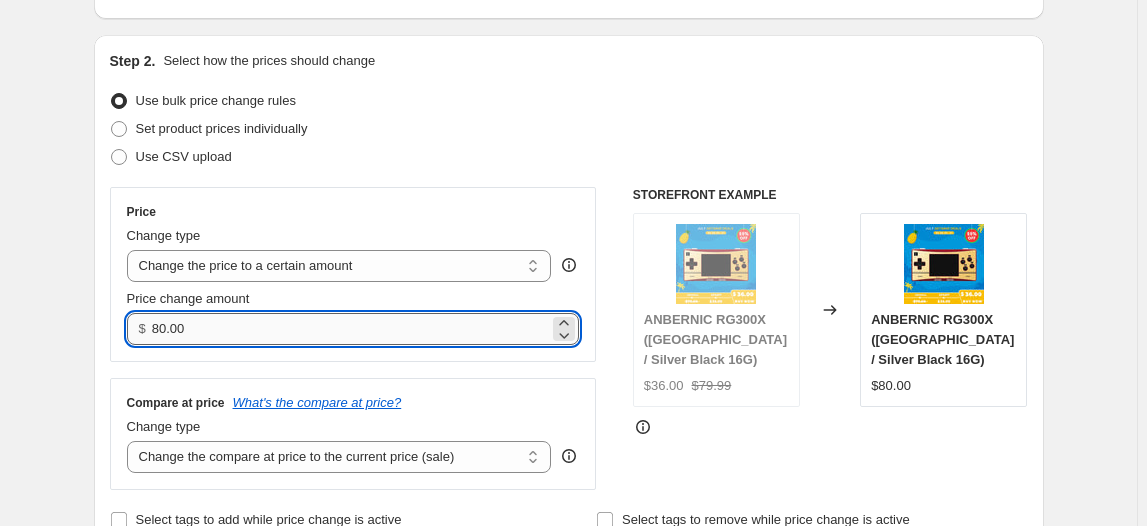 click on "80.00" at bounding box center [350, 329] 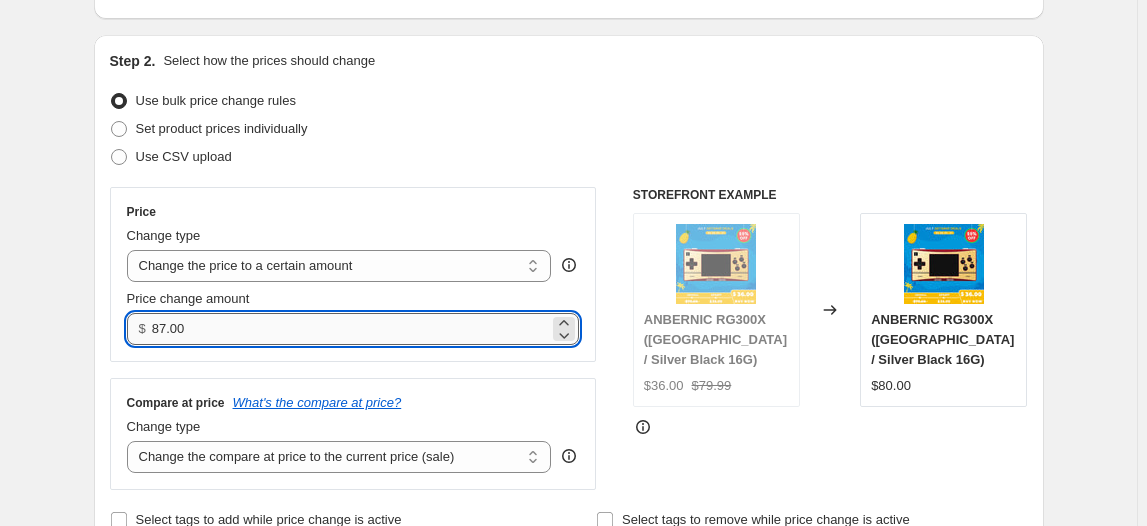 click on "87.00" at bounding box center (350, 329) 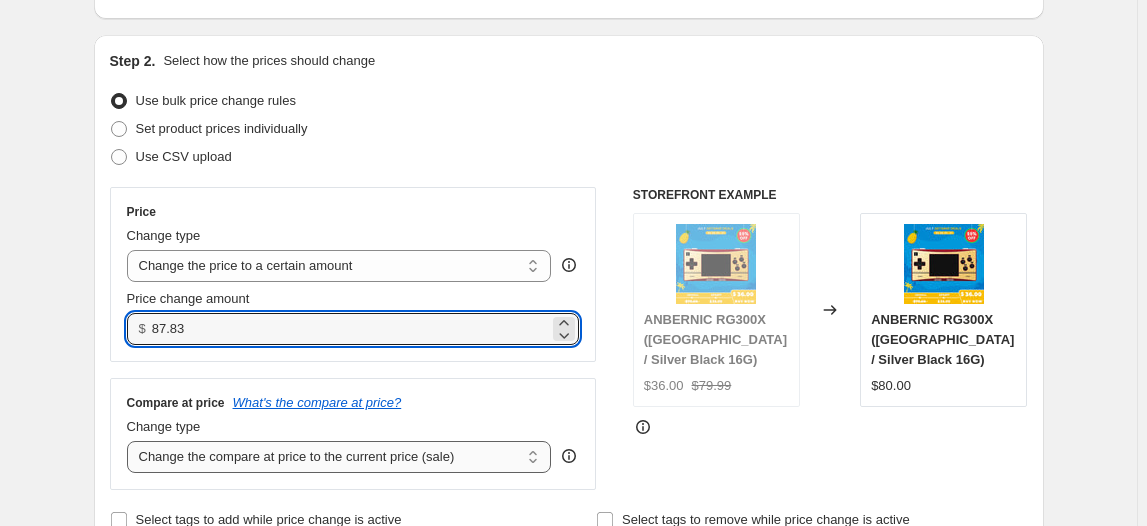 type on "87.83" 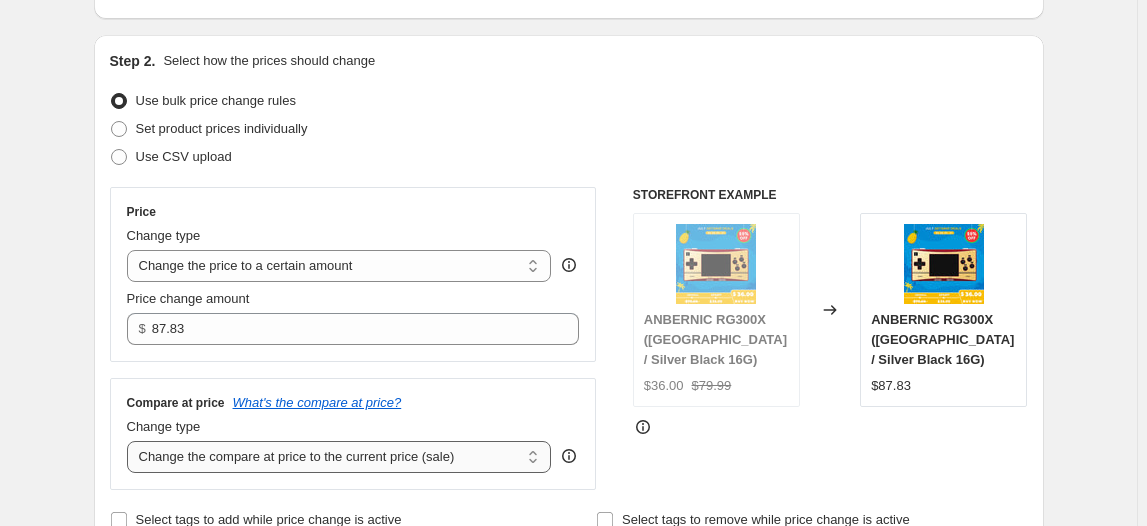 click on "Change the compare at price to the current price (sale) Change the compare at price to a certain amount Change the compare at price by a certain amount Change the compare at price by a certain percentage Change the compare at price by a certain amount relative to the actual price Change the compare at price by a certain percentage relative to the actual price Don't change the compare at price Remove the compare at price" at bounding box center (339, 457) 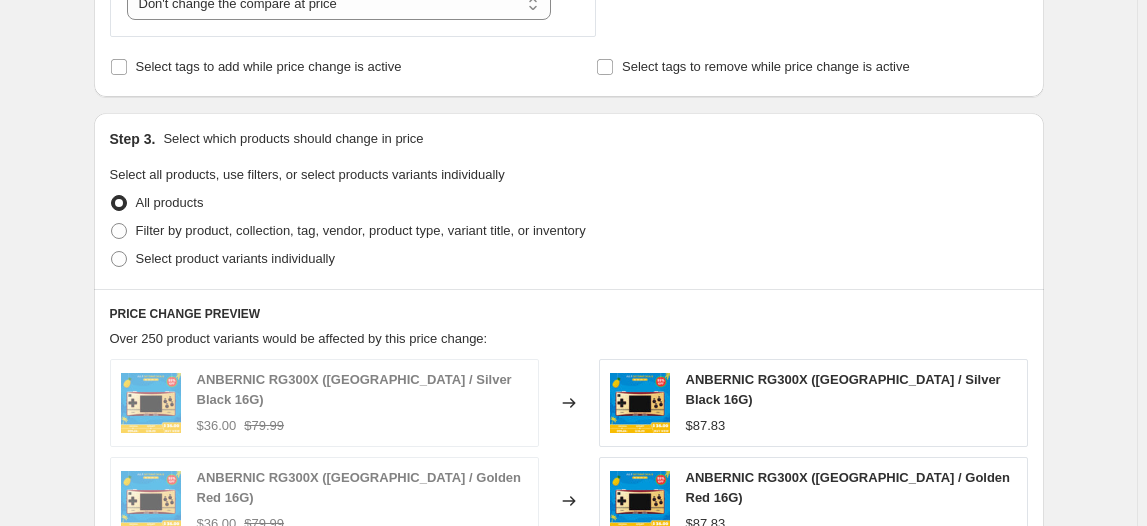 scroll, scrollTop: 636, scrollLeft: 0, axis: vertical 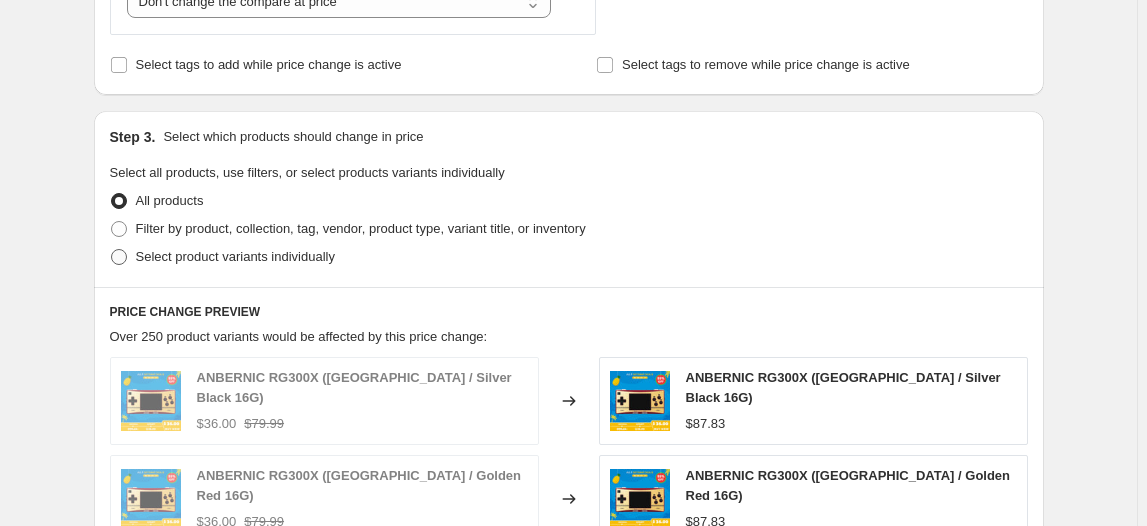 click on "Select product variants individually" at bounding box center (235, 256) 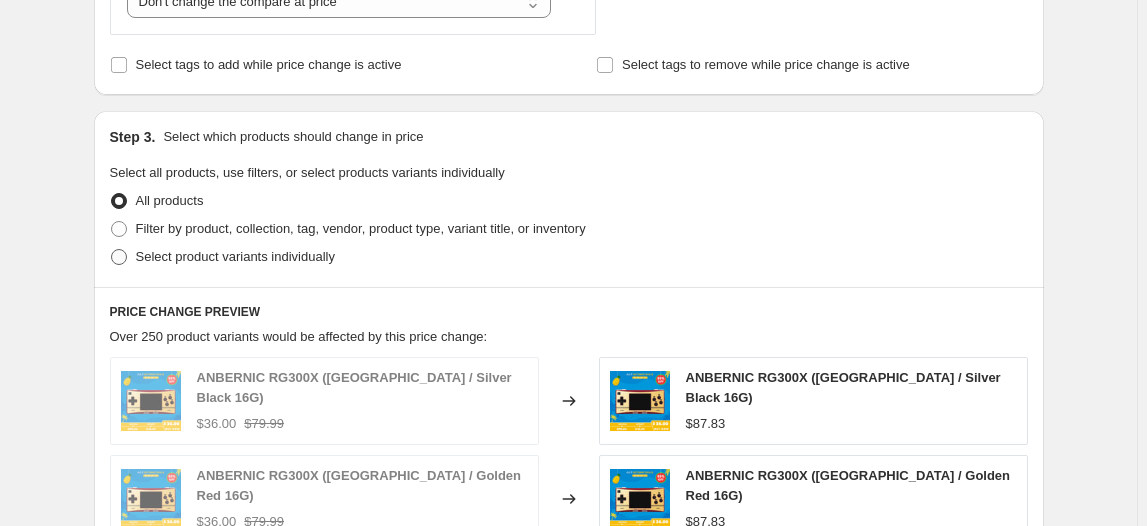 radio on "true" 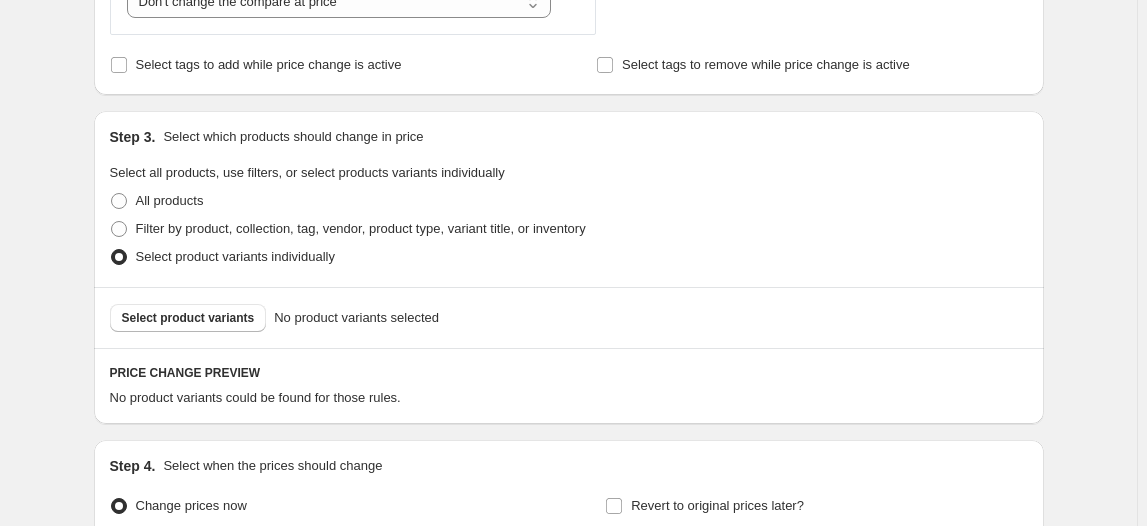 click on "No product variants could be found for those rules." at bounding box center [569, 398] 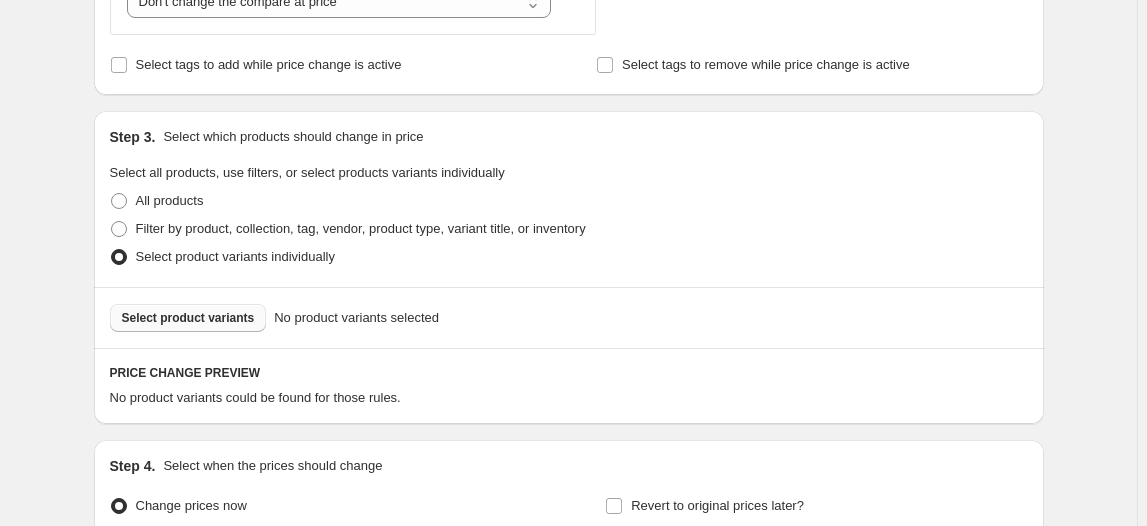 click on "Select product variants" at bounding box center (188, 318) 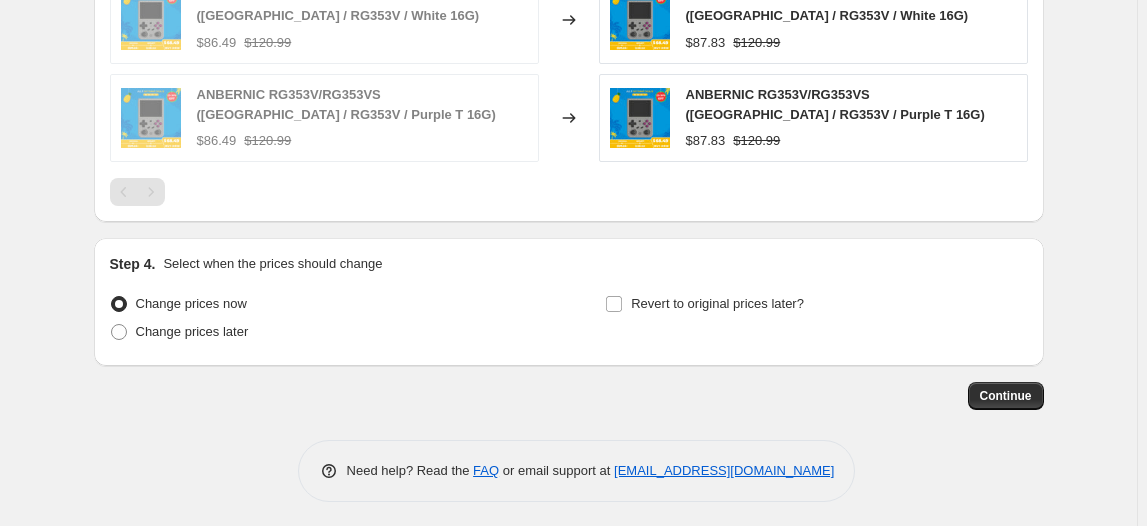 scroll, scrollTop: 1277, scrollLeft: 0, axis: vertical 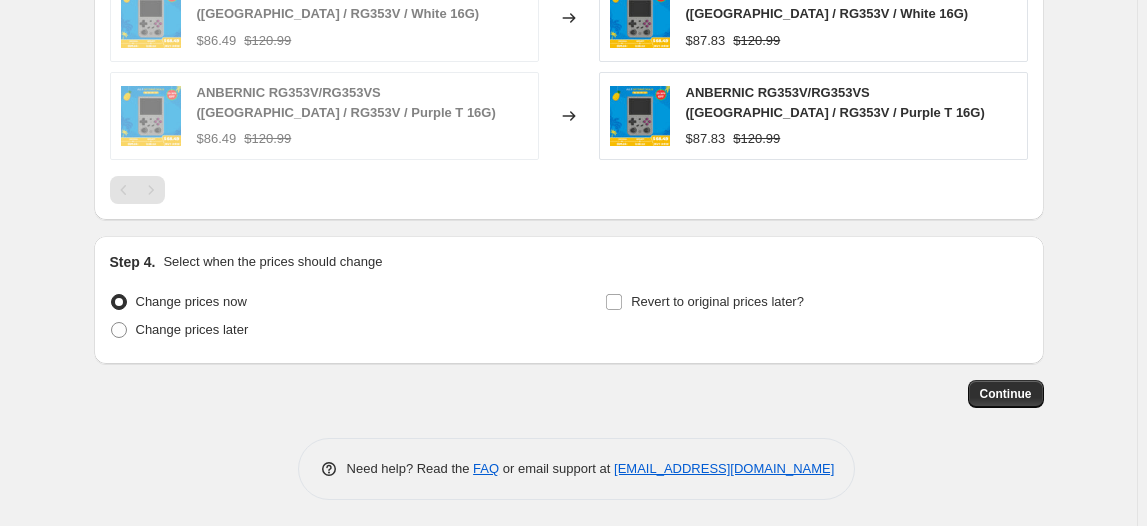 drag, startPoint x: 616, startPoint y: 292, endPoint x: 622, endPoint y: 314, distance: 22.803509 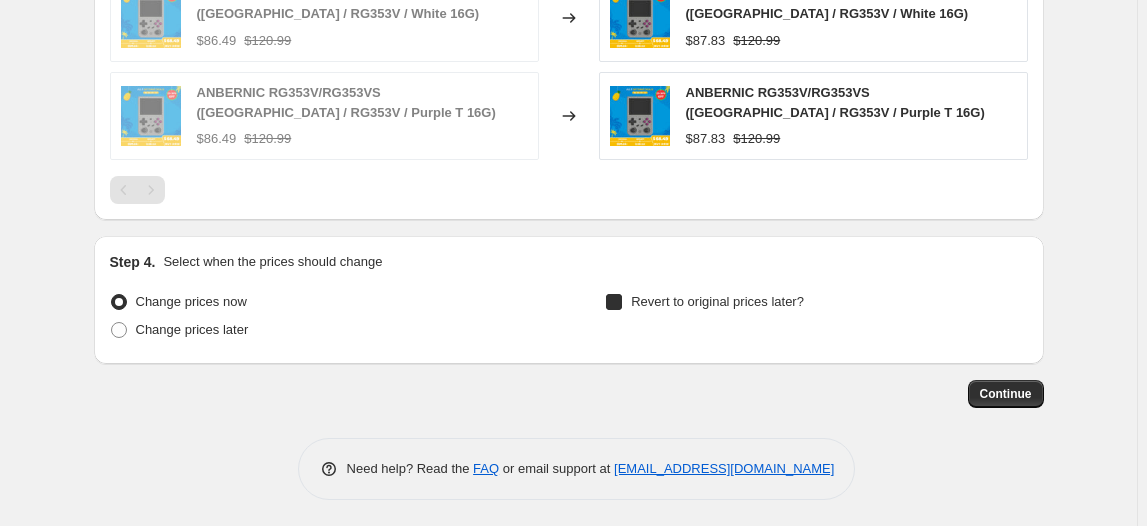 checkbox on "true" 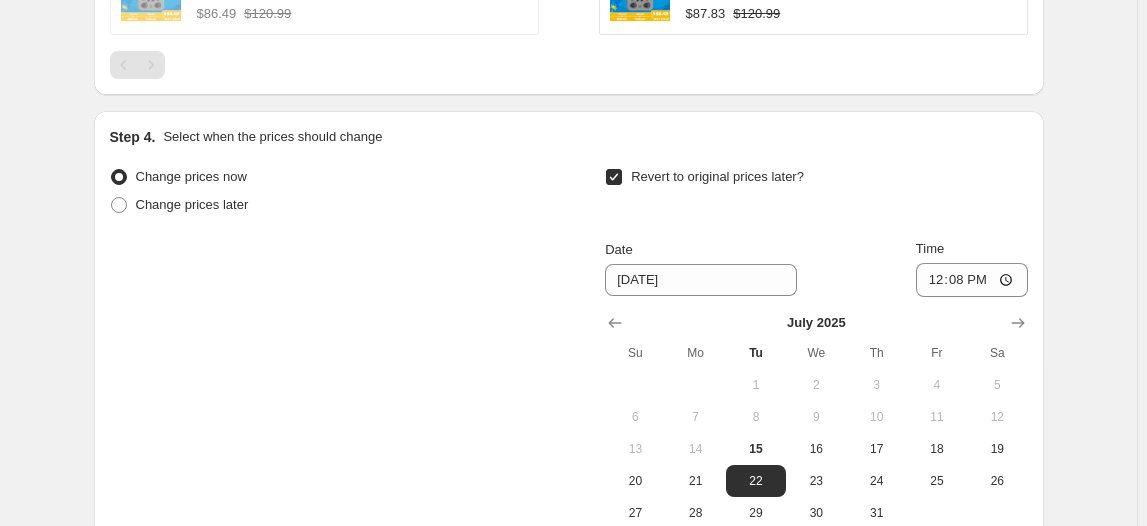 scroll, scrollTop: 1549, scrollLeft: 0, axis: vertical 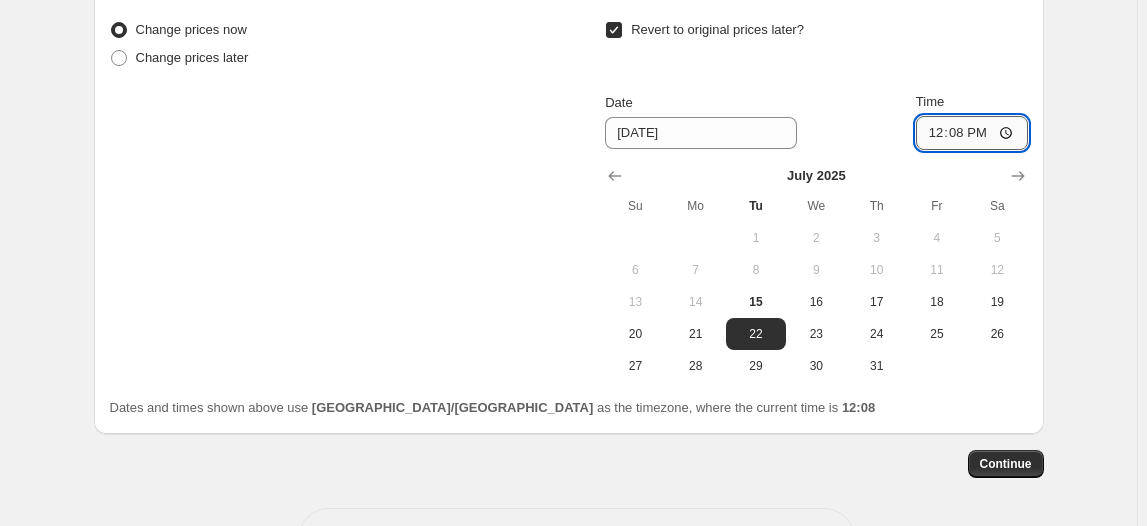 click on "12:08" at bounding box center (972, 133) 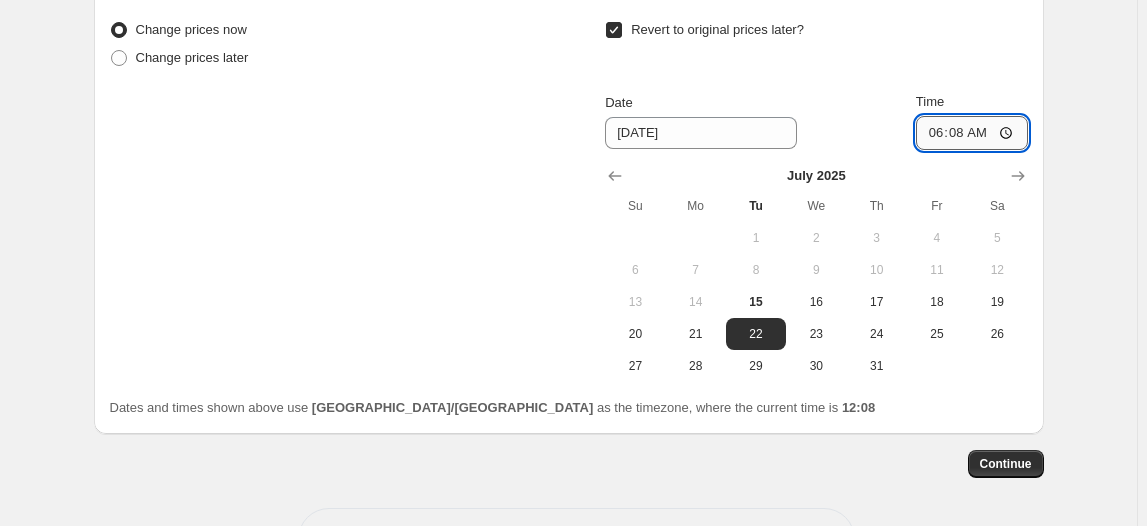 type on "06:00" 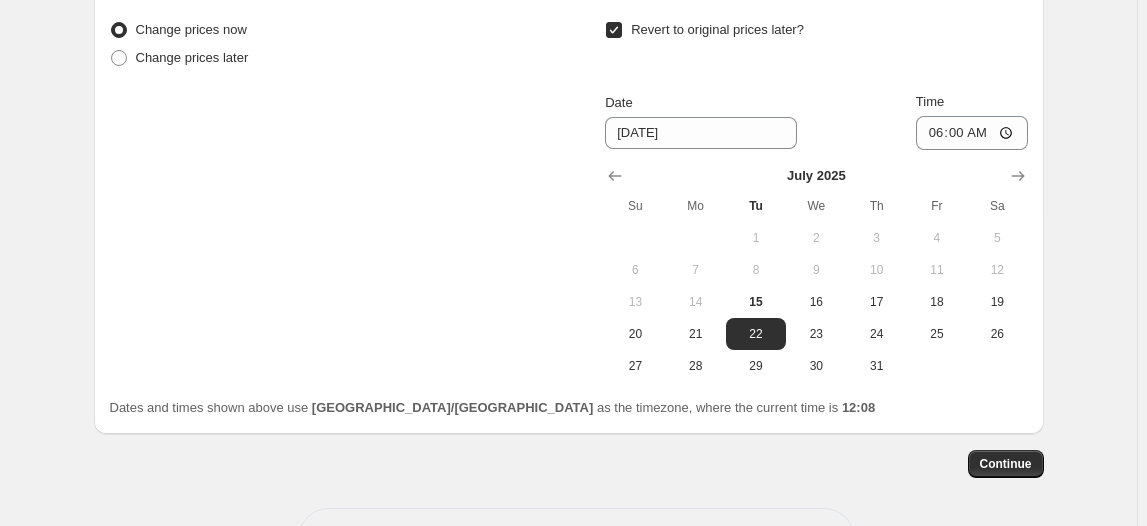 click on "Revert to original prices later? Date [DATE] Time 06:00 [DATE] Su Mo Tu We Th Fr Sa 1 2 3 4 5 6 7 8 9 10 11 12 13 14 15 16 17 18 19 20 21 22 23 24 25 26 27 28 29 30 31" at bounding box center [816, 199] 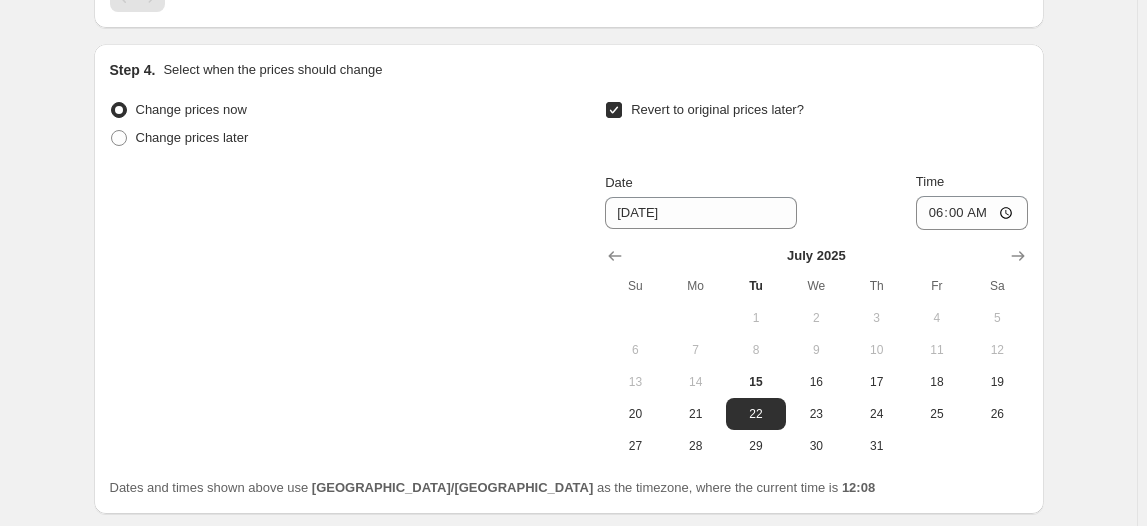 scroll, scrollTop: 1618, scrollLeft: 0, axis: vertical 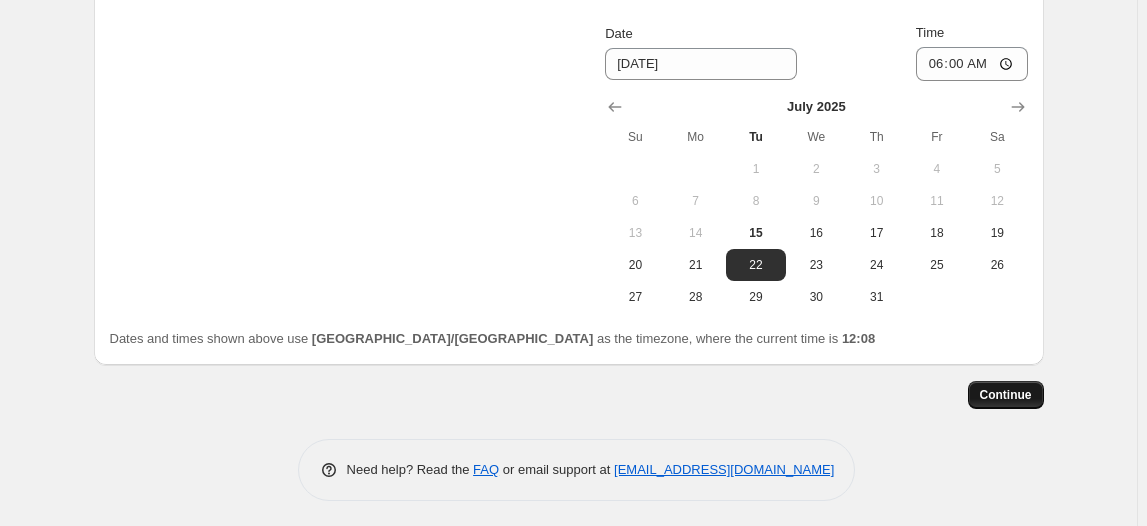 click on "Continue" at bounding box center (1006, 395) 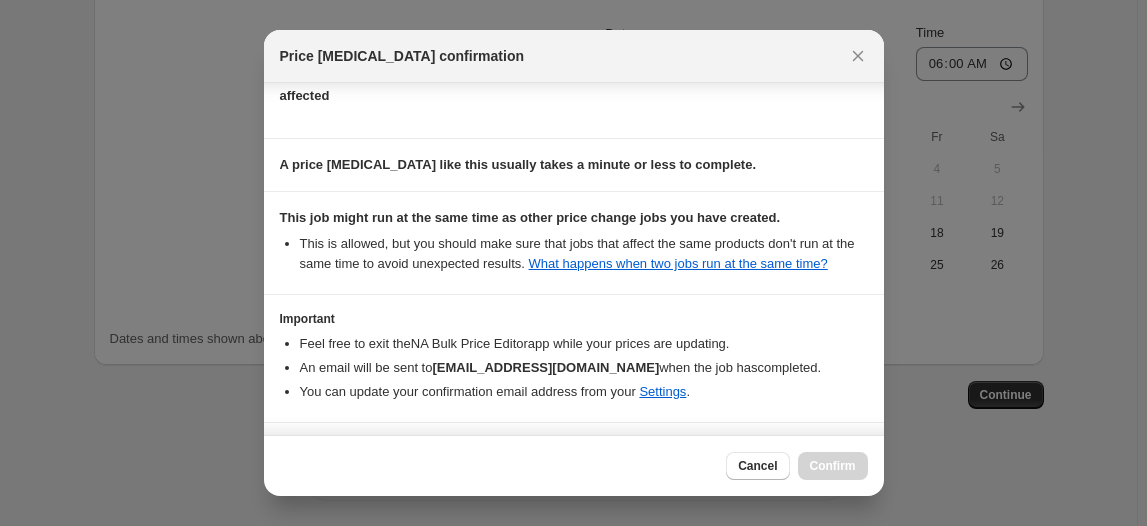 scroll, scrollTop: 332, scrollLeft: 0, axis: vertical 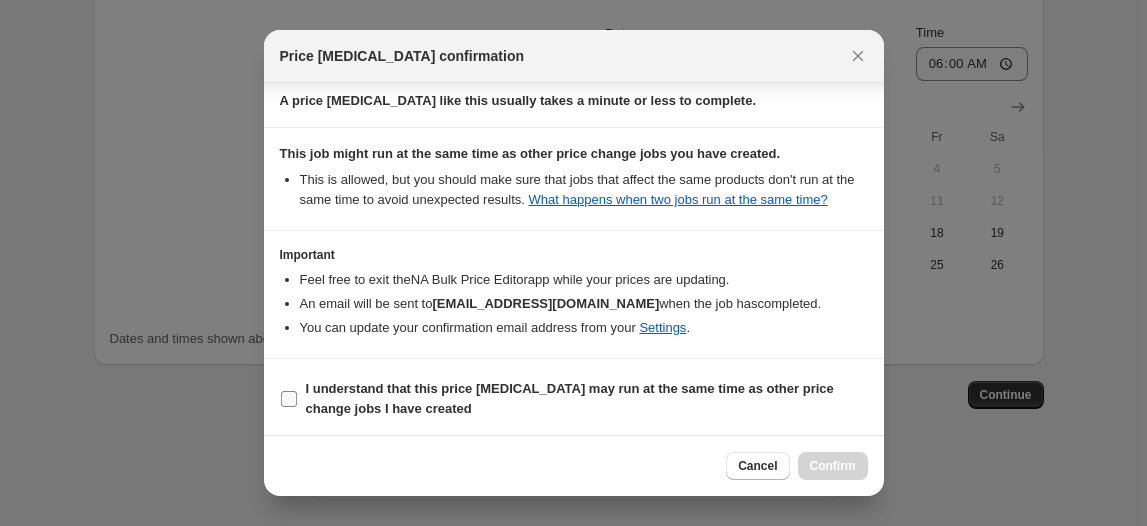 click on "I understand that this price [MEDICAL_DATA] may run at the same time as other price change jobs I have created" at bounding box center (570, 398) 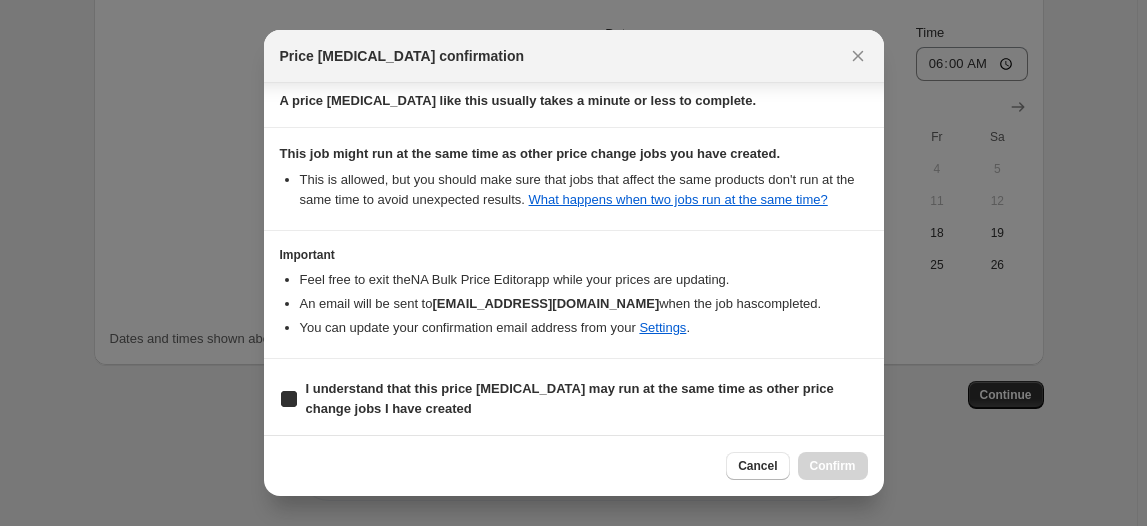 checkbox on "true" 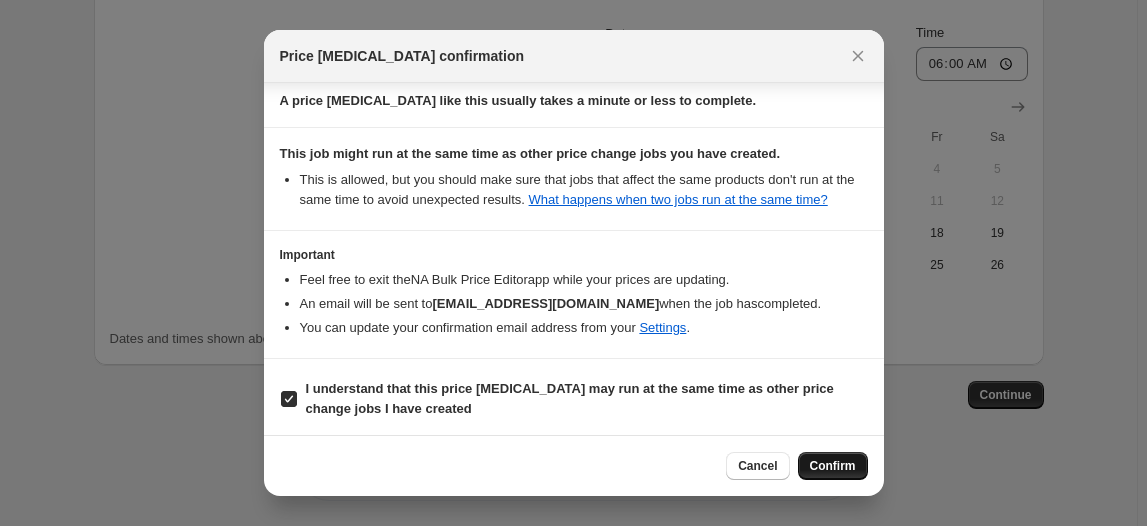 click on "Confirm" at bounding box center [833, 466] 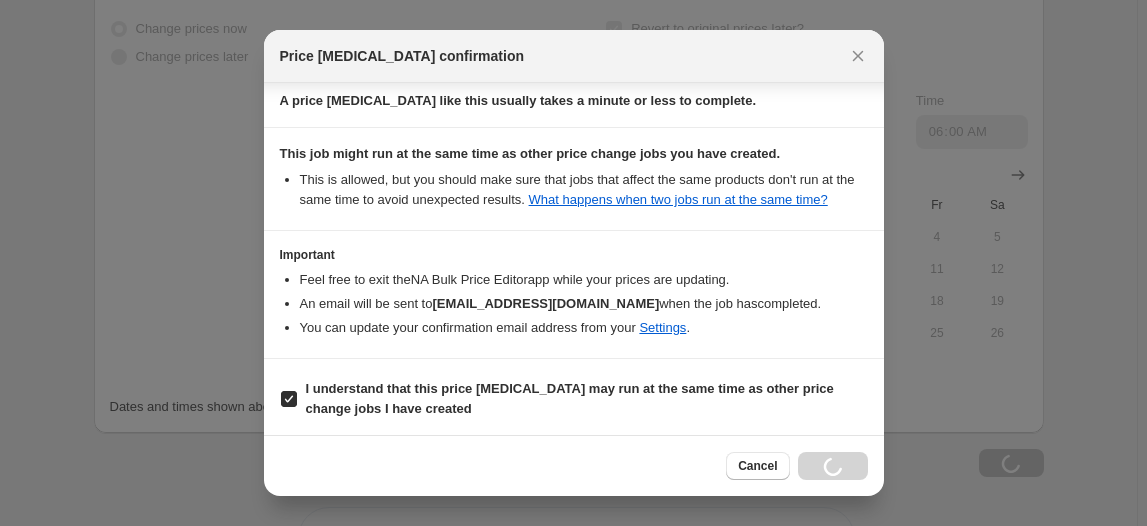 scroll, scrollTop: 1687, scrollLeft: 0, axis: vertical 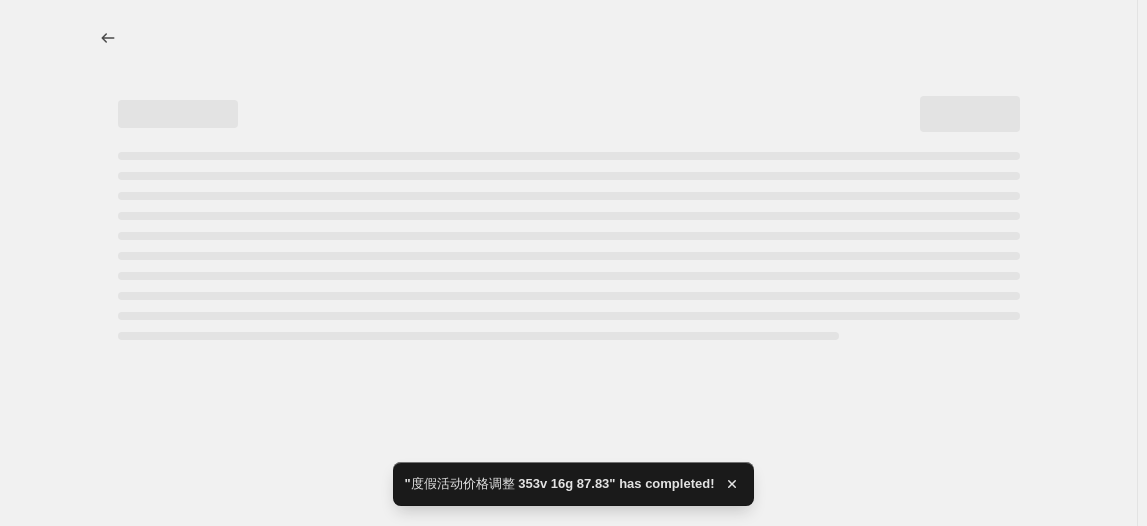 select on "no_change" 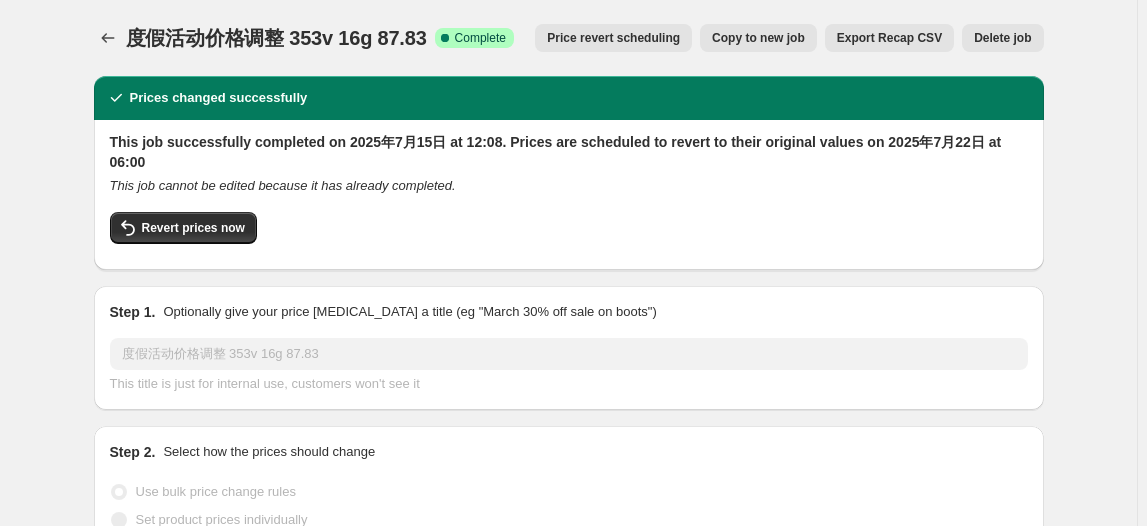 click on "度假活动价格调整 353v 16g 87.83. This page is ready 度假活动价格调整 353v 16g 87.83 Success Complete Complete Price revert scheduling Copy to new job Export Recap CSV Delete job More actions Price revert scheduling Copy to new job Export Recap CSV Delete job" at bounding box center (569, 38) 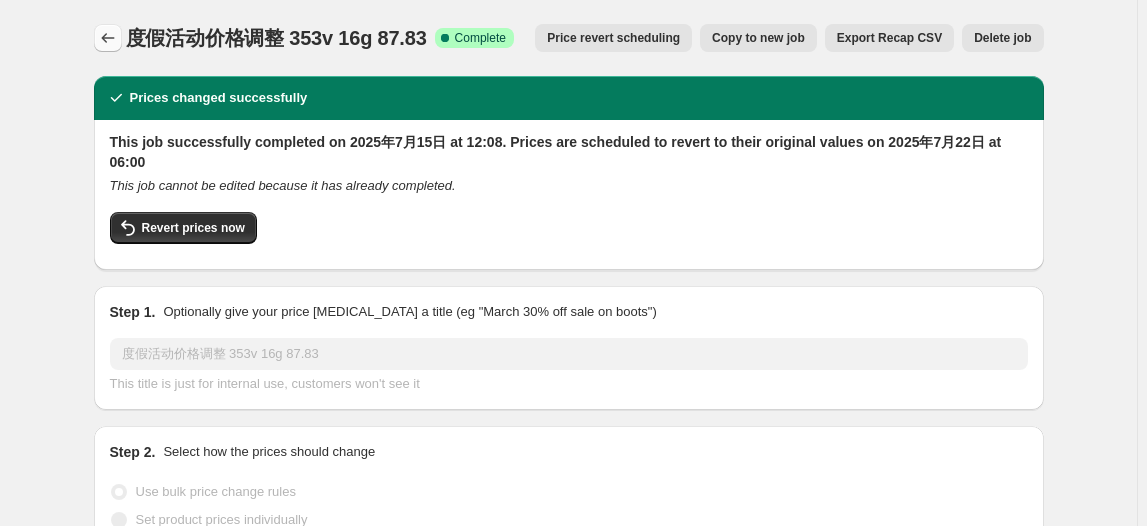click 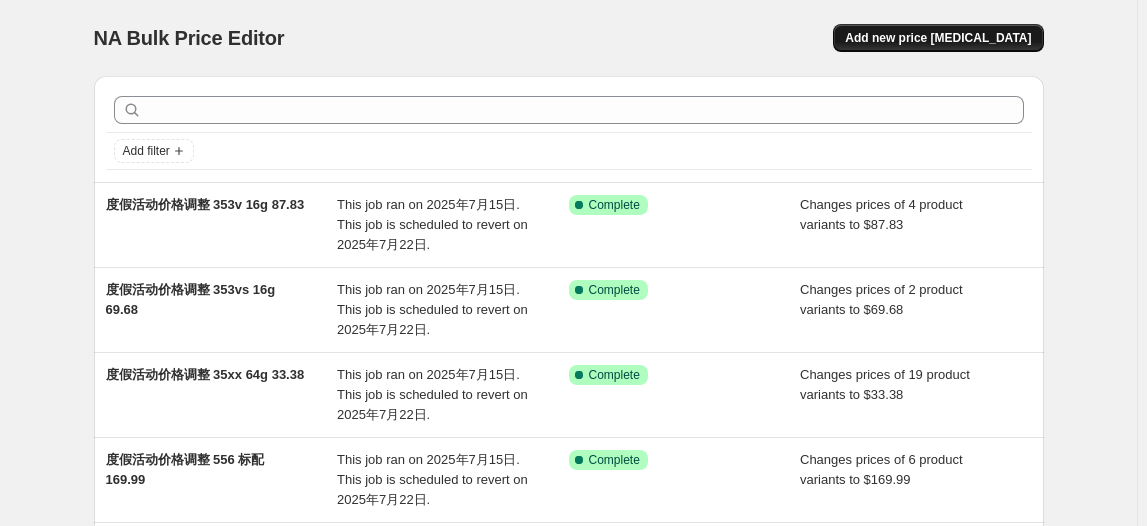 click on "Add new price [MEDICAL_DATA]" at bounding box center (938, 38) 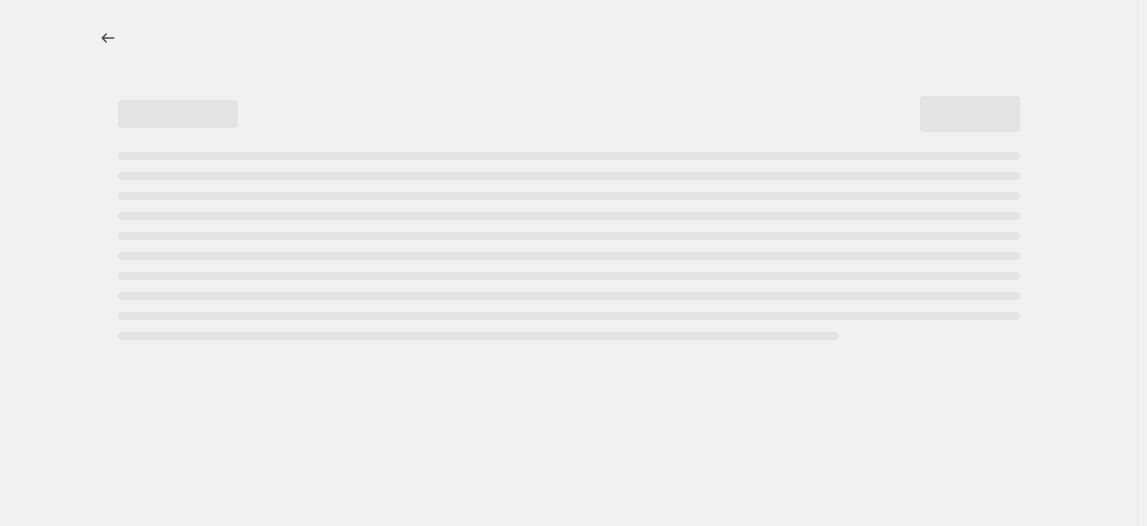 select on "percentage" 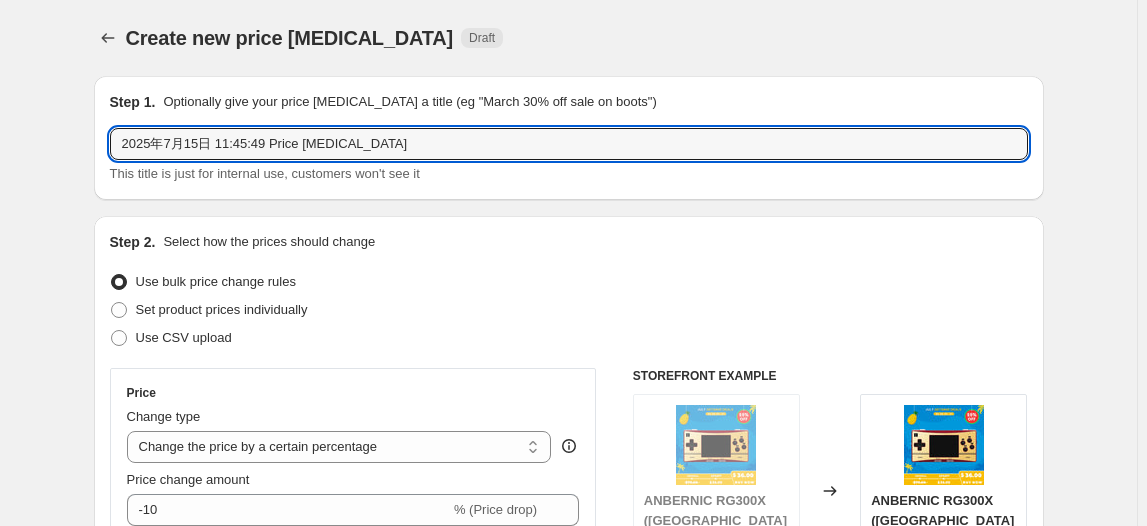 drag, startPoint x: 433, startPoint y: 136, endPoint x: 81, endPoint y: 135, distance: 352.00143 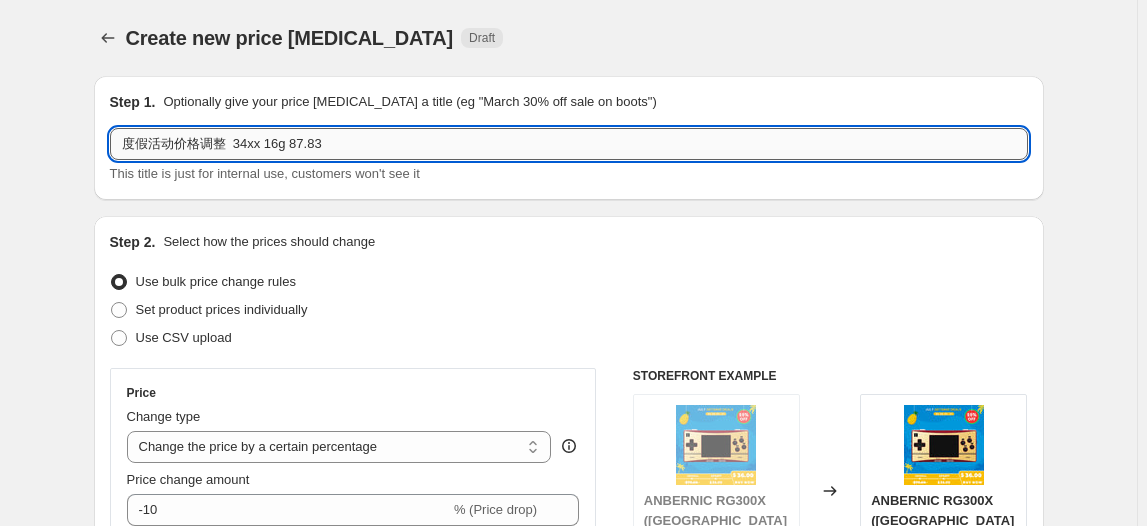 drag, startPoint x: 244, startPoint y: 143, endPoint x: 364, endPoint y: 143, distance: 120 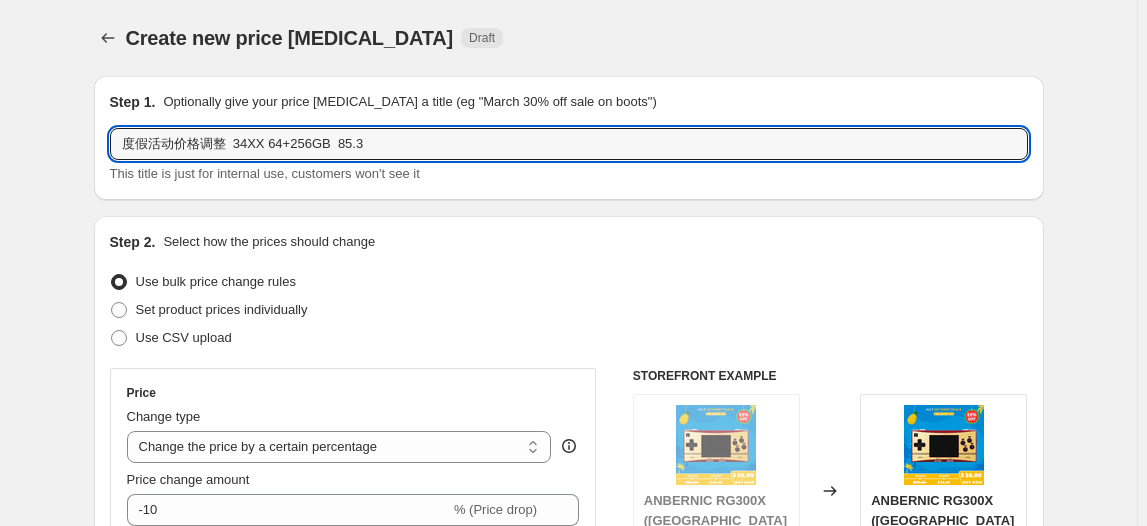 scroll, scrollTop: 181, scrollLeft: 0, axis: vertical 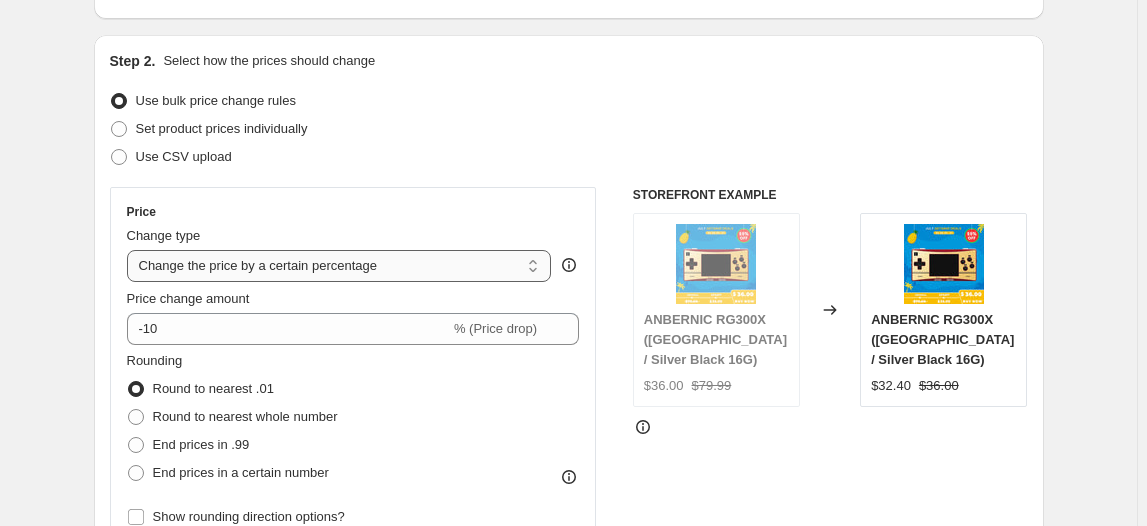 type on "度假活动价格调整  34XX 64+256GB  85.3" 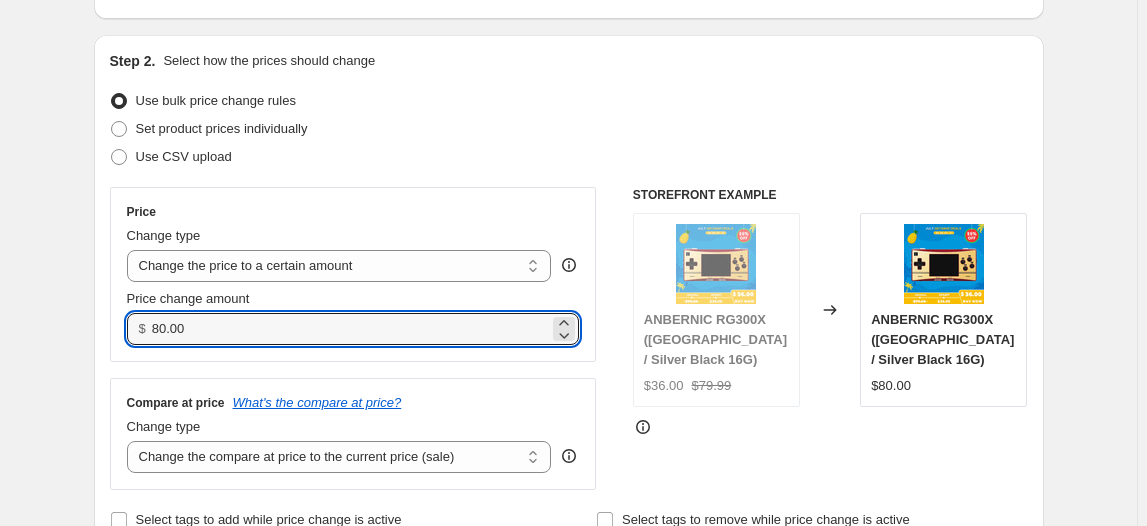 drag, startPoint x: 214, startPoint y: 327, endPoint x: 136, endPoint y: 329, distance: 78.025635 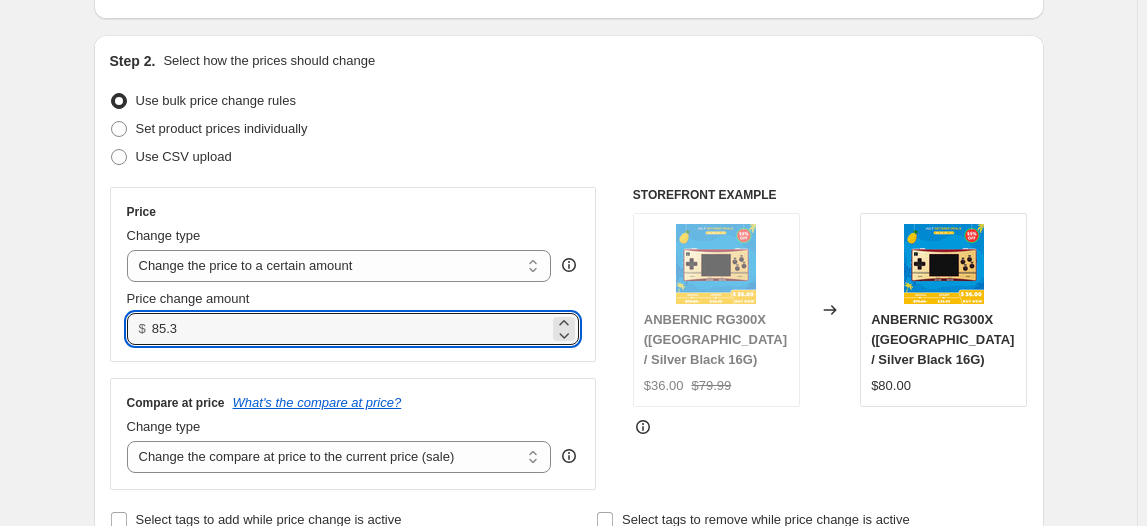 type on "85.30" 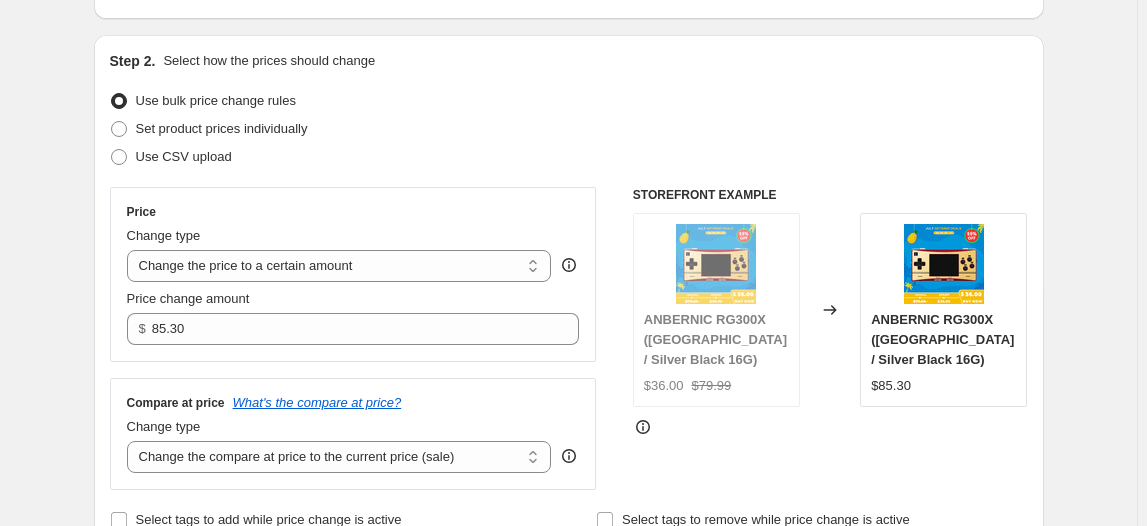 click on "Price Change type Change the price to a certain amount Change the price by a certain amount Change the price by a certain percentage Change the price to the current compare at price (price before sale) Change the price by a certain amount relative to the compare at price Change the price by a certain percentage relative to the compare at price Don't change the price Change the price by a certain percentage relative to the cost per item Change price to certain cost margin Change the price to a certain amount Price change amount $ 85.30" at bounding box center (353, 274) 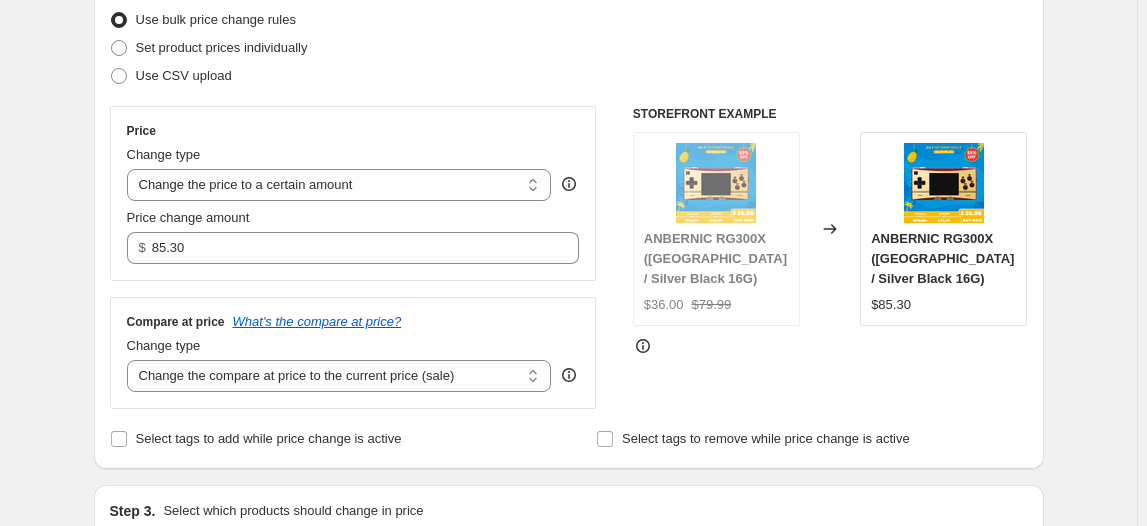 scroll, scrollTop: 363, scrollLeft: 0, axis: vertical 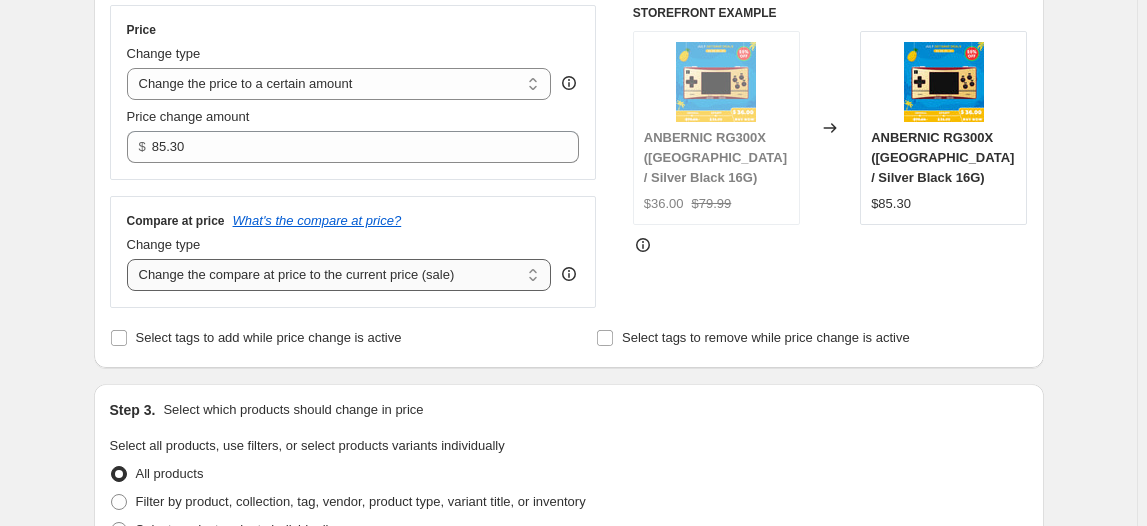 click on "Change the compare at price to the current price (sale) Change the compare at price to a certain amount Change the compare at price by a certain amount Change the compare at price by a certain percentage Change the compare at price by a certain amount relative to the actual price Change the compare at price by a certain percentage relative to the actual price Don't change the compare at price Remove the compare at price" at bounding box center (339, 275) 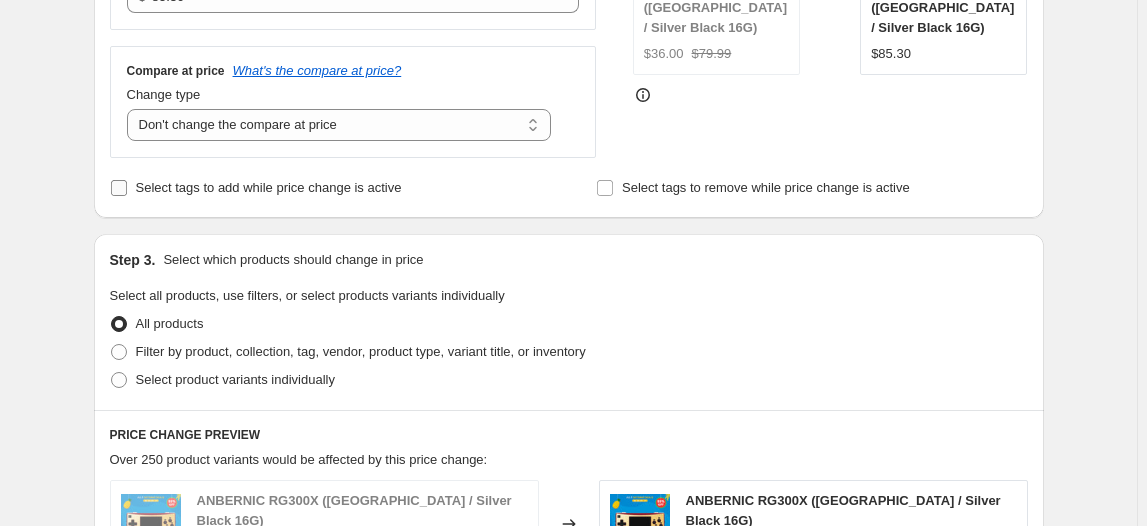 scroll, scrollTop: 727, scrollLeft: 0, axis: vertical 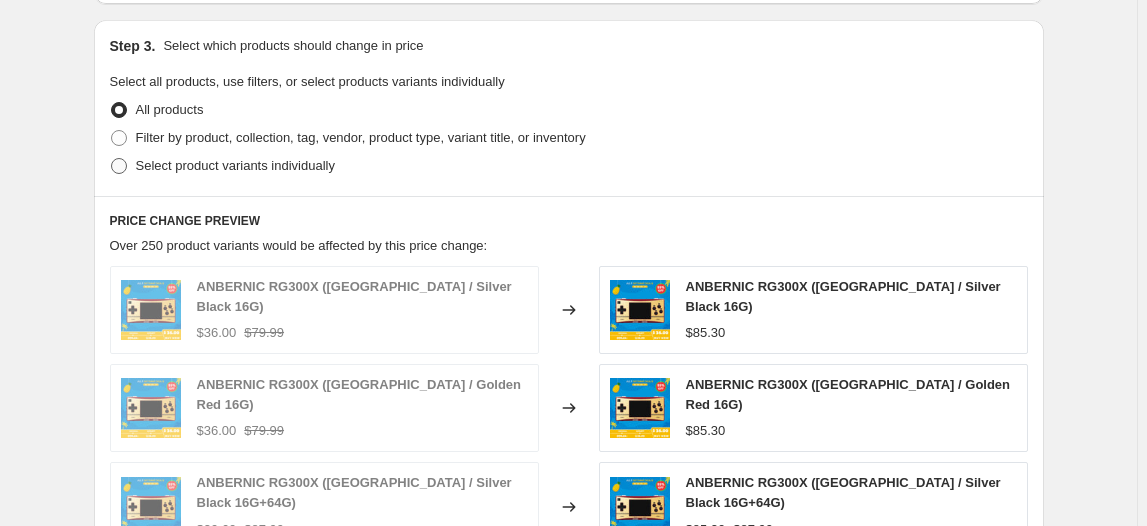 click on "Select product variants individually" at bounding box center (235, 165) 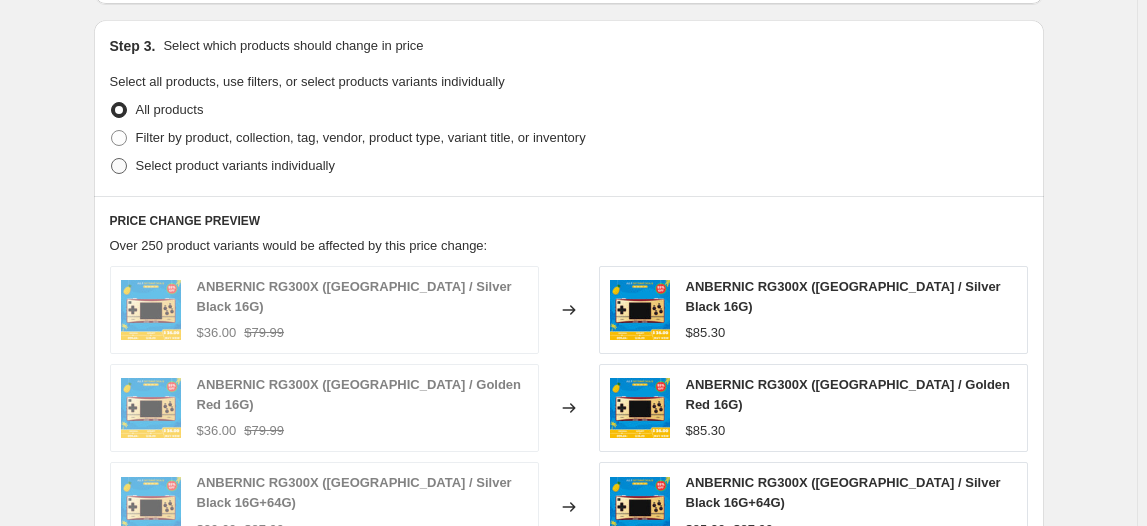 radio on "true" 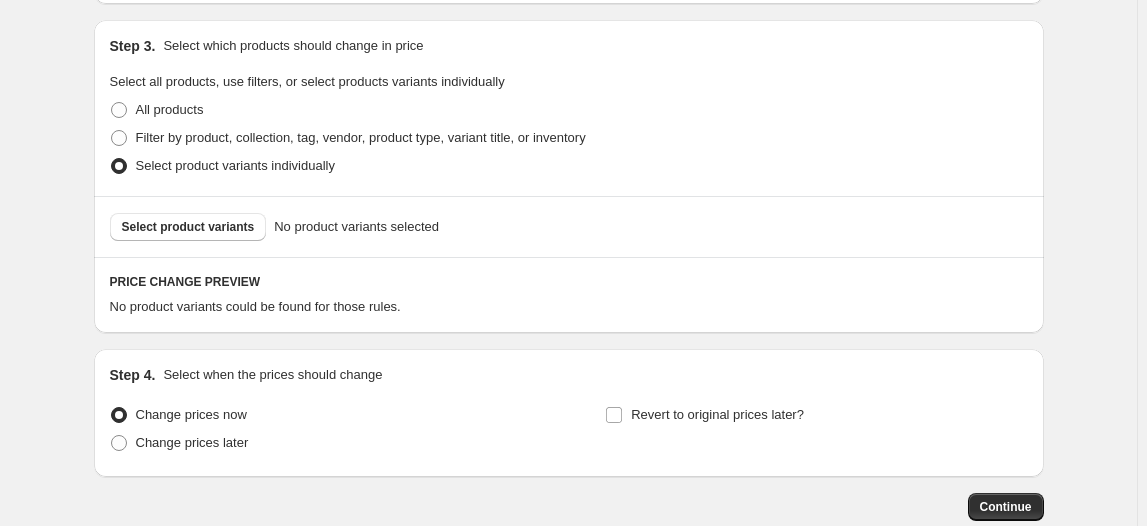click on "Select product variants" at bounding box center [188, 227] 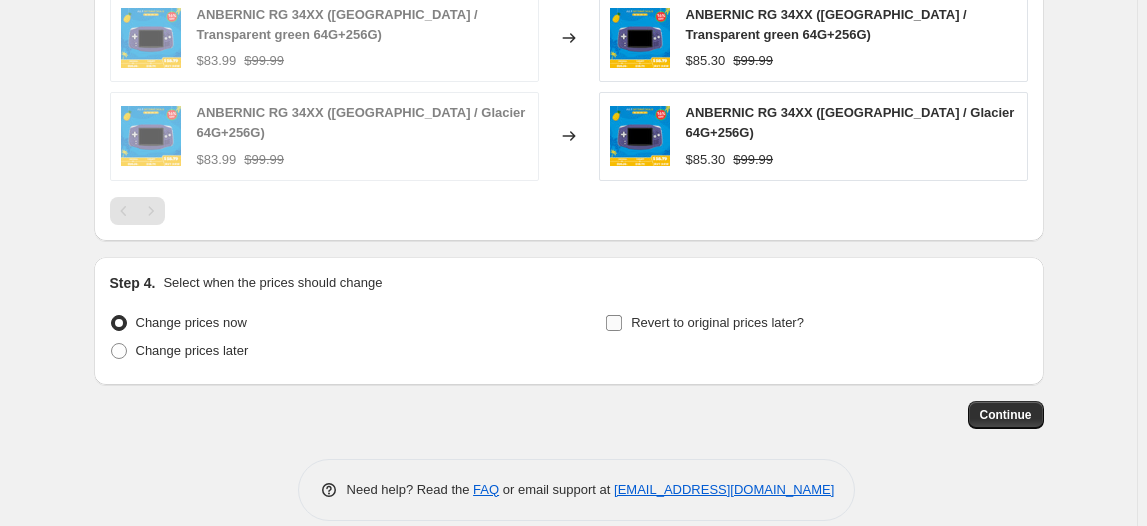 click on "Revert to original prices later?" at bounding box center (717, 322) 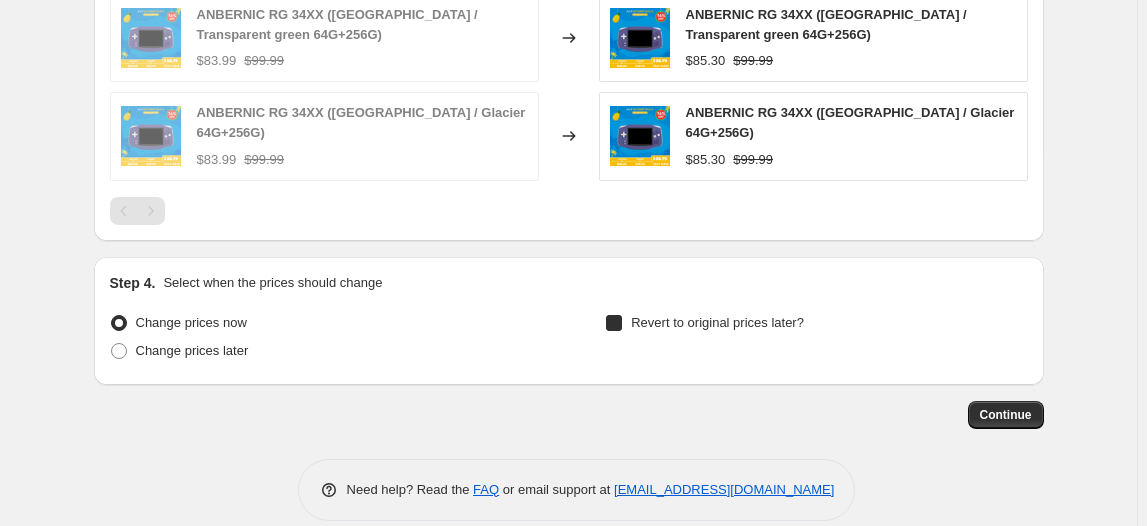 checkbox on "true" 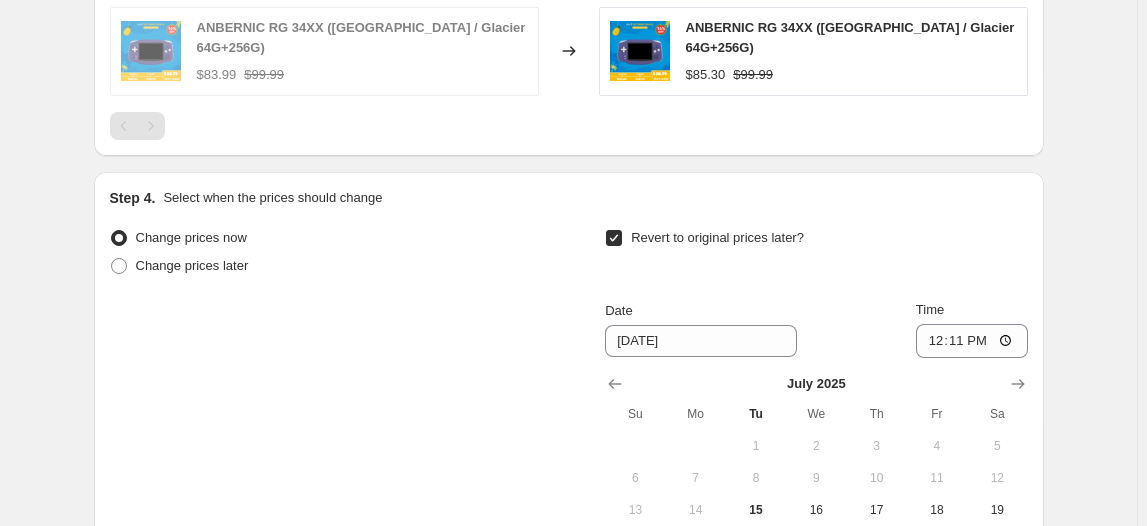 scroll, scrollTop: 1537, scrollLeft: 0, axis: vertical 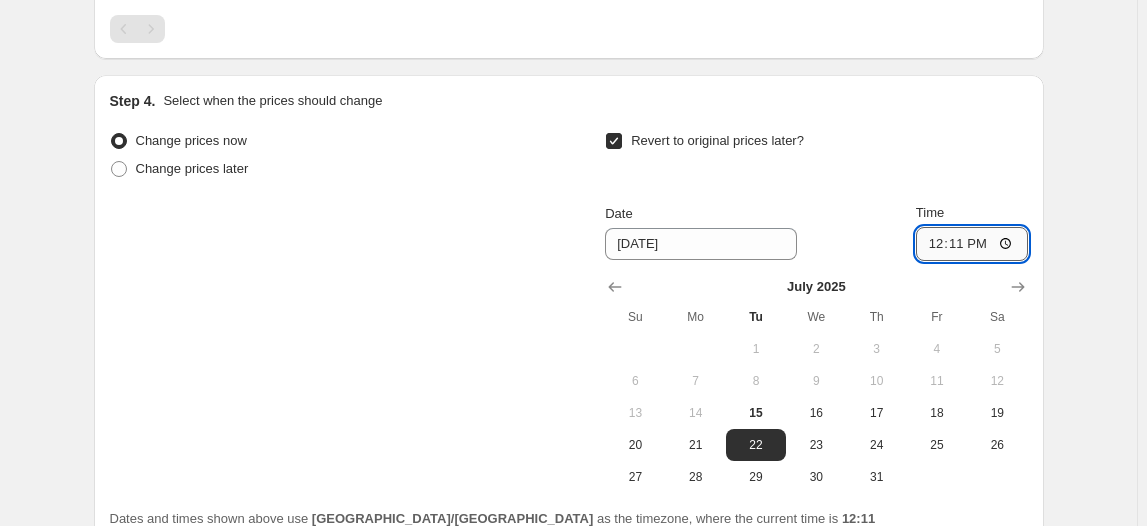 click on "12:11" at bounding box center [972, 244] 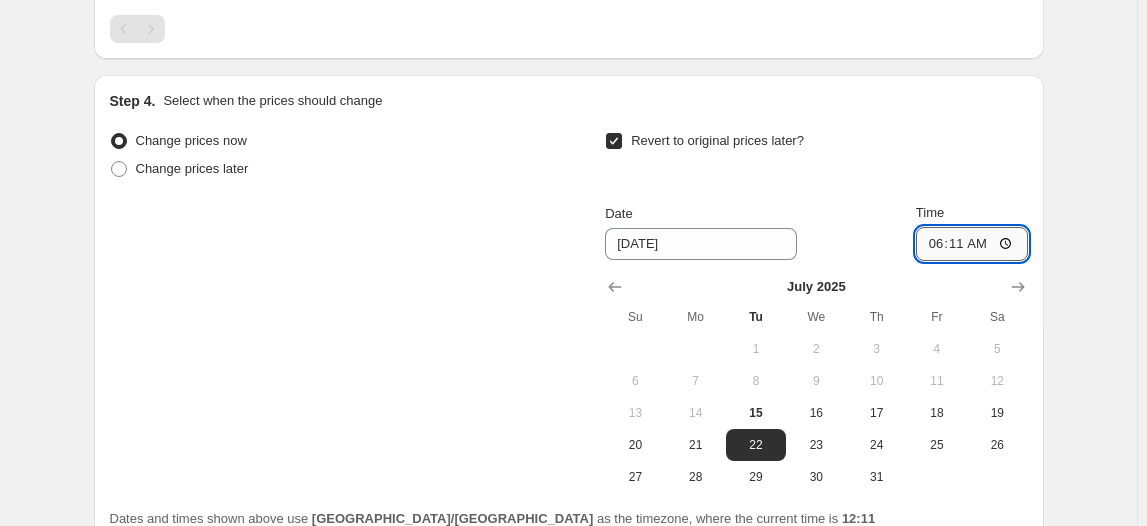 type on "06:00" 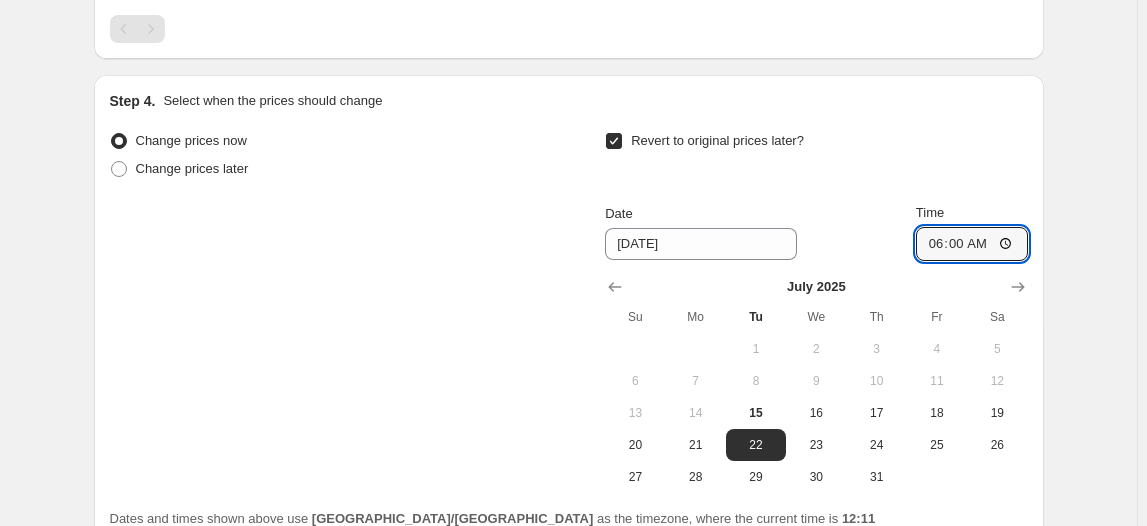 click on "Step 4. Select when the prices should change" at bounding box center [569, 101] 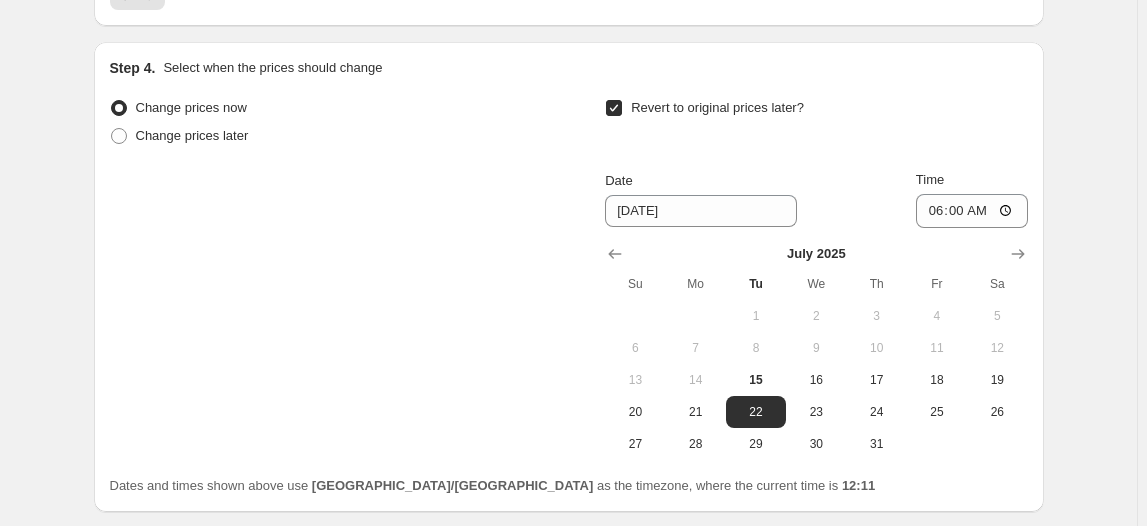 scroll, scrollTop: 1697, scrollLeft: 0, axis: vertical 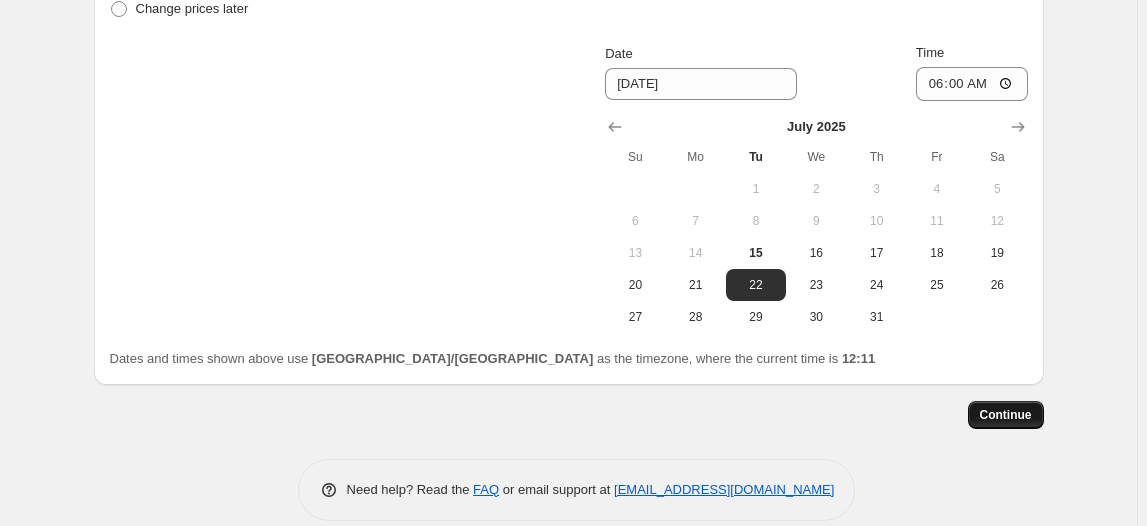 click on "Continue" at bounding box center [1006, 415] 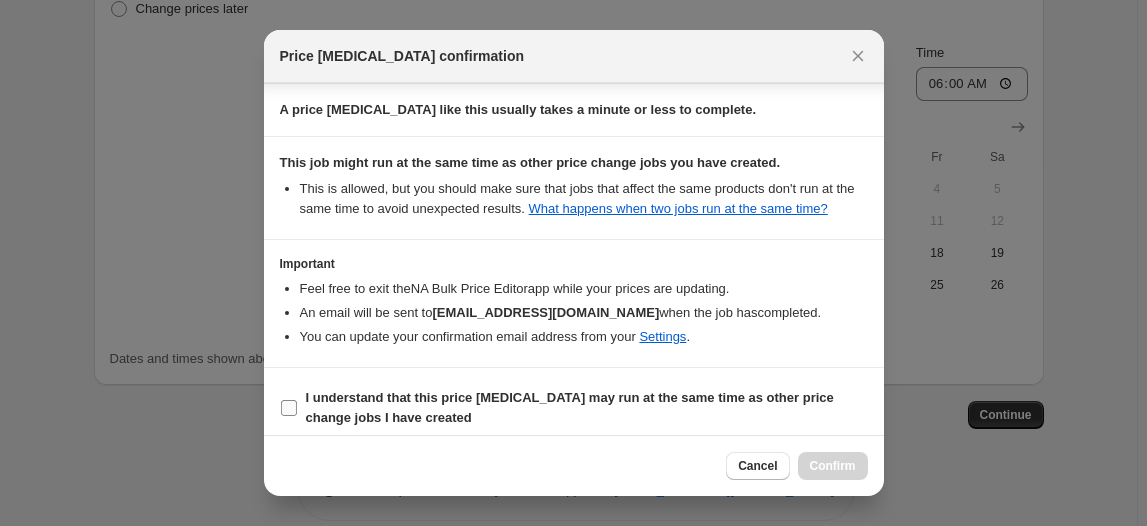 scroll, scrollTop: 332, scrollLeft: 0, axis: vertical 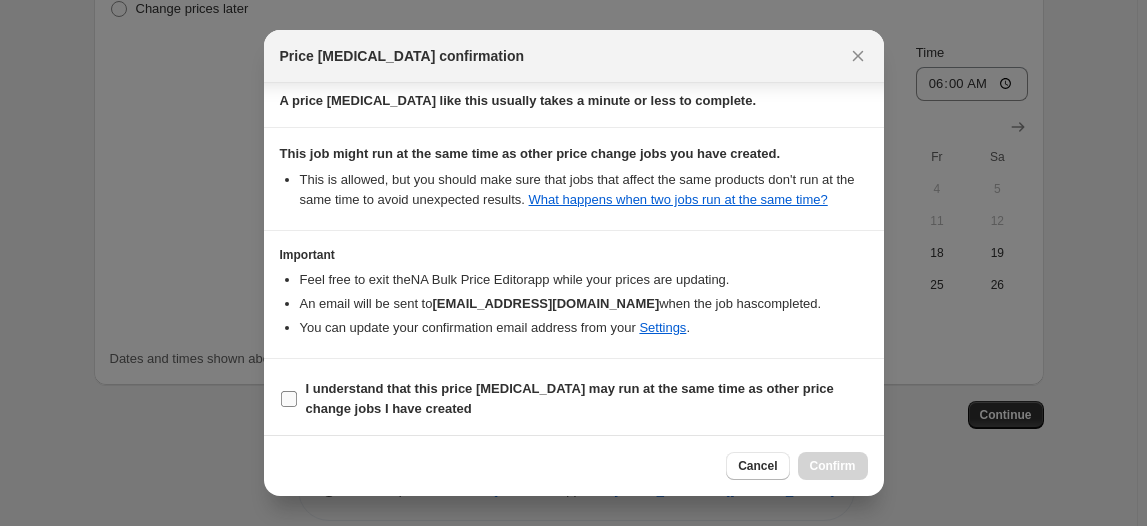 drag, startPoint x: 381, startPoint y: 396, endPoint x: 454, endPoint y: 405, distance: 73.552704 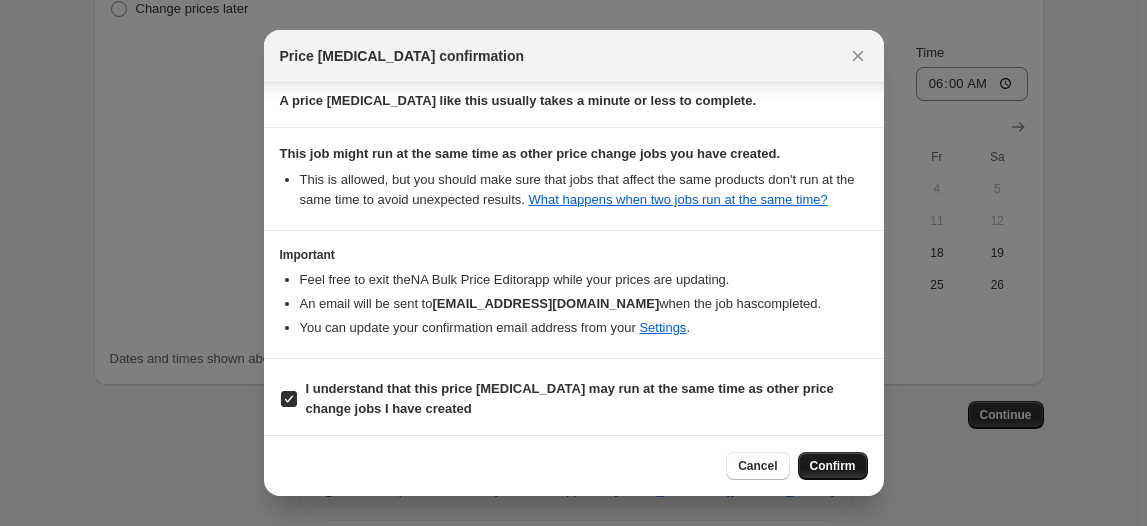 drag, startPoint x: 839, startPoint y: 468, endPoint x: 933, endPoint y: 524, distance: 109.41663 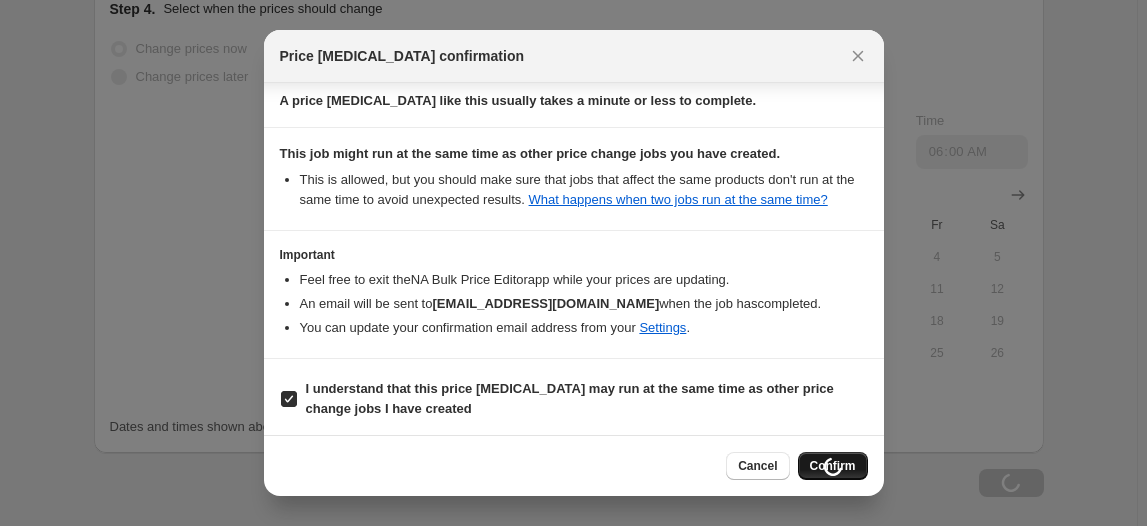 scroll, scrollTop: 1765, scrollLeft: 0, axis: vertical 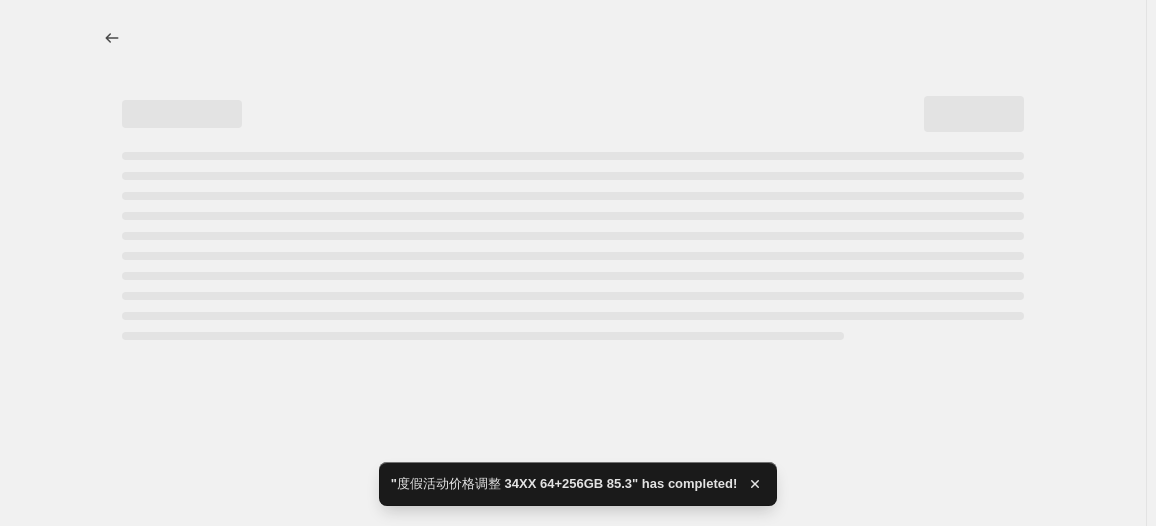 select on "no_change" 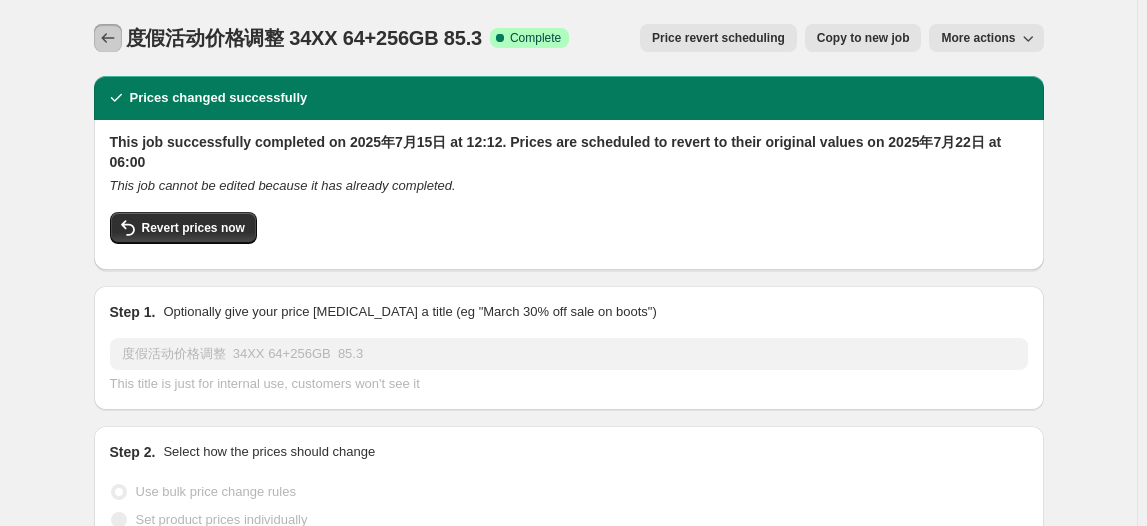 click 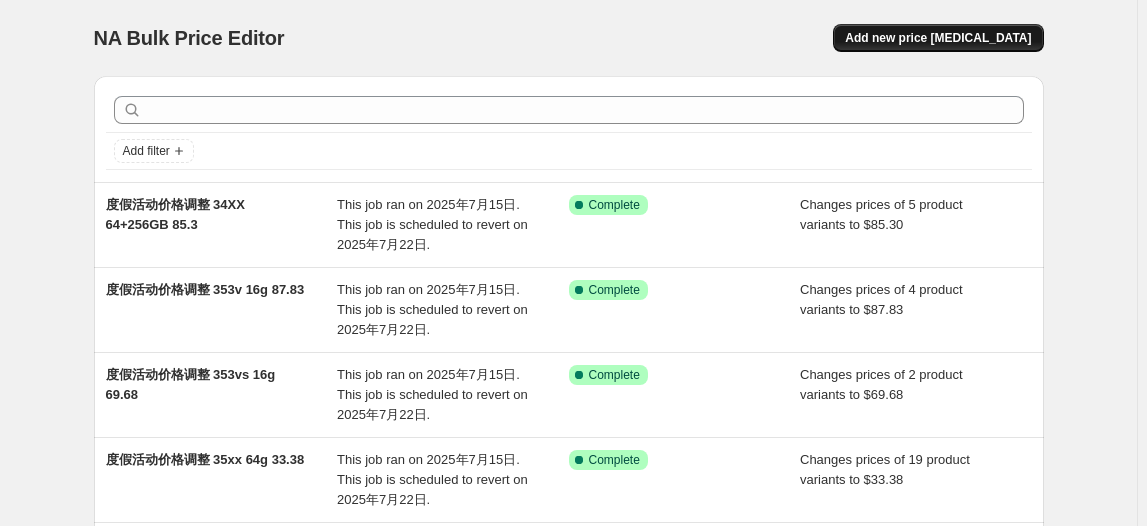 click on "Add new price [MEDICAL_DATA]" at bounding box center [938, 38] 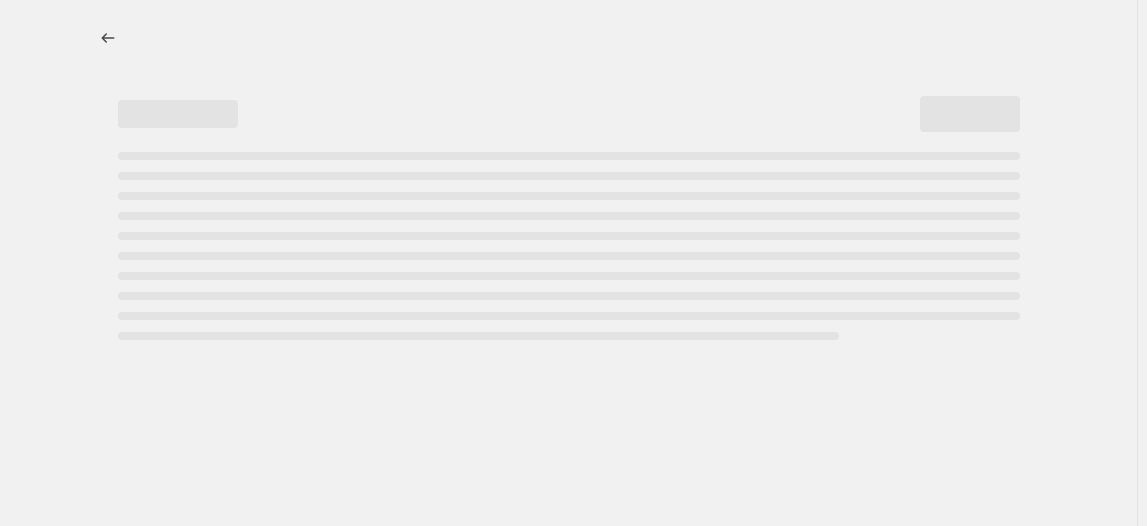 select on "percentage" 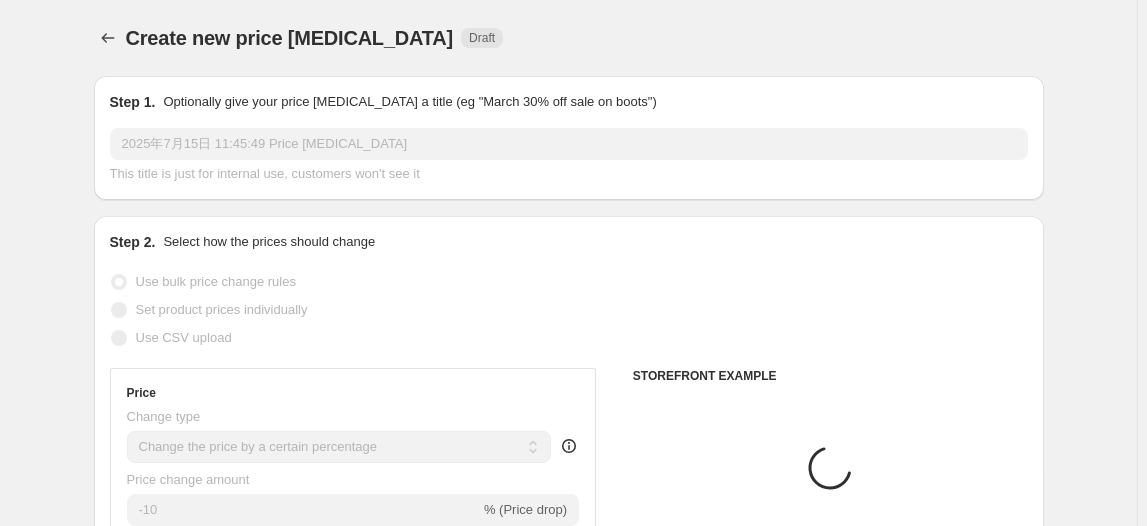 click on "2025年7月15日 11:45:49 Price [MEDICAL_DATA]" at bounding box center (569, 144) 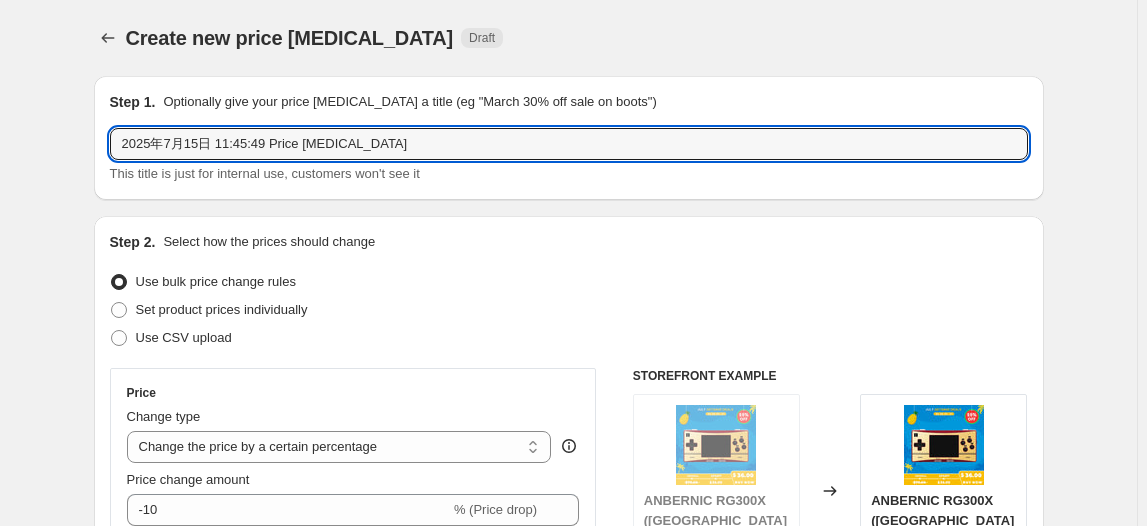 drag, startPoint x: 415, startPoint y: 143, endPoint x: -43, endPoint y: 178, distance: 459.3354 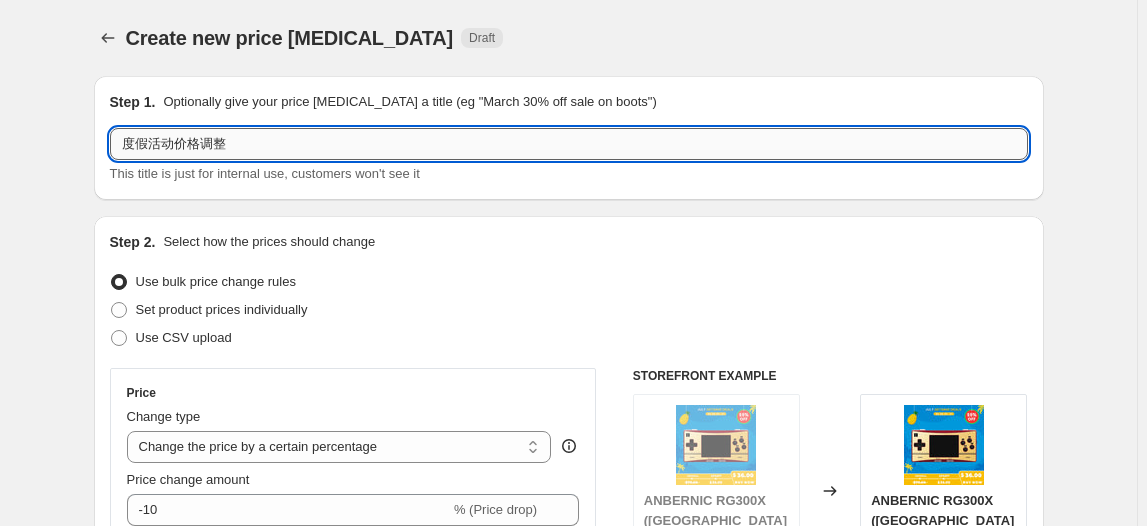 click on "度假活动价格调整" at bounding box center [569, 144] 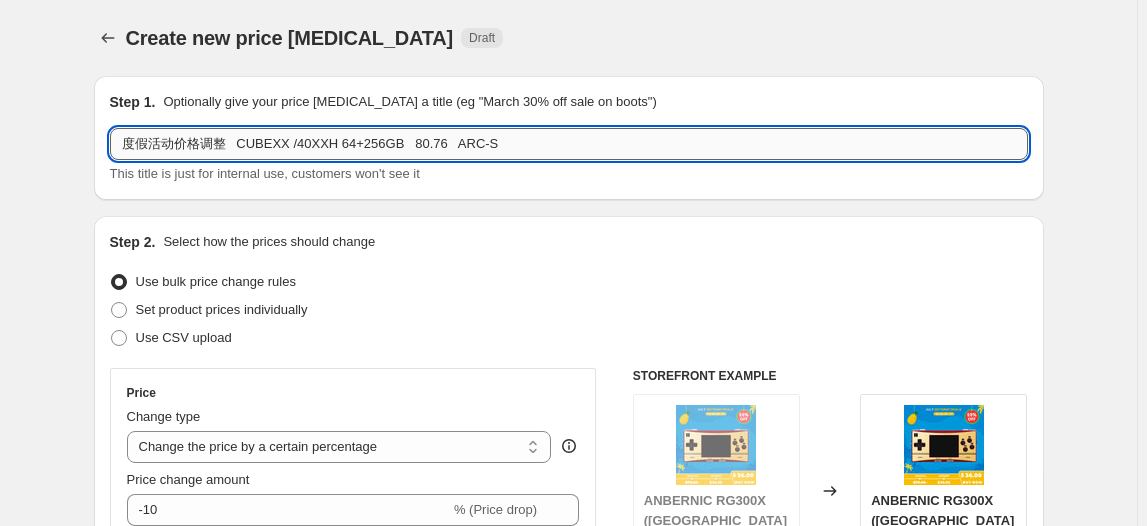 drag, startPoint x: 340, startPoint y: 140, endPoint x: 410, endPoint y: 151, distance: 70.85902 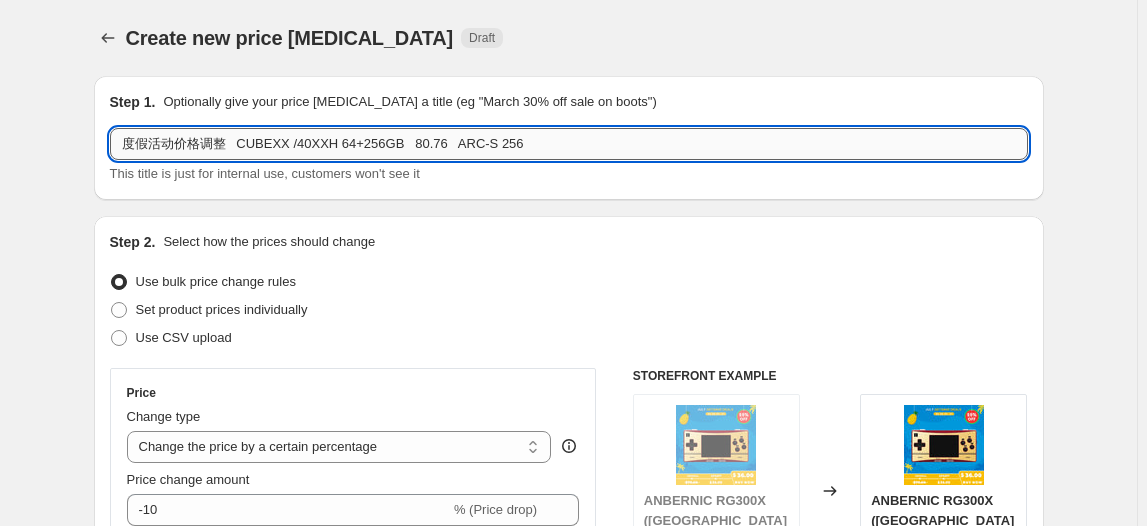 drag, startPoint x: 445, startPoint y: 138, endPoint x: 403, endPoint y: 138, distance: 42 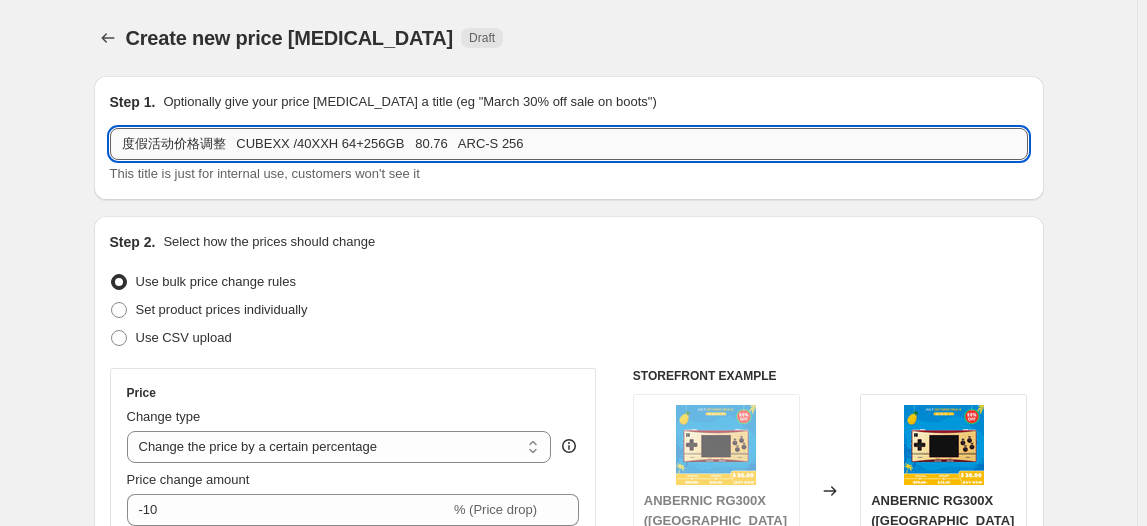 paste on "80.76" 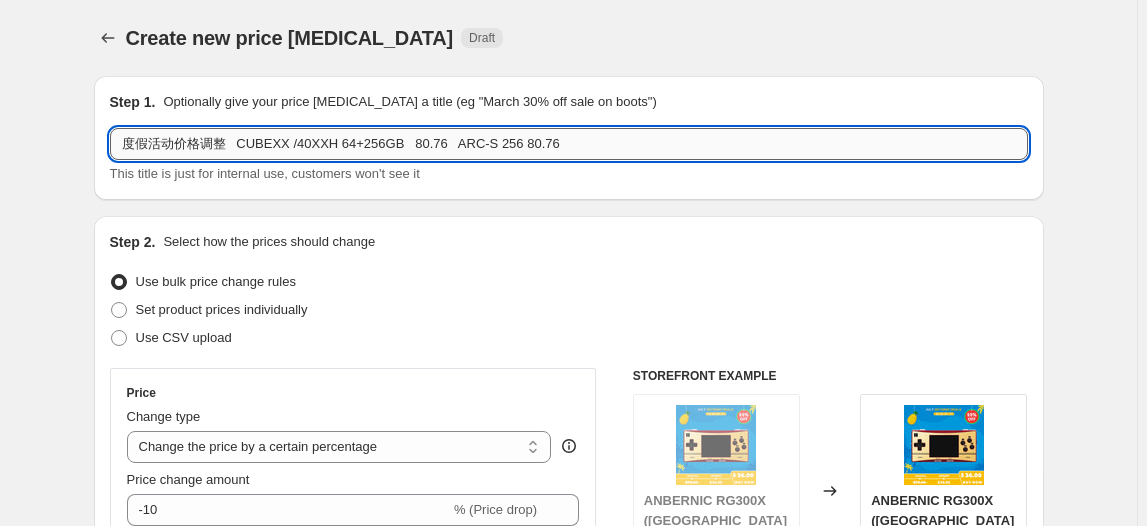 click on "度假活动价格调整   CUBEXX /40XXH 64+256GB   80.76   ARC-S 256 80.76" at bounding box center [569, 144] 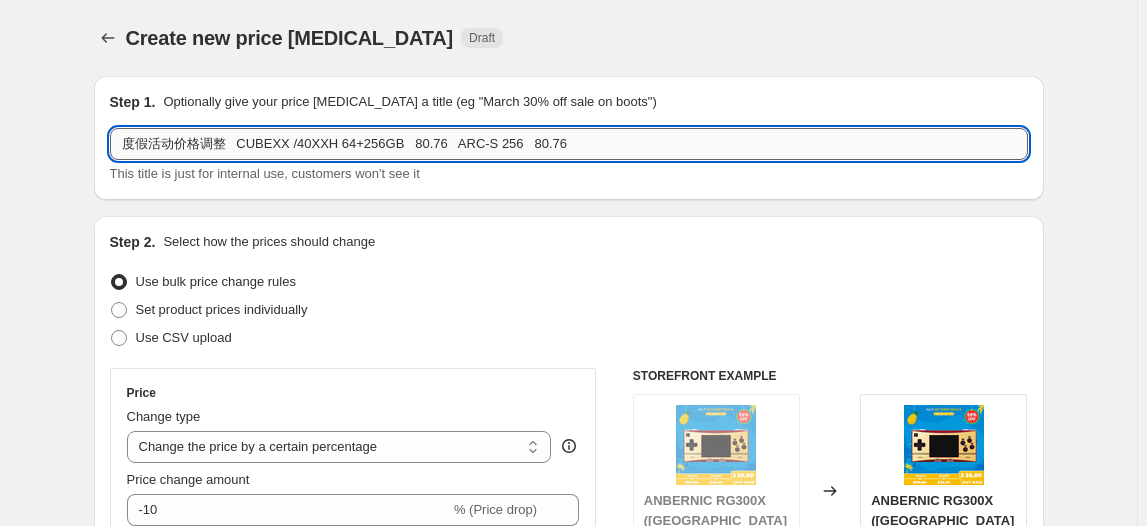 drag, startPoint x: 440, startPoint y: 141, endPoint x: 406, endPoint y: 140, distance: 34.0147 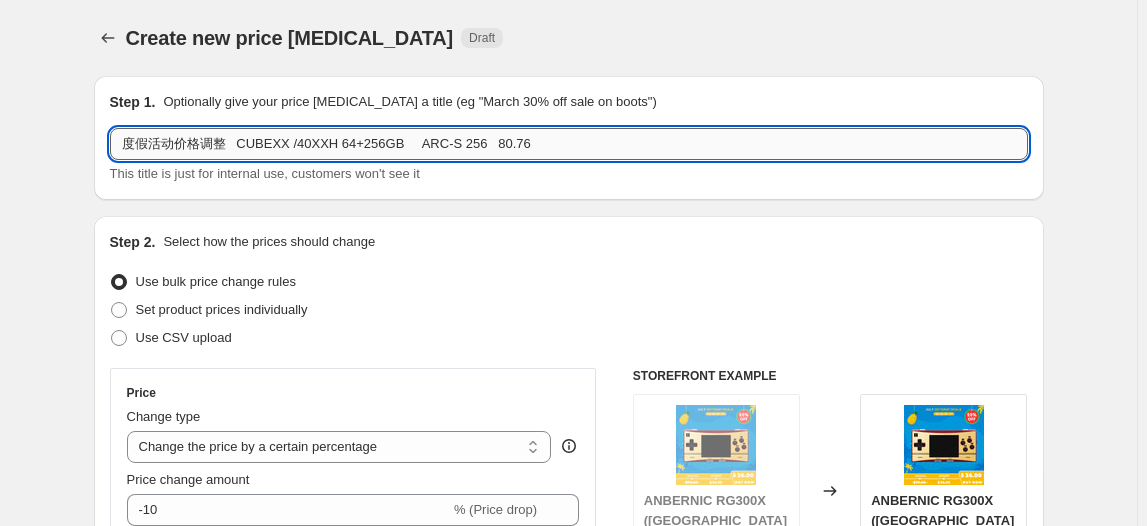 click on "度假活动价格调整   CUBEXX /40XXH 64+256GB     ARC-S 256   80.76" at bounding box center (569, 144) 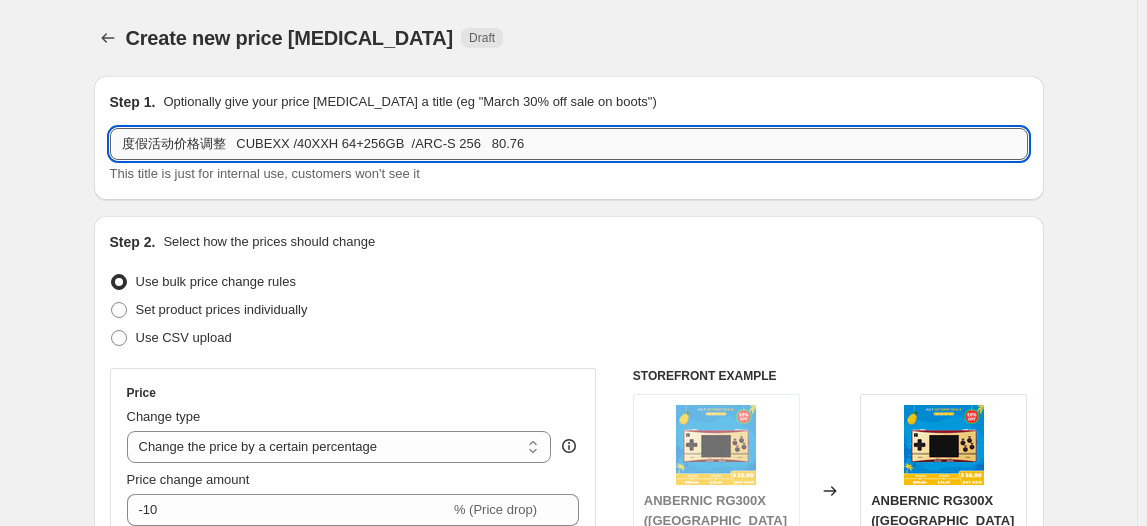 click on "度假活动价格调整   CUBEXX /40XXH 64+256GB  /ARC-S 256   80.76" at bounding box center (569, 144) 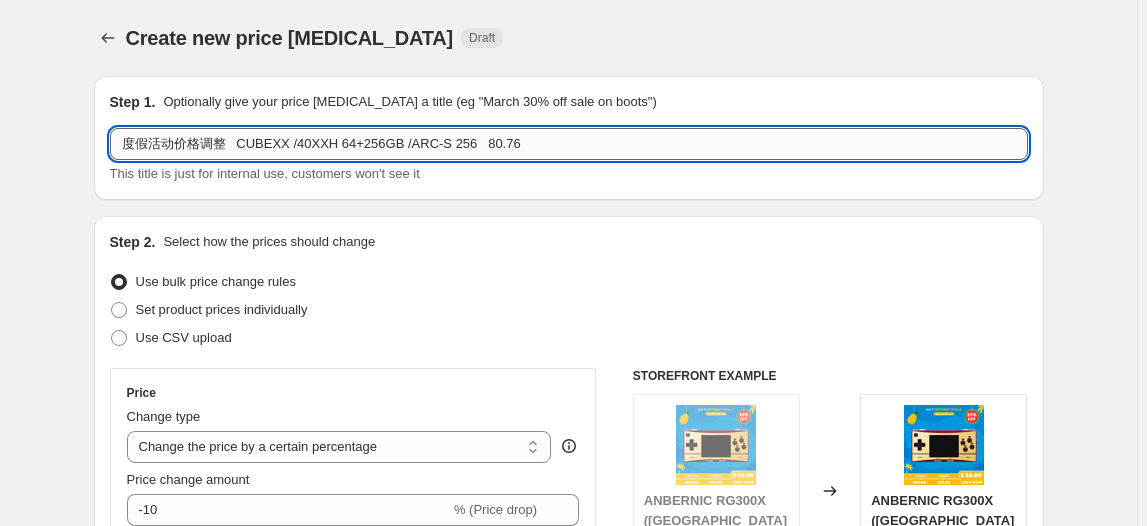 click on "度假活动价格调整   CUBEXX /40XXH 64+256GB /ARC-S 256   80.76" at bounding box center [569, 144] 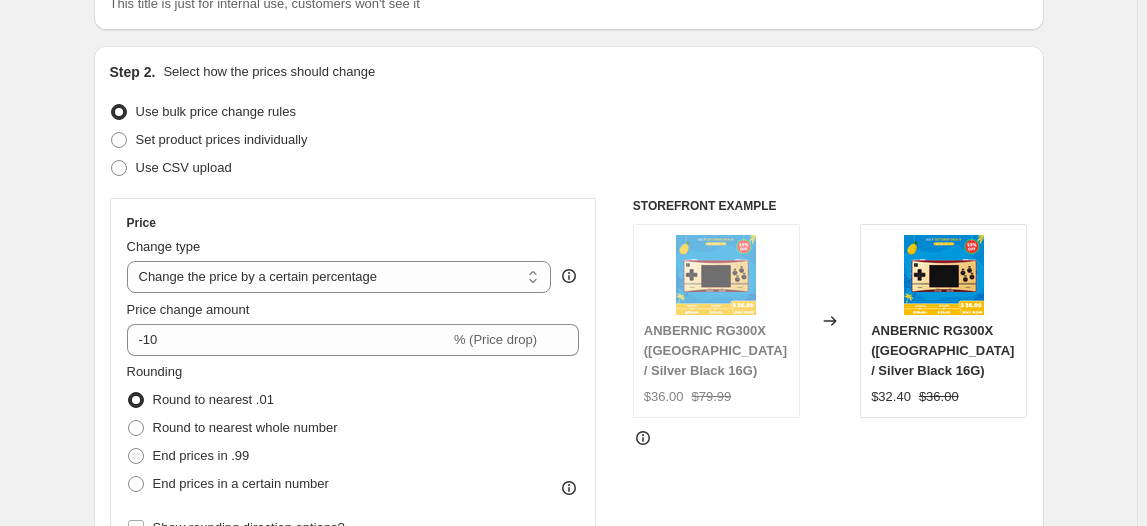 scroll, scrollTop: 181, scrollLeft: 0, axis: vertical 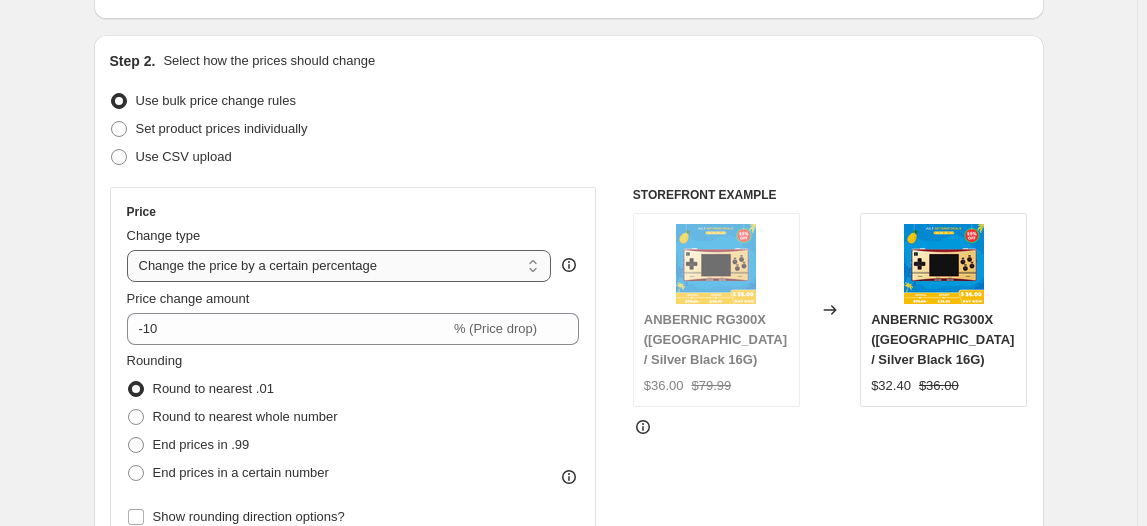 type on "度假活动价格调整   CUBEXX /40XXH 64+256GB /ARC-S 256   80.76" 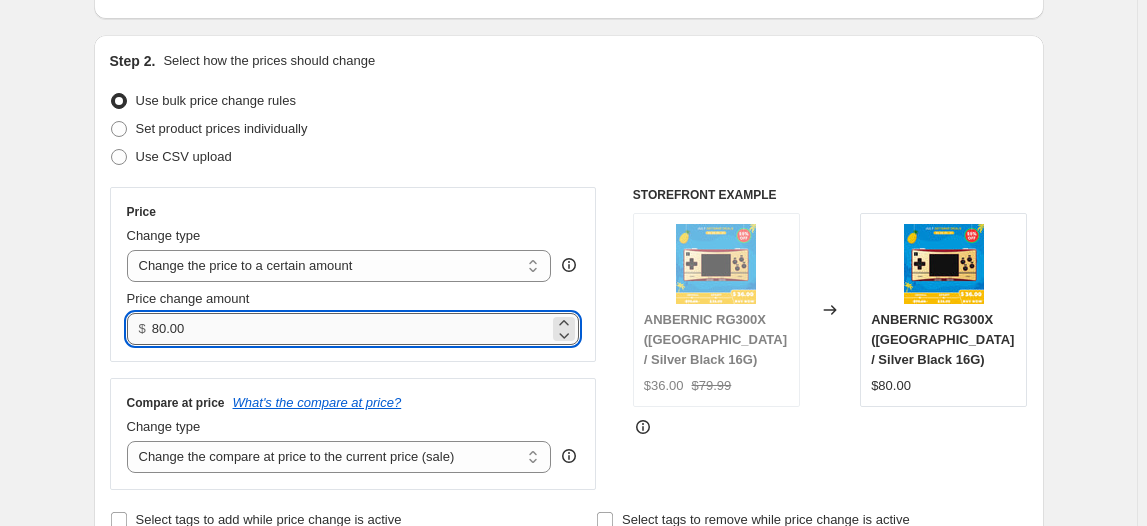 click on "80.00" at bounding box center (350, 329) 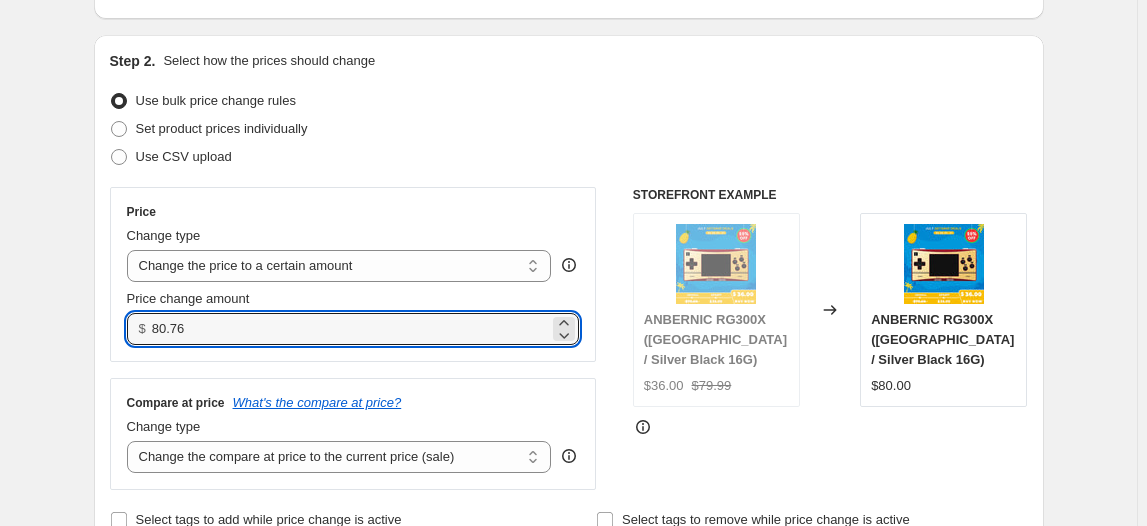 type on "80.76" 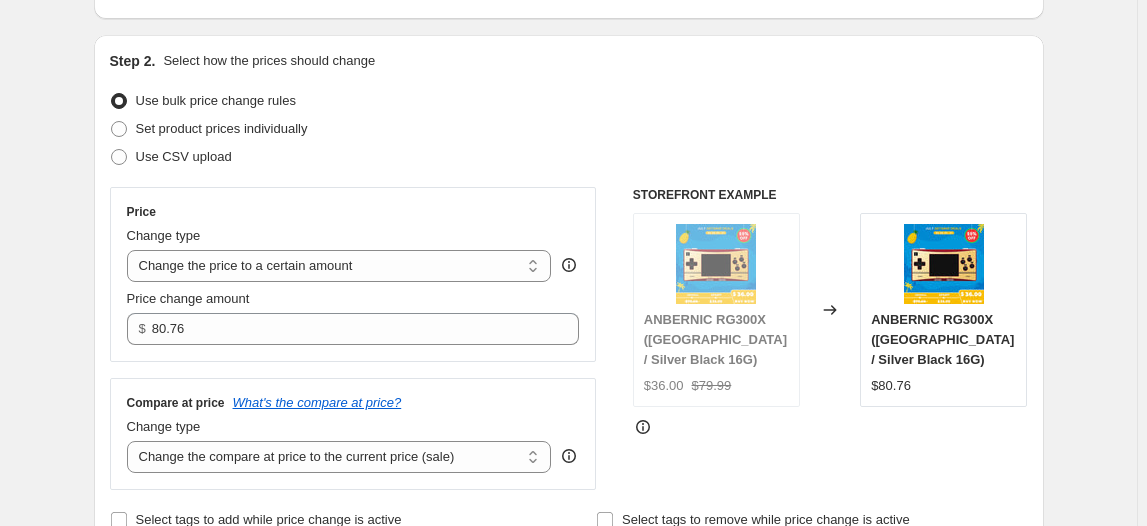 click on "Set product prices individually" at bounding box center (569, 129) 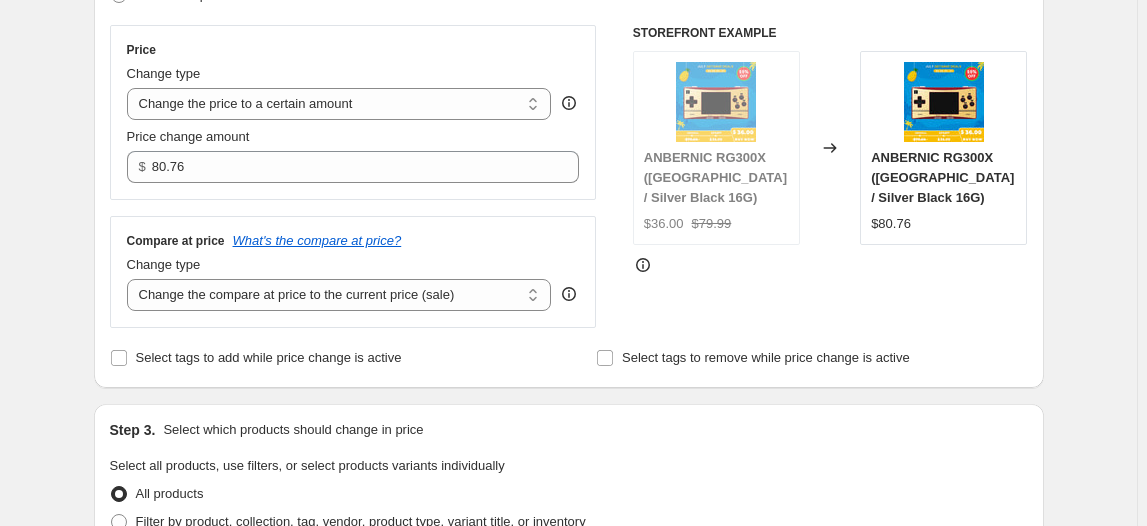 scroll, scrollTop: 363, scrollLeft: 0, axis: vertical 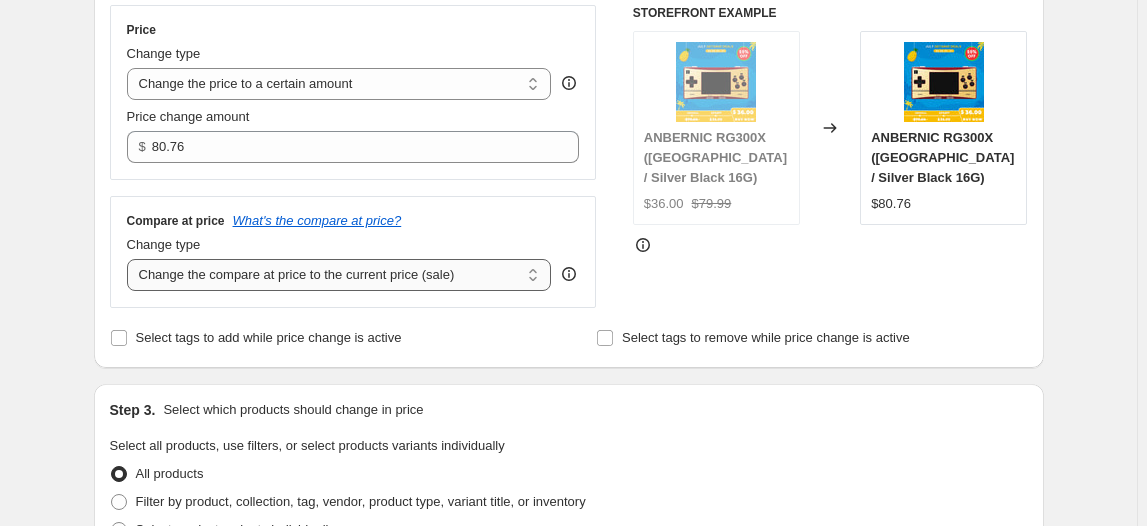click on "Change the compare at price to the current price (sale) Change the compare at price to a certain amount Change the compare at price by a certain amount Change the compare at price by a certain percentage Change the compare at price by a certain amount relative to the actual price Change the compare at price by a certain percentage relative to the actual price Don't change the compare at price Remove the compare at price" at bounding box center [339, 275] 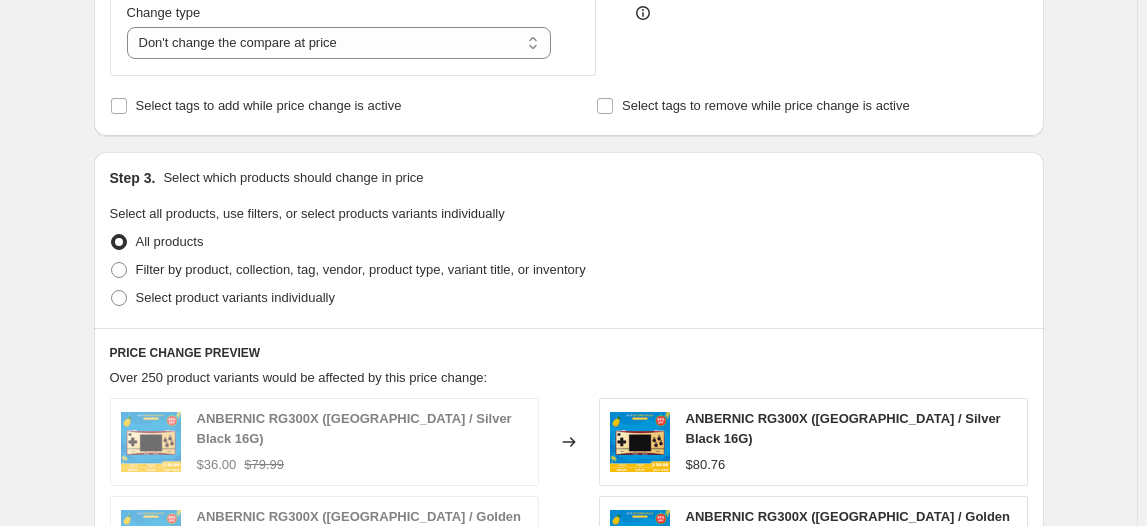 scroll, scrollTop: 636, scrollLeft: 0, axis: vertical 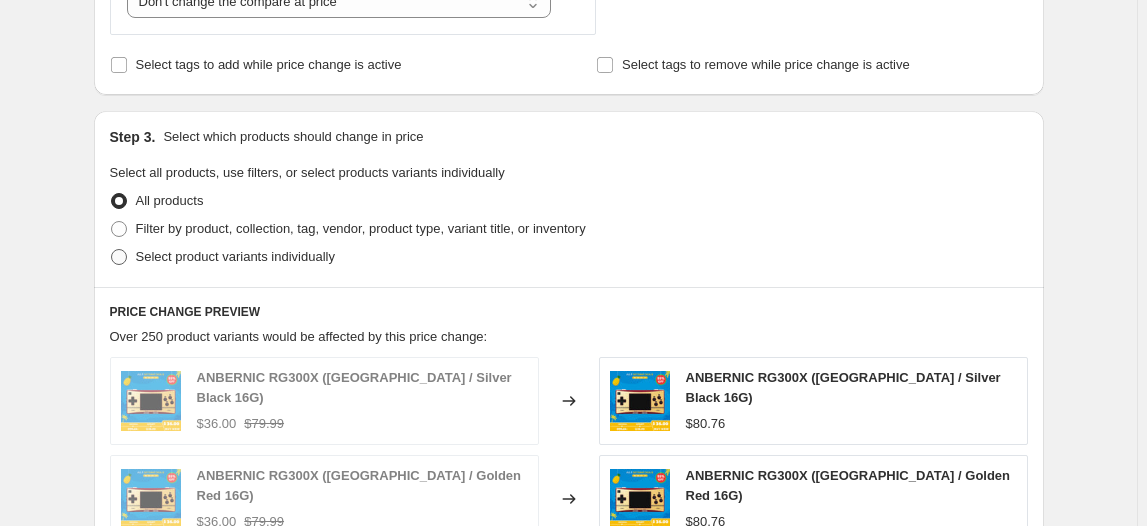 click on "Select product variants individually" at bounding box center (235, 256) 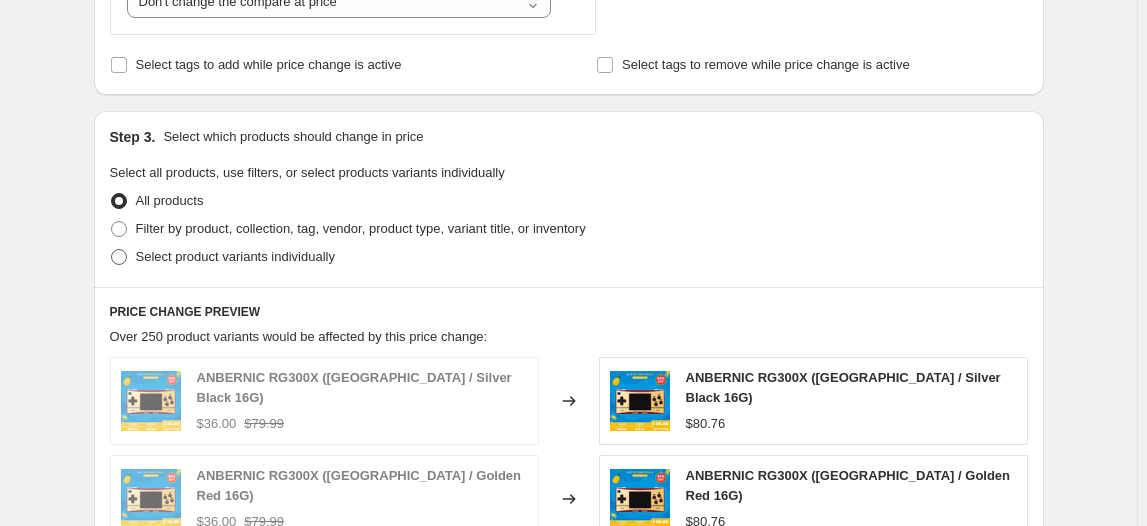radio on "true" 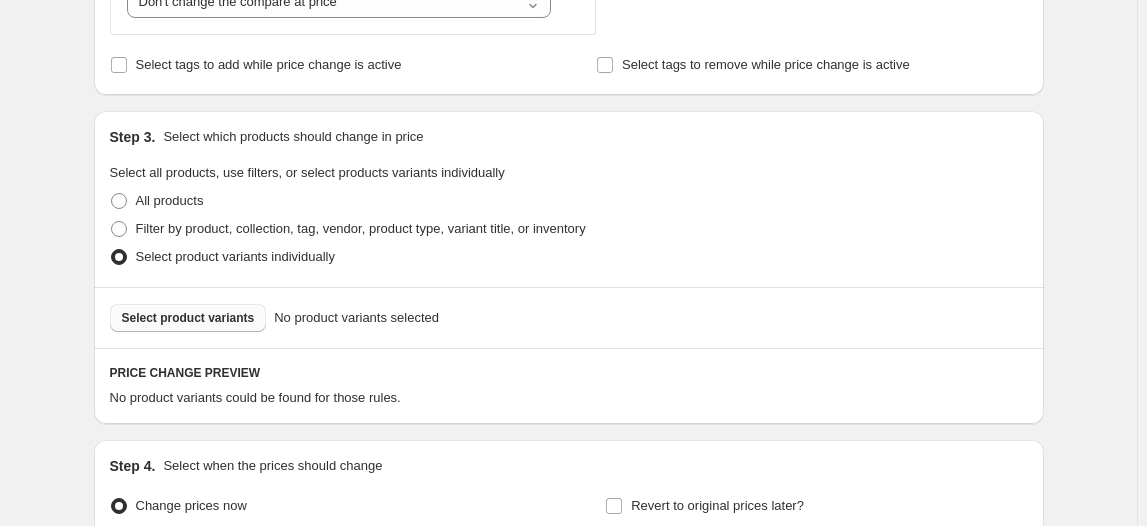 click on "Select product variants" at bounding box center [188, 318] 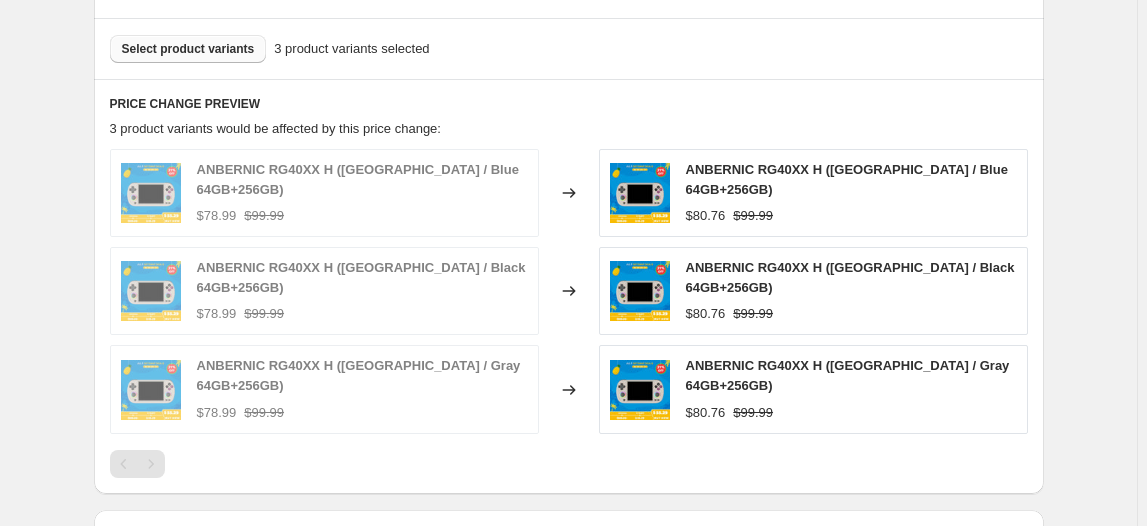 scroll, scrollTop: 909, scrollLeft: 0, axis: vertical 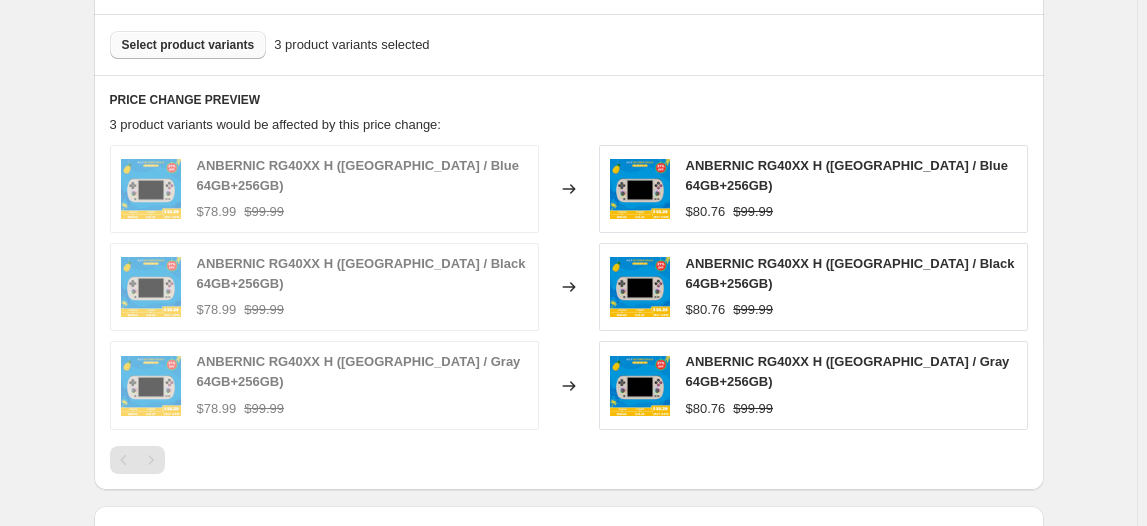 click on "Select product variants" at bounding box center [188, 45] 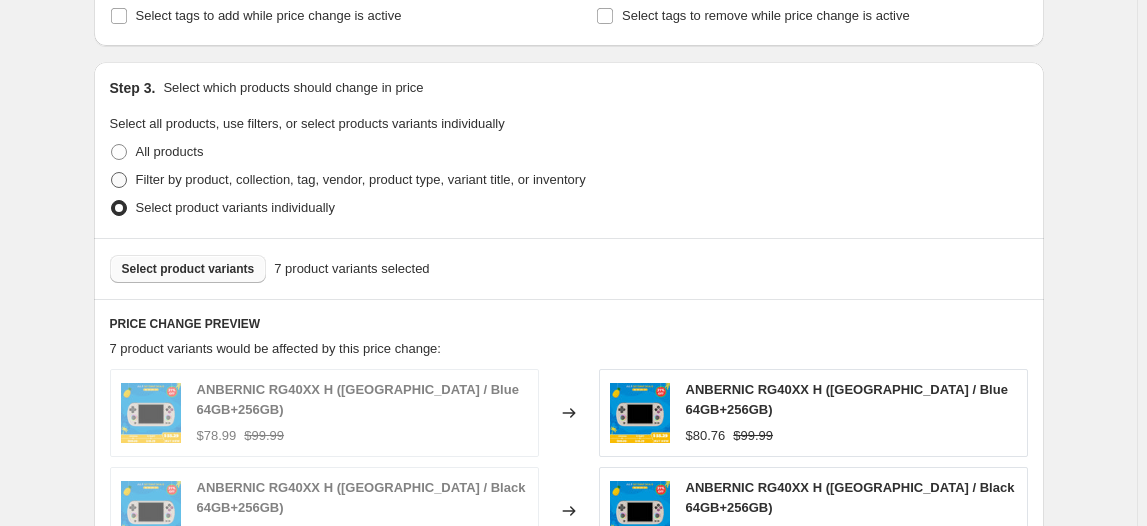 scroll, scrollTop: 636, scrollLeft: 0, axis: vertical 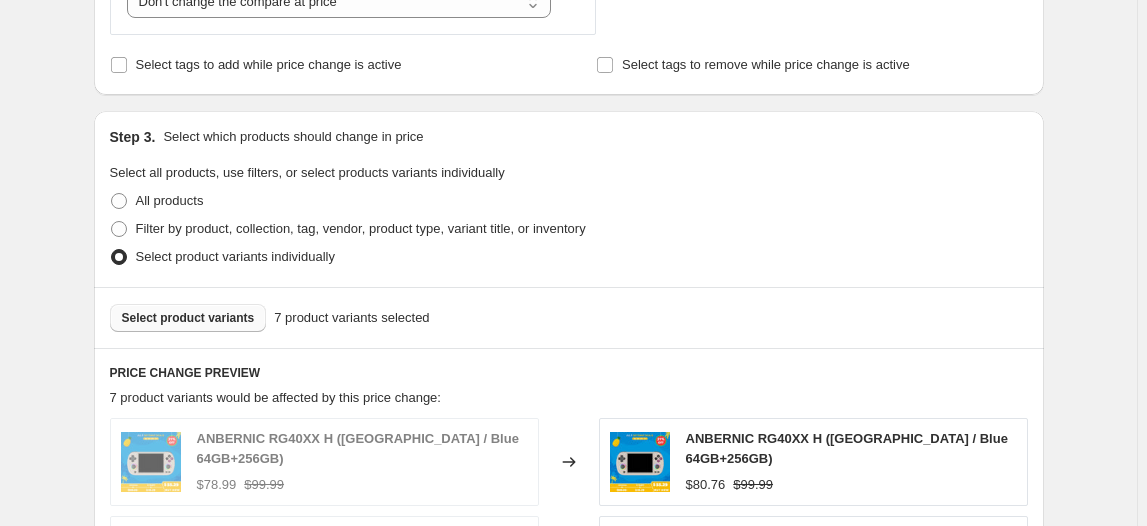click on "Select product variants" at bounding box center (188, 318) 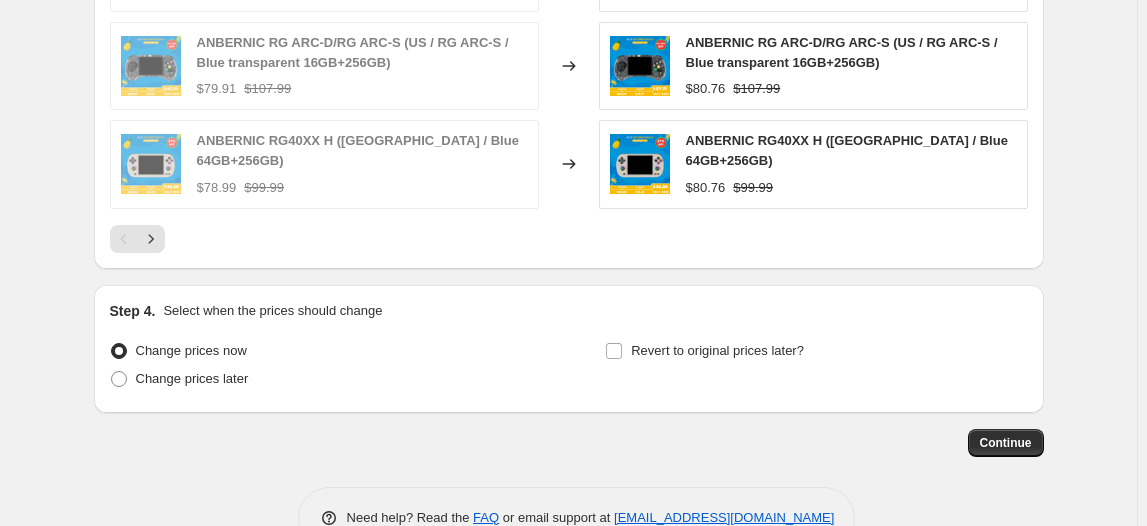 scroll, scrollTop: 1368, scrollLeft: 0, axis: vertical 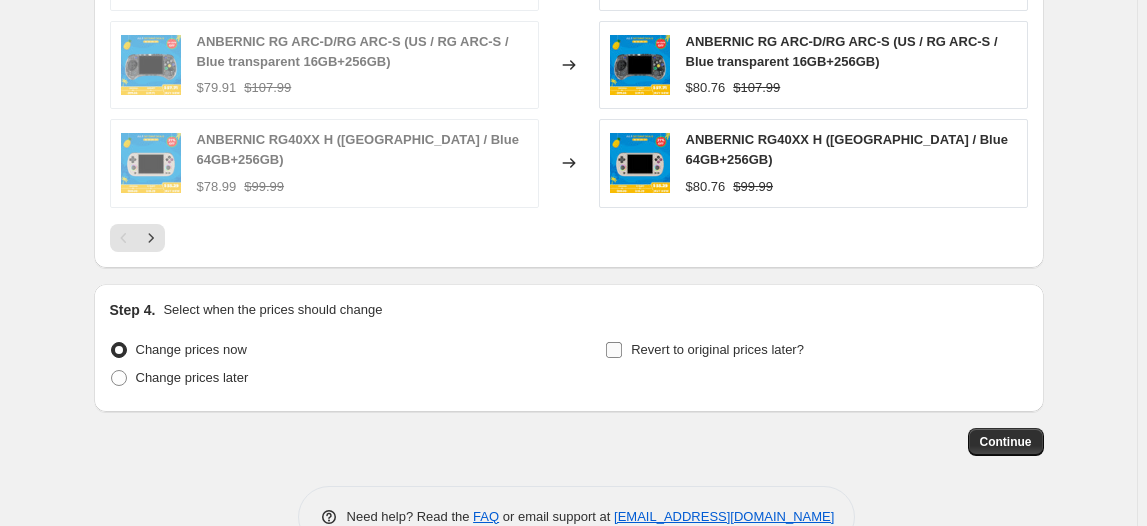click on "Revert to original prices later?" at bounding box center [704, 350] 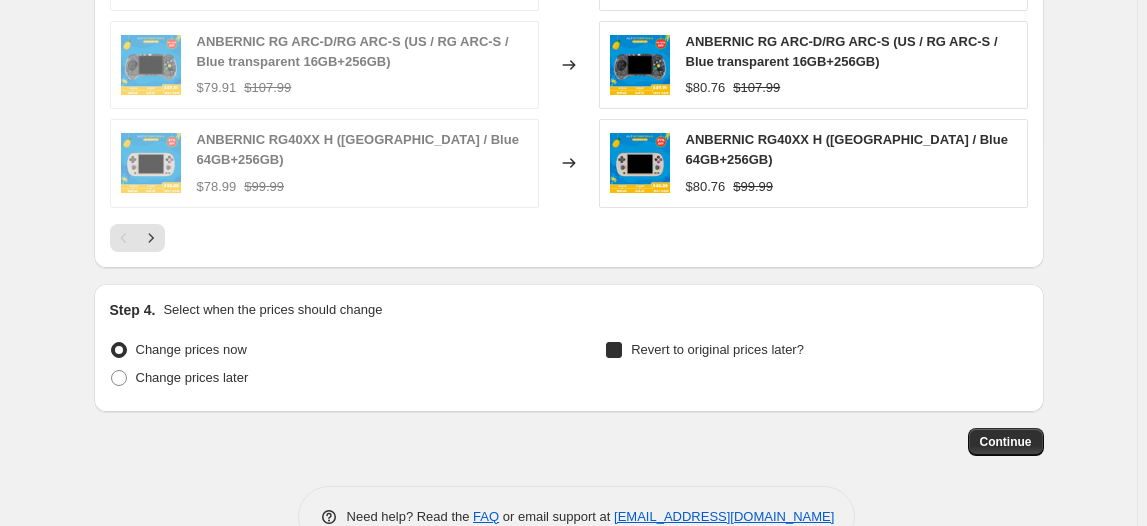 checkbox on "true" 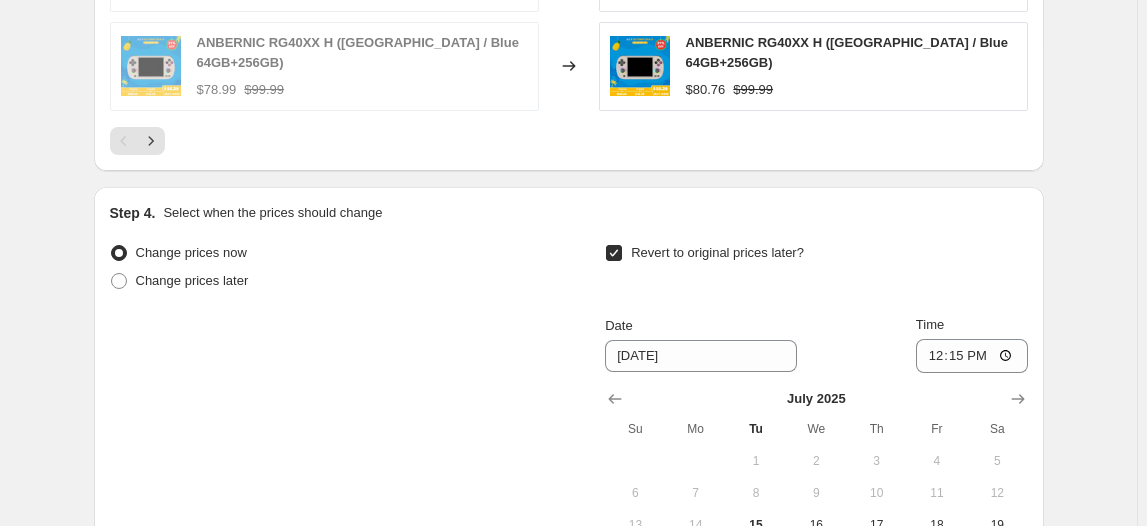 scroll, scrollTop: 1641, scrollLeft: 0, axis: vertical 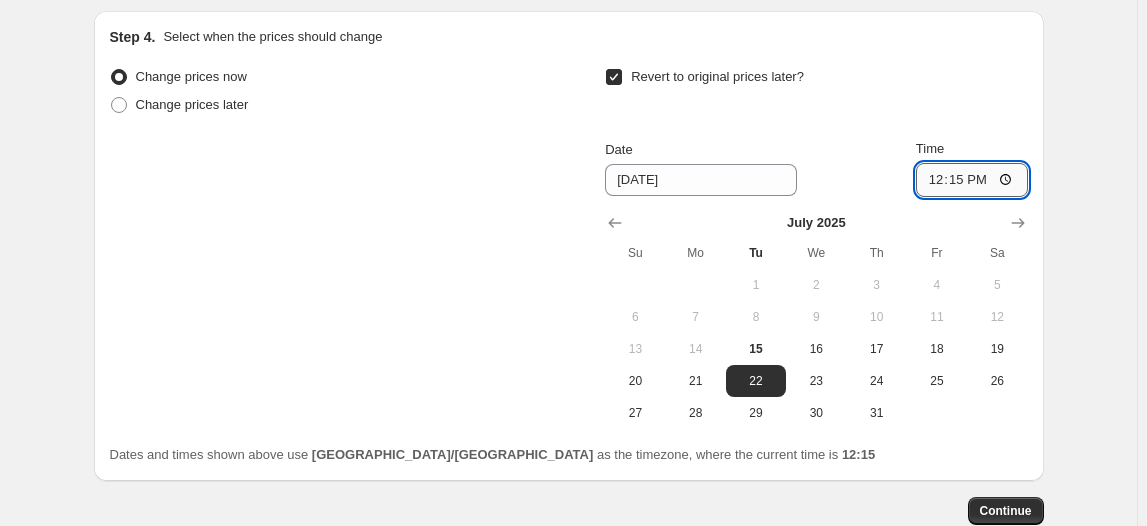 click on "12:15" at bounding box center [972, 180] 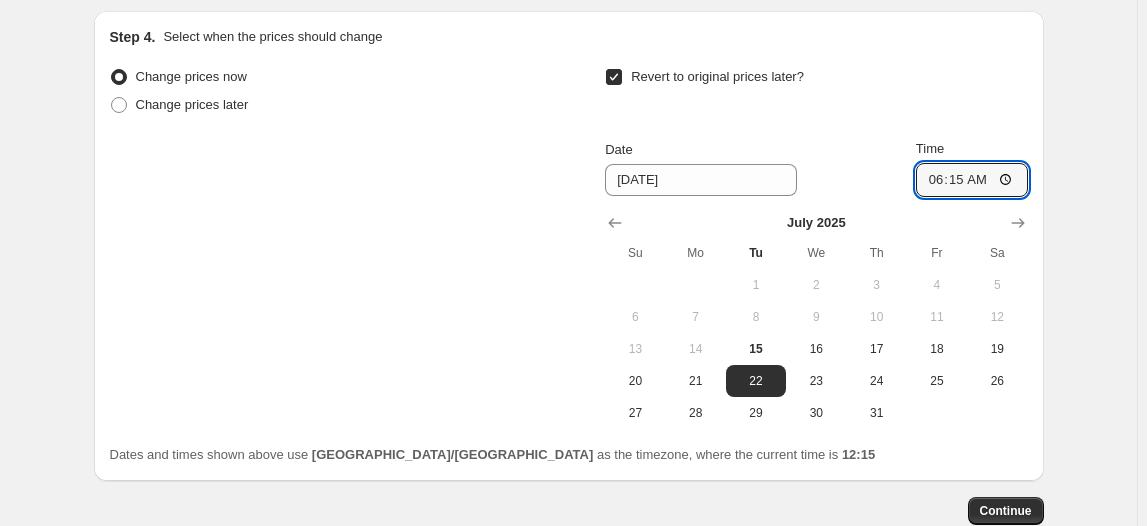 type on "06:00" 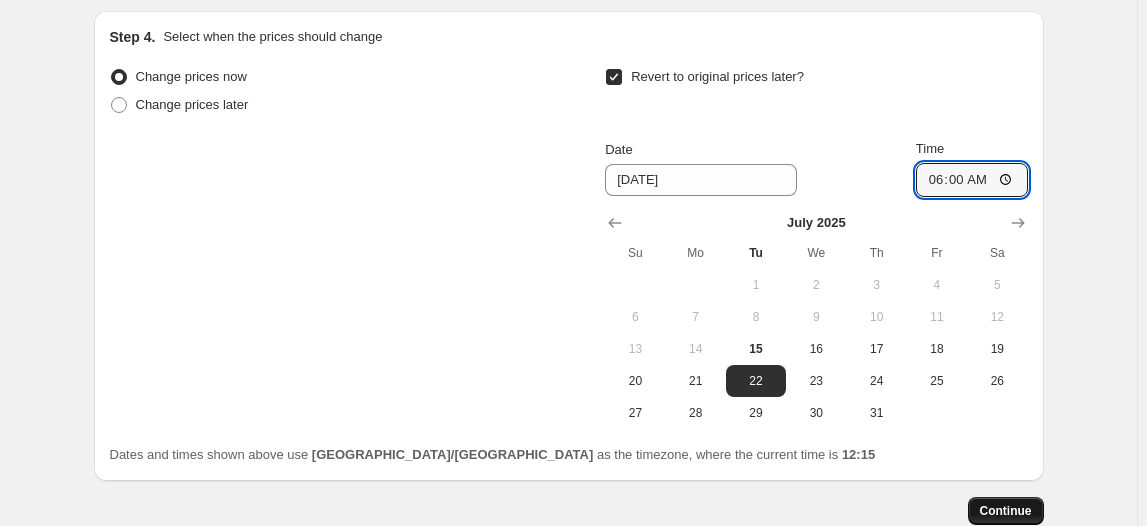 click on "Continue" at bounding box center [1006, 511] 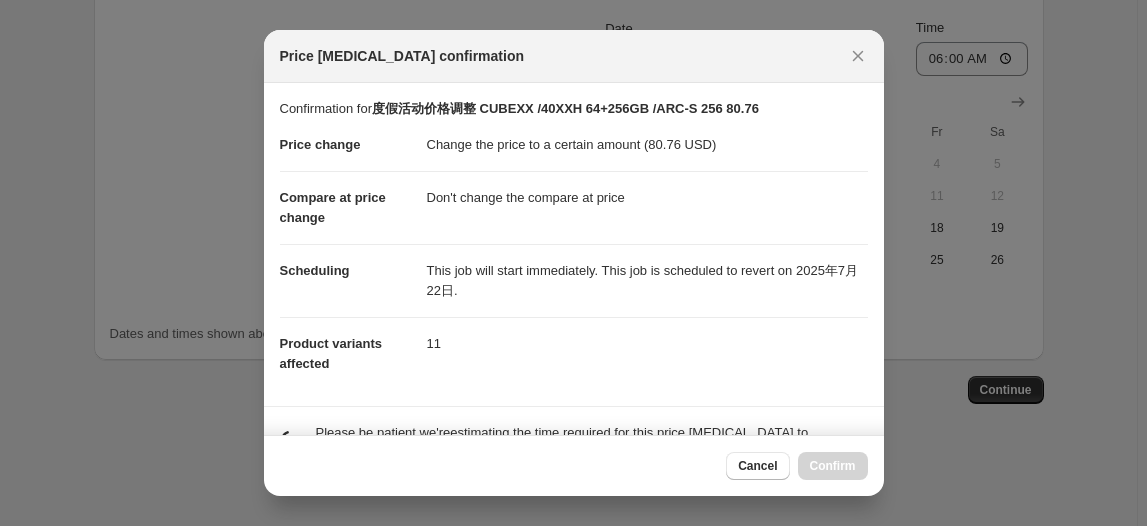 scroll, scrollTop: 1641, scrollLeft: 0, axis: vertical 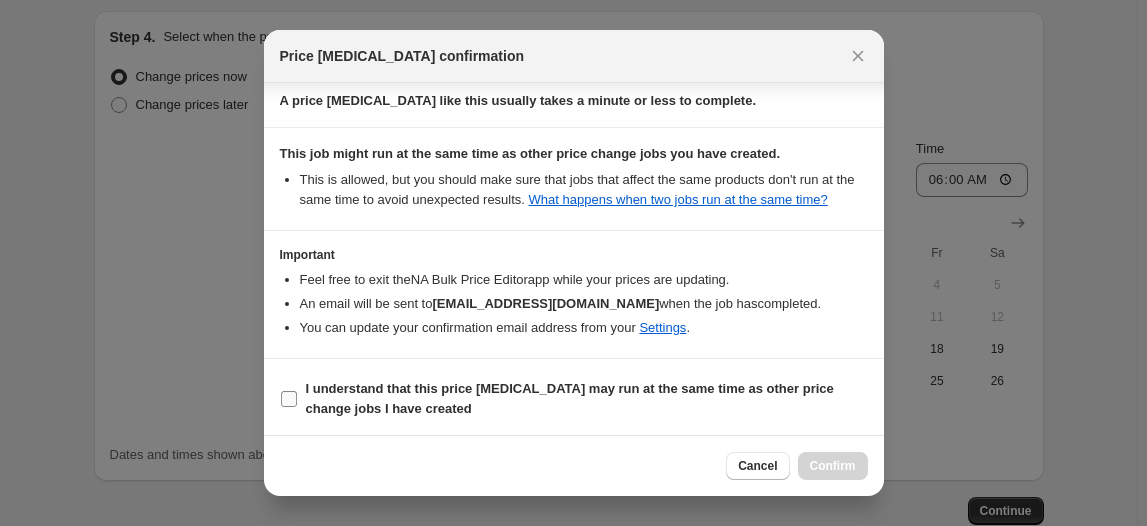 drag, startPoint x: 354, startPoint y: 403, endPoint x: 384, endPoint y: 410, distance: 30.805843 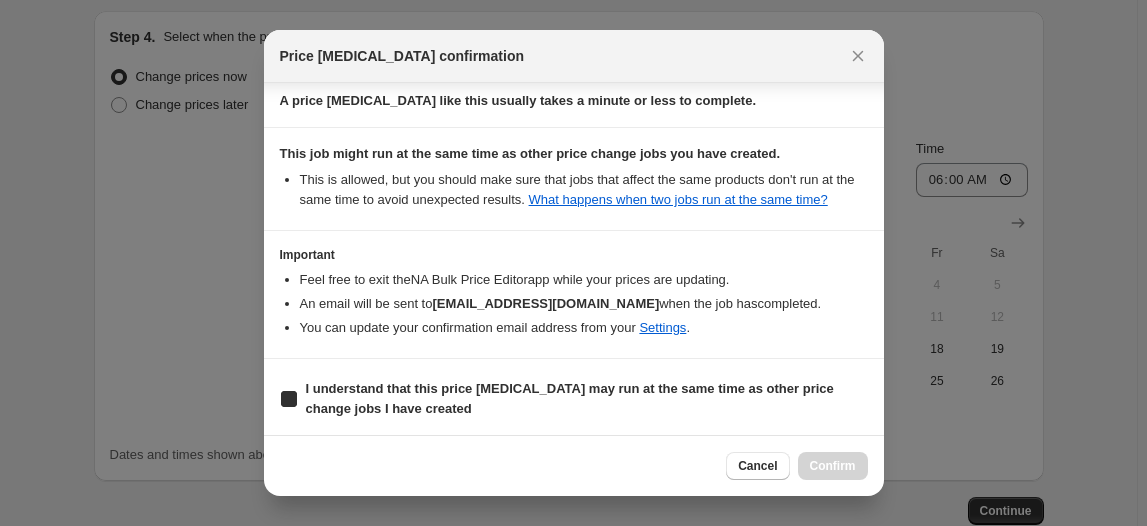 checkbox on "true" 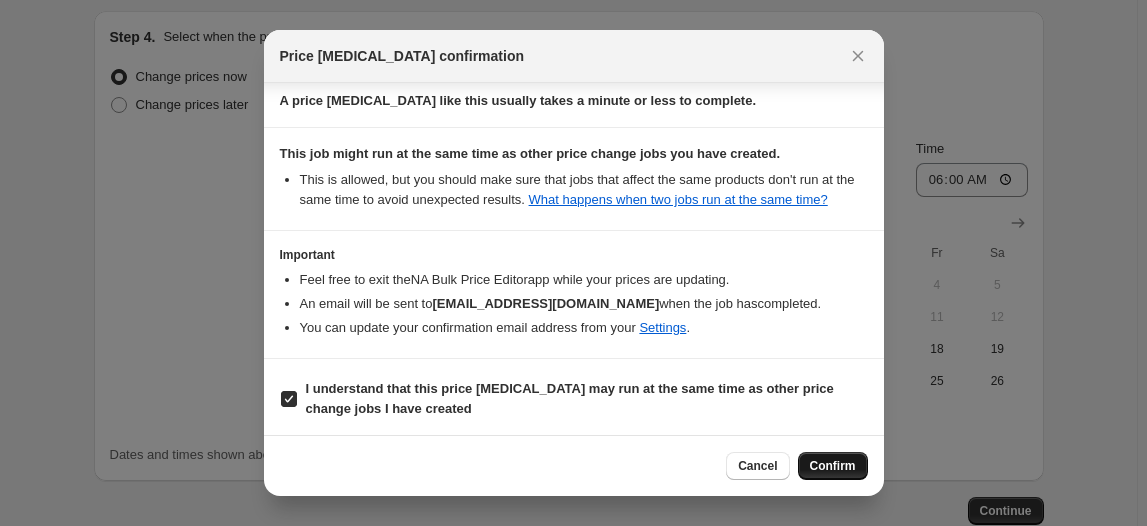 click on "Confirm" at bounding box center (833, 466) 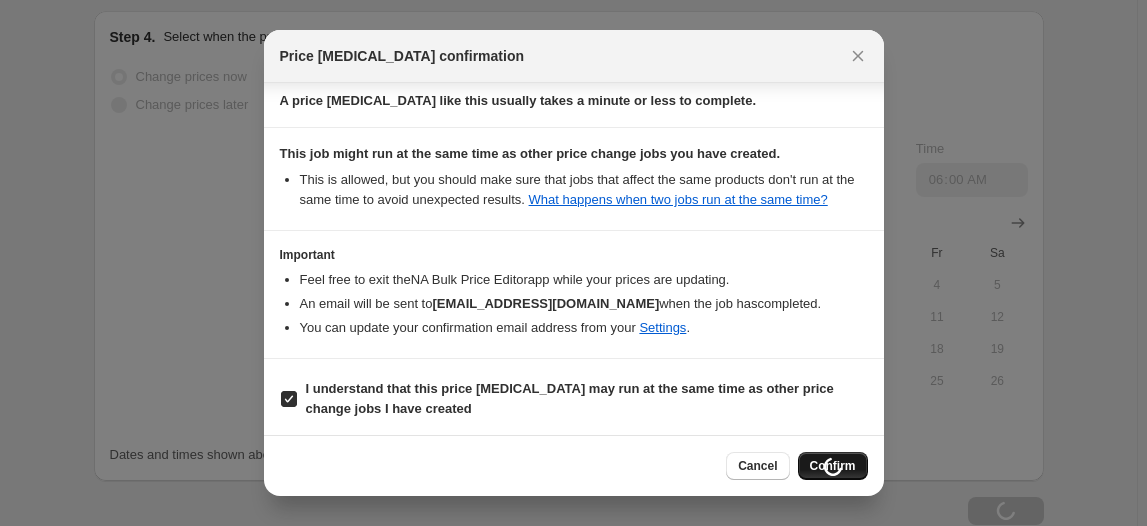 type on "度假活动价格调整   CUBEXX /40XXH 64+256GB /ARC-S 256   80.76" 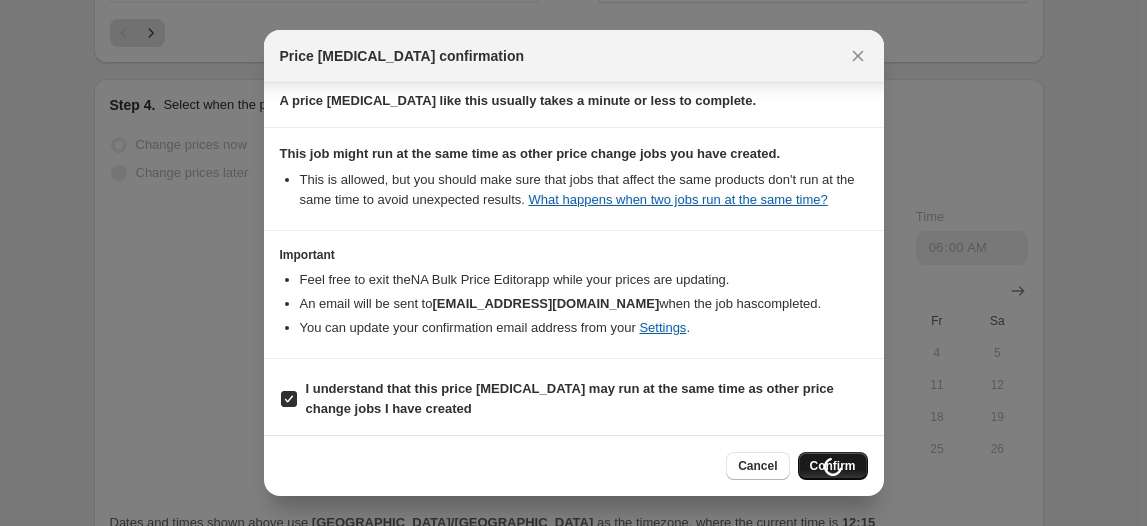 scroll, scrollTop: 1709, scrollLeft: 0, axis: vertical 